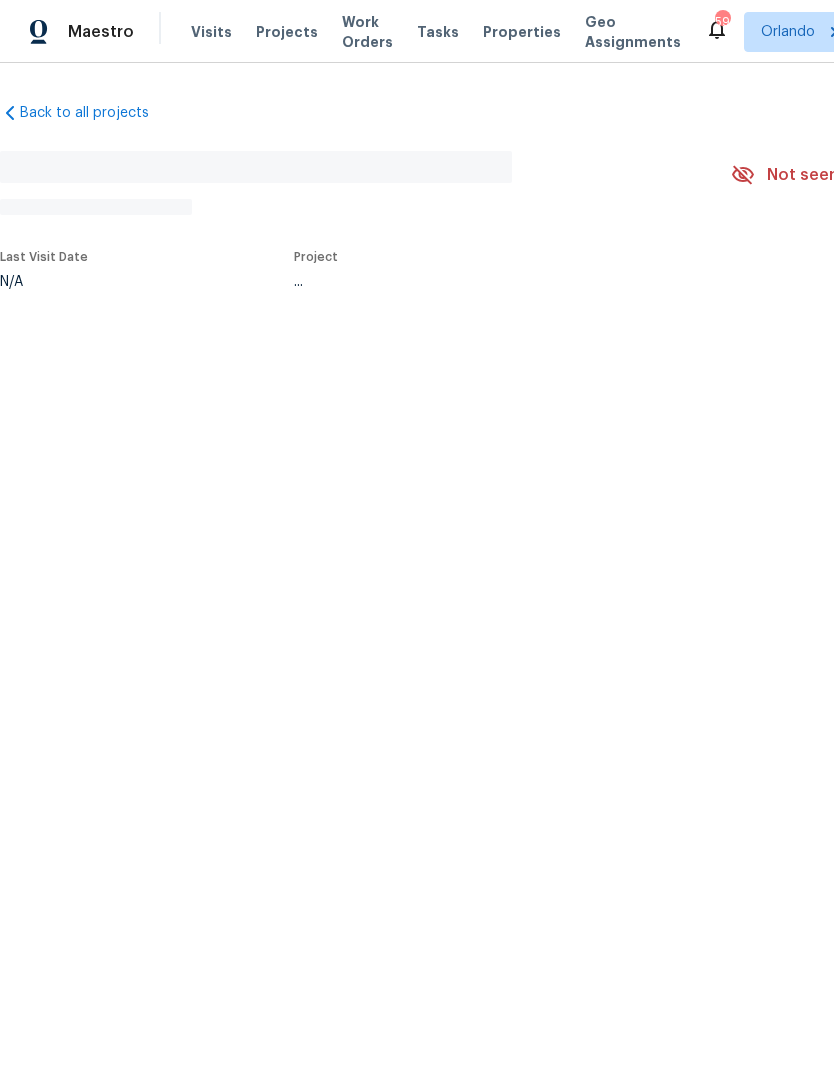 scroll, scrollTop: 0, scrollLeft: 0, axis: both 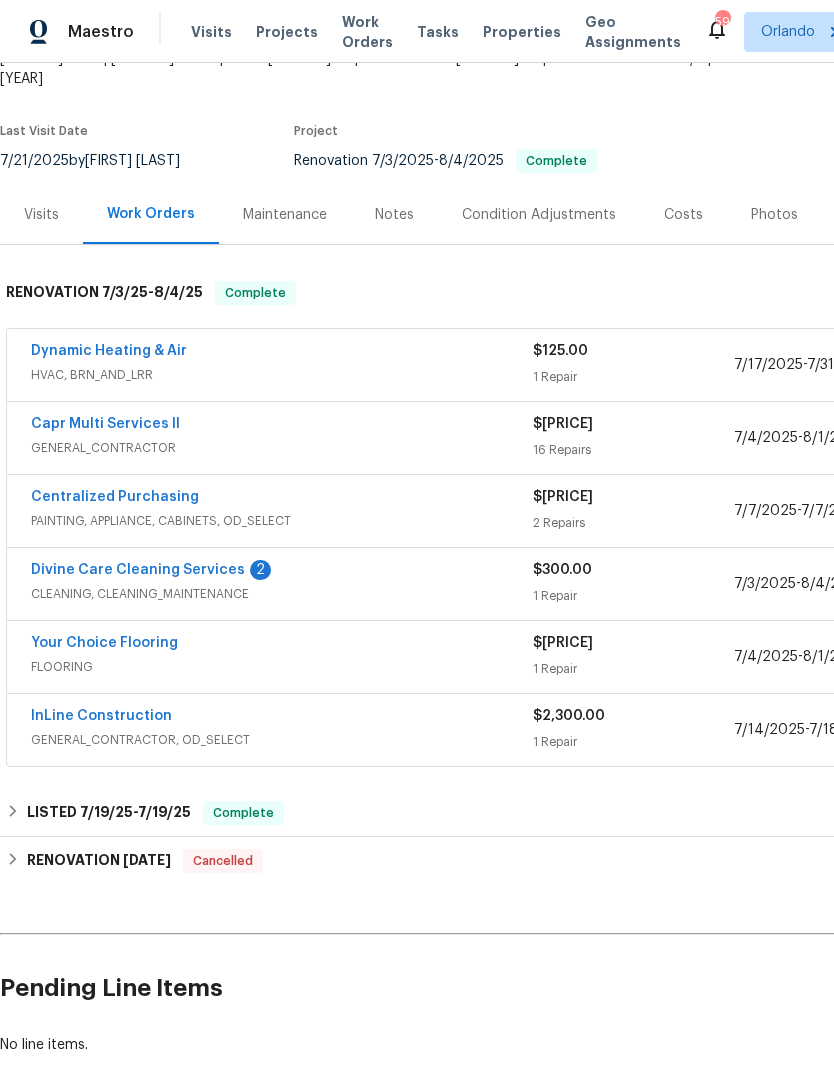click on "Dynamic Heating & Air" at bounding box center [109, 351] 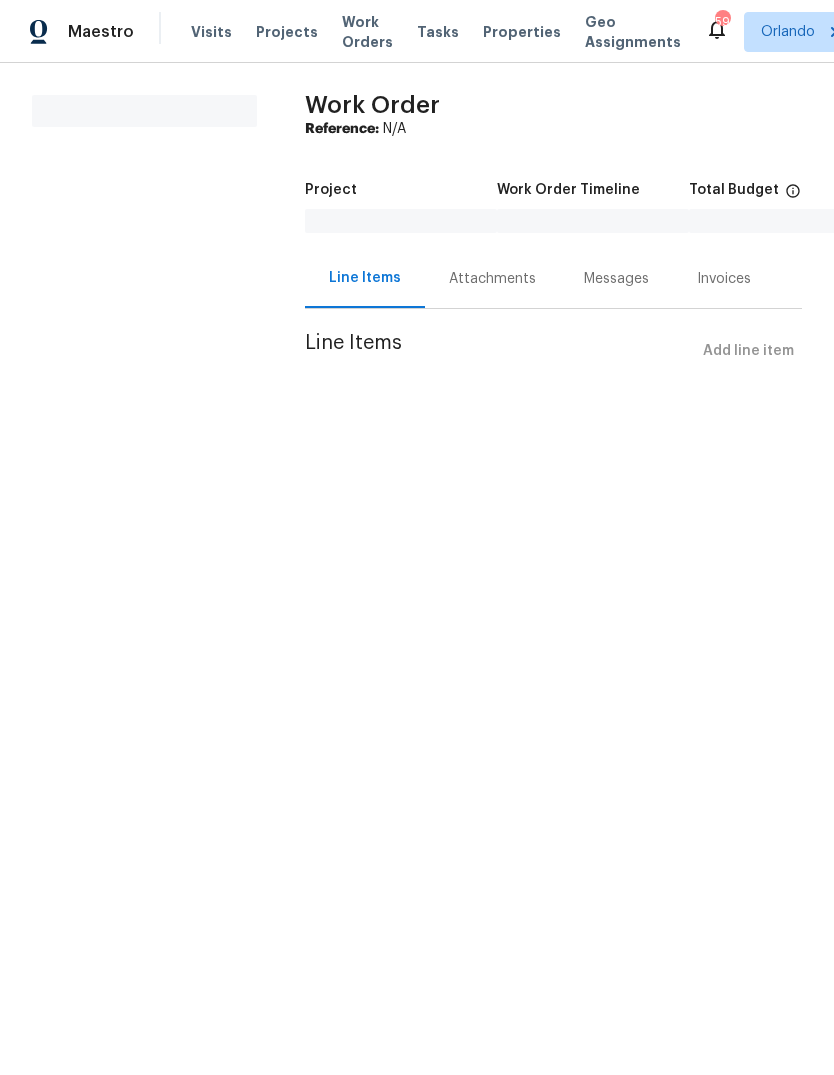 click on "All work orders" at bounding box center (144, 244) 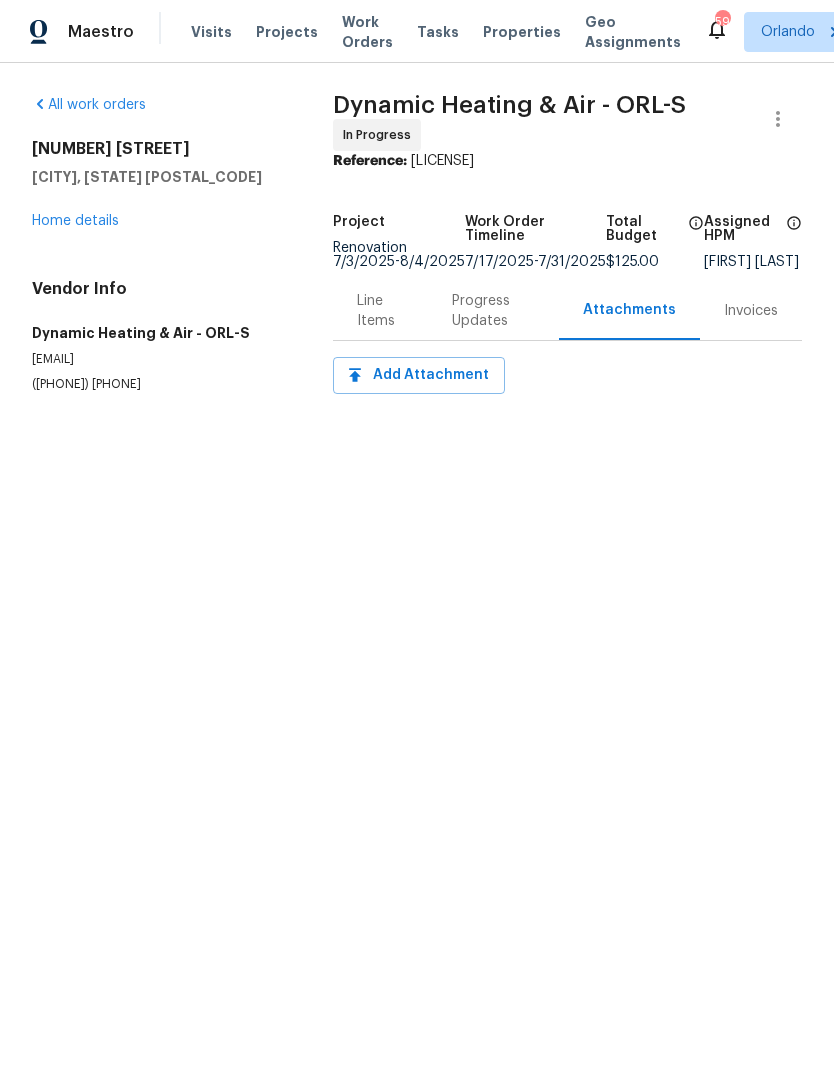 click on "Progress Updates" at bounding box center [493, 310] 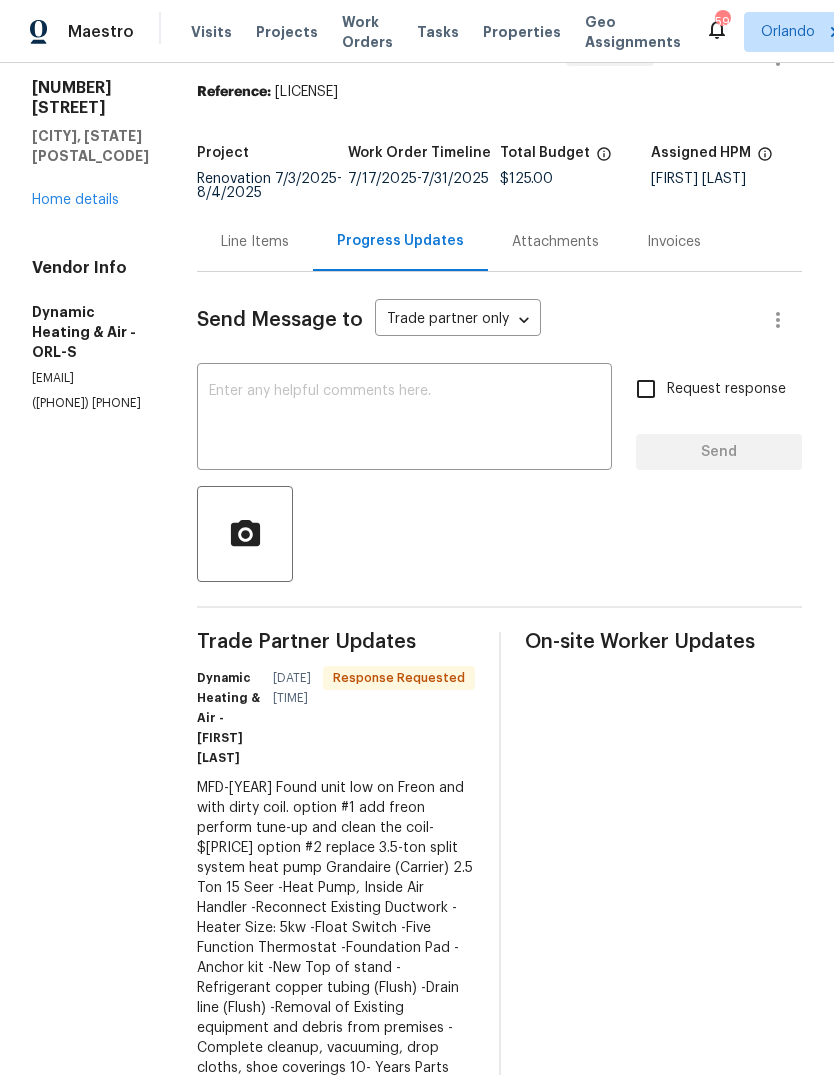 scroll, scrollTop: 60, scrollLeft: 0, axis: vertical 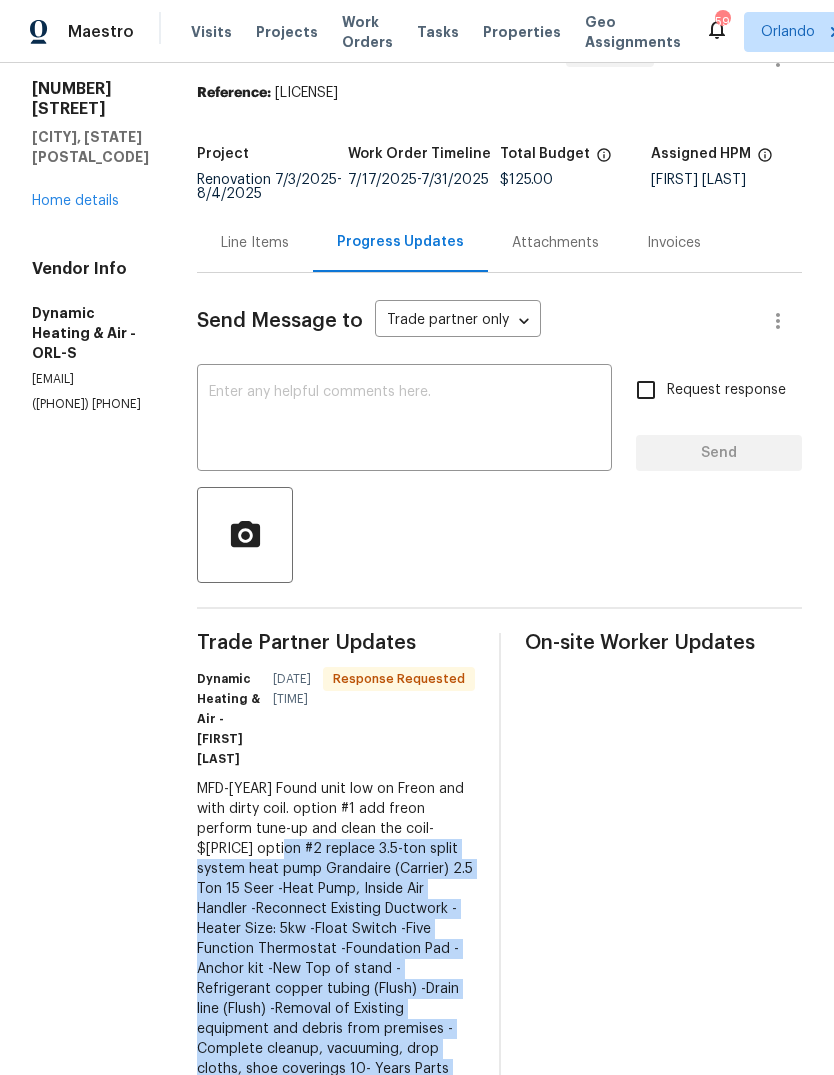 copy on "replace 3.5-ton split system heat pump
Grandaire (Carrier) 2.5 Ton 15 Seer
-Heat Pump, Inside Air Handler
-Reconnect Existing Ductwork
-Heater Size: 5kw
-Float Switch
-Five Function Thermostat
-Foundation Pad
-Anchor kit
-New Top of stand
-Refrigerant copper tubing (Flush)
-Drain line (Flush)
-Removal of Existing equipment and debris from premises
-Complete cleanup, vacuuming, drop cloths, shoe coverings
10- Years Parts Warranty
2-Years Labor Warranty
Fully Licensed, Insured, & Bonded
COST $[PRICE]" 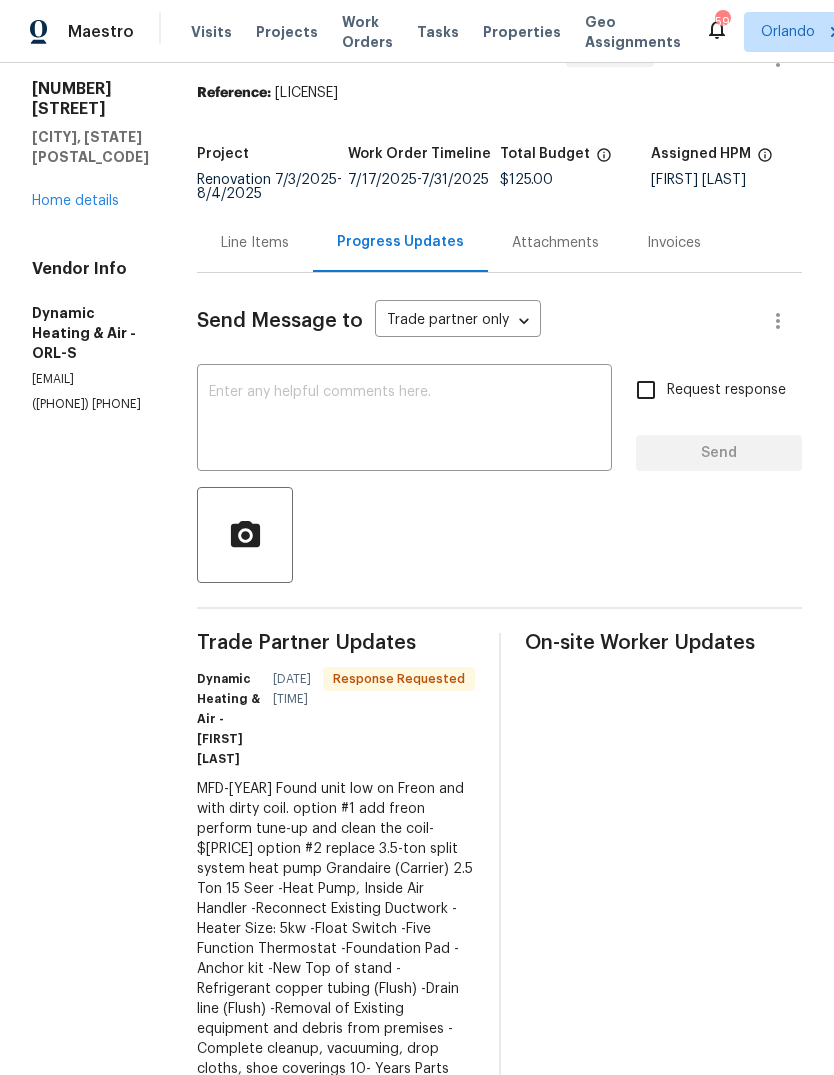 scroll, scrollTop: 0, scrollLeft: 0, axis: both 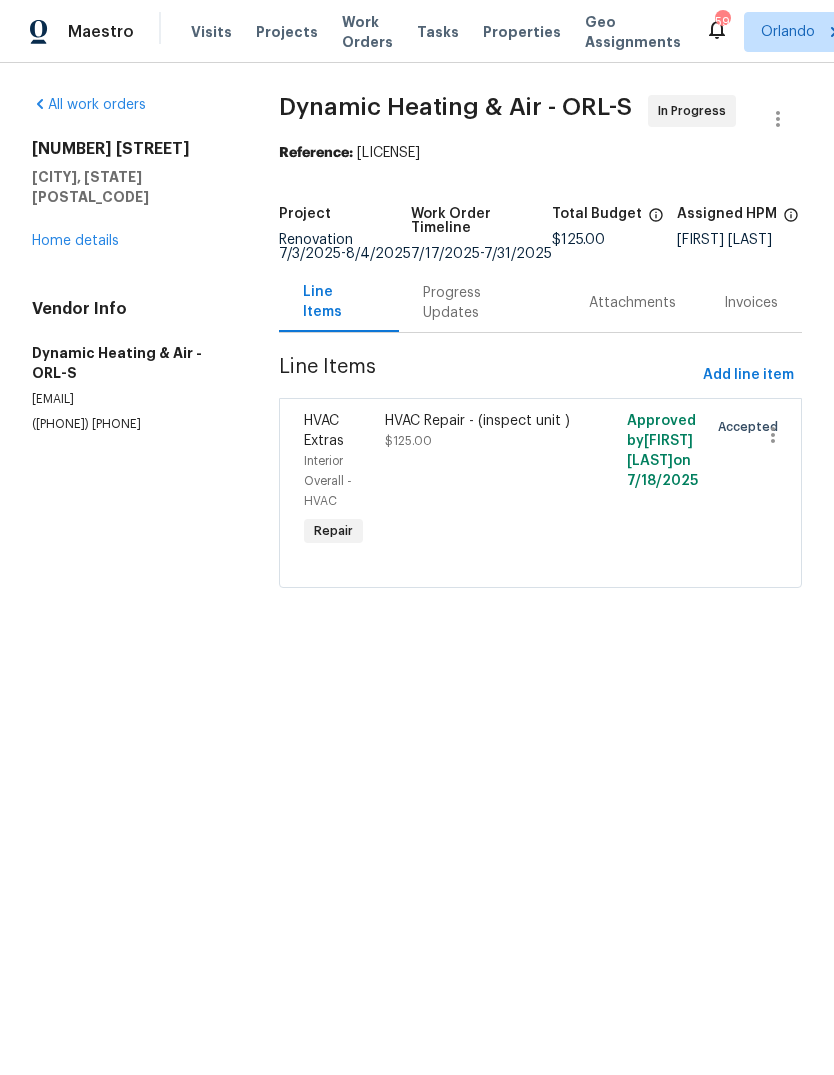 click on "HVAC Repair - (inspect unit )" at bounding box center [480, 421] 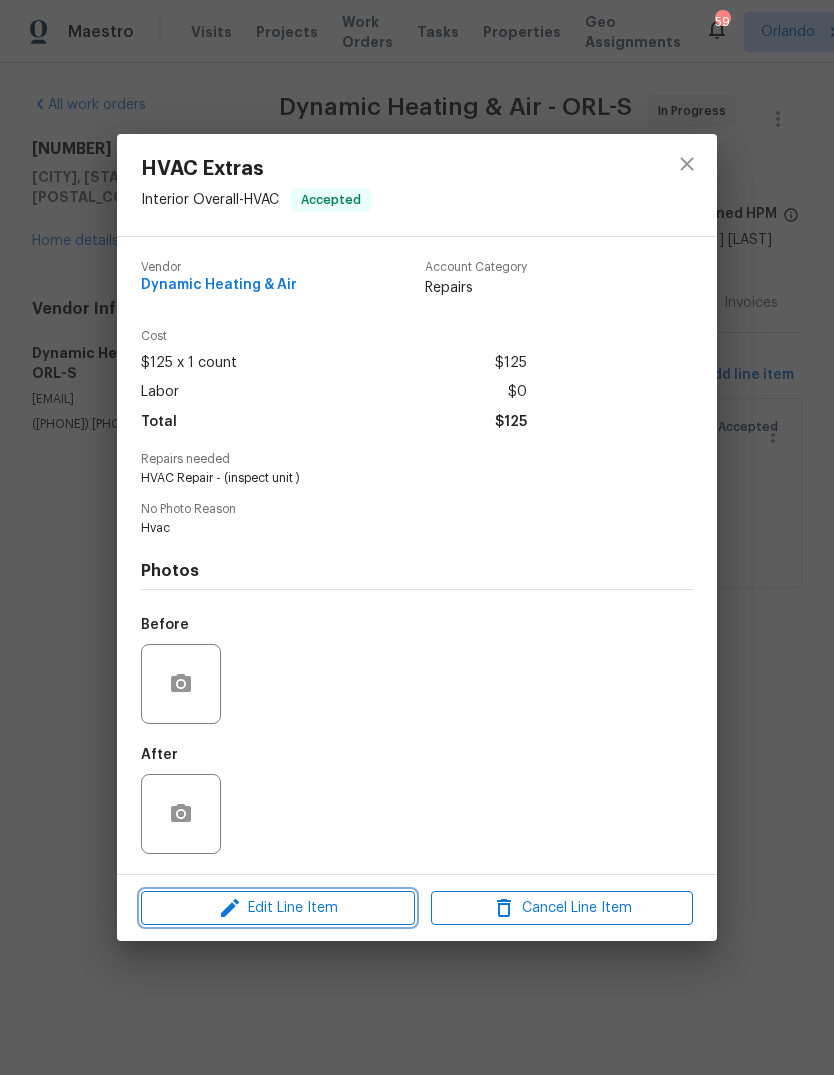 click on "Edit Line Item" at bounding box center [278, 908] 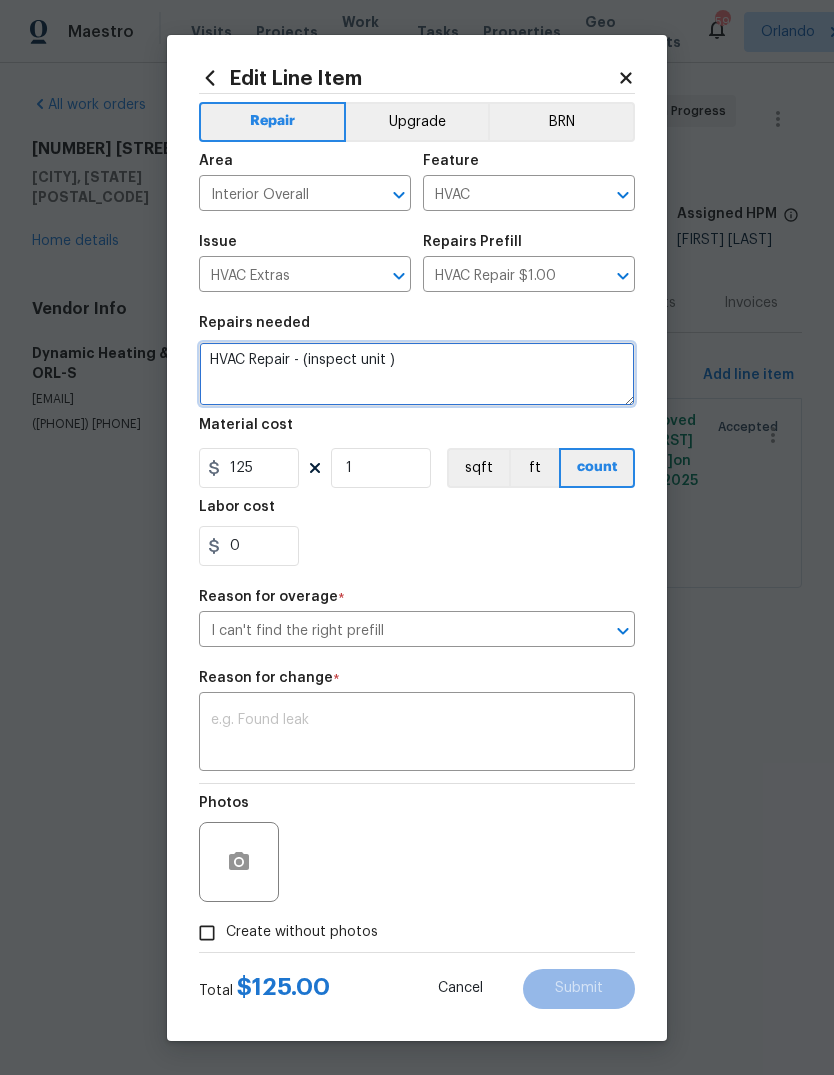 click on "HVAC Repair - (inspect unit )" at bounding box center [417, 374] 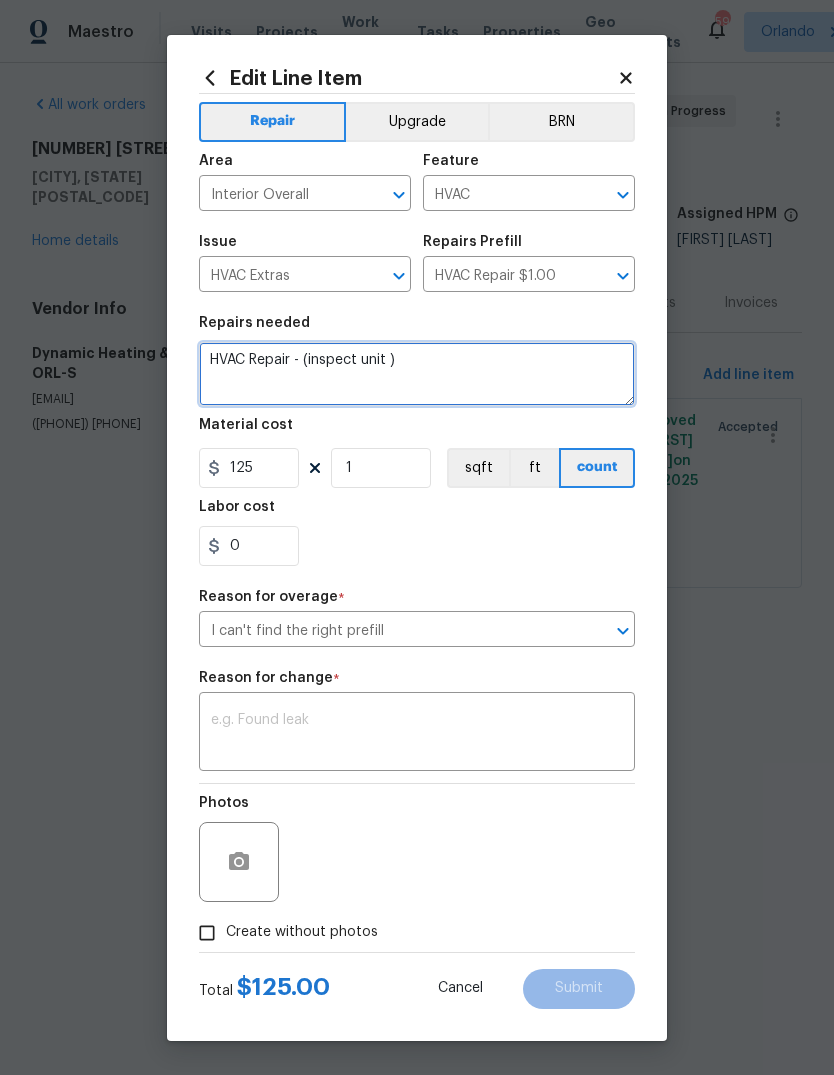 paste on "replace 3.5-ton split system heat pump Grandaire (Carrier) 2.5 Ton 15 Seer -Heat Pump, Inside Air Handler -Reconnect Existing Ductwork -Heater Size: 5kw -Float Switch -Five Function Thermostat -Foundation Pad -Anchor kit -New Top of stand -Refrigerant copper tubing (Flush) -Drain line (Flush) -Removal of Existing equipment and debris from premises -Complete cleanup, vacuuming, drop cloths, shoe coverings 10- Years Parts Warranty 2-Years Labor Warranty Fully Licensed, Insured, & Bonded
COST $[PRICE]" 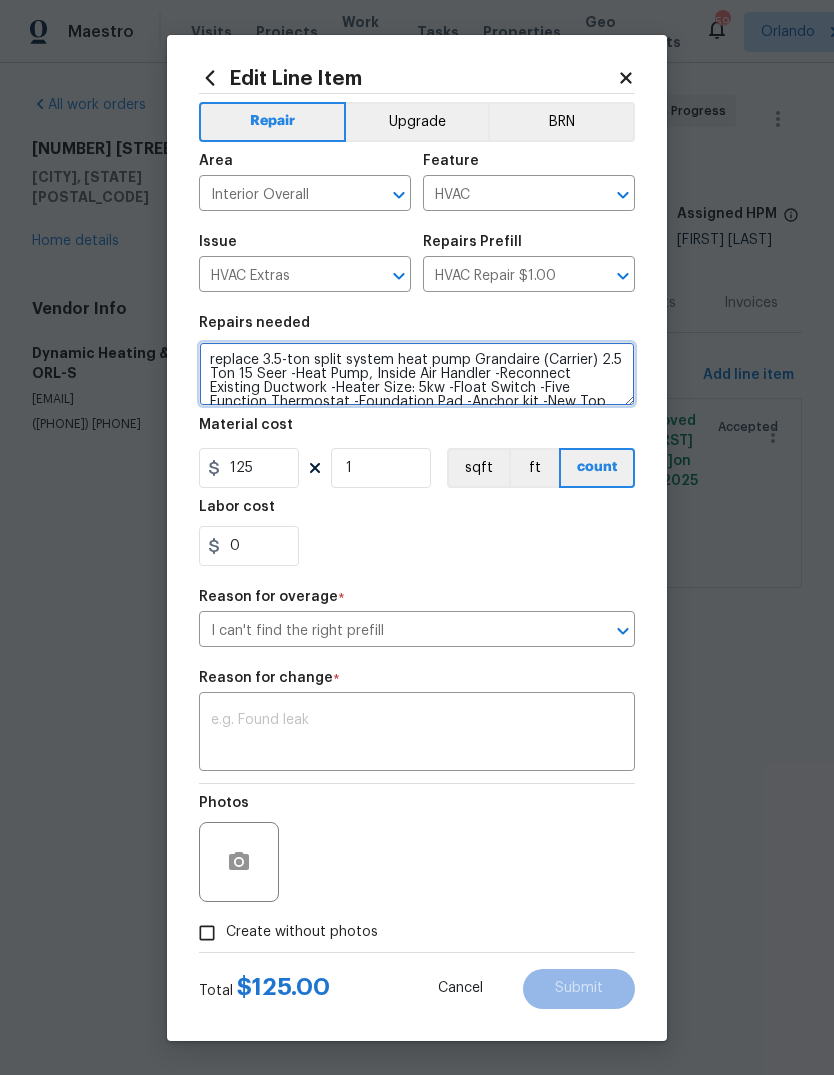 scroll, scrollTop: 84, scrollLeft: 0, axis: vertical 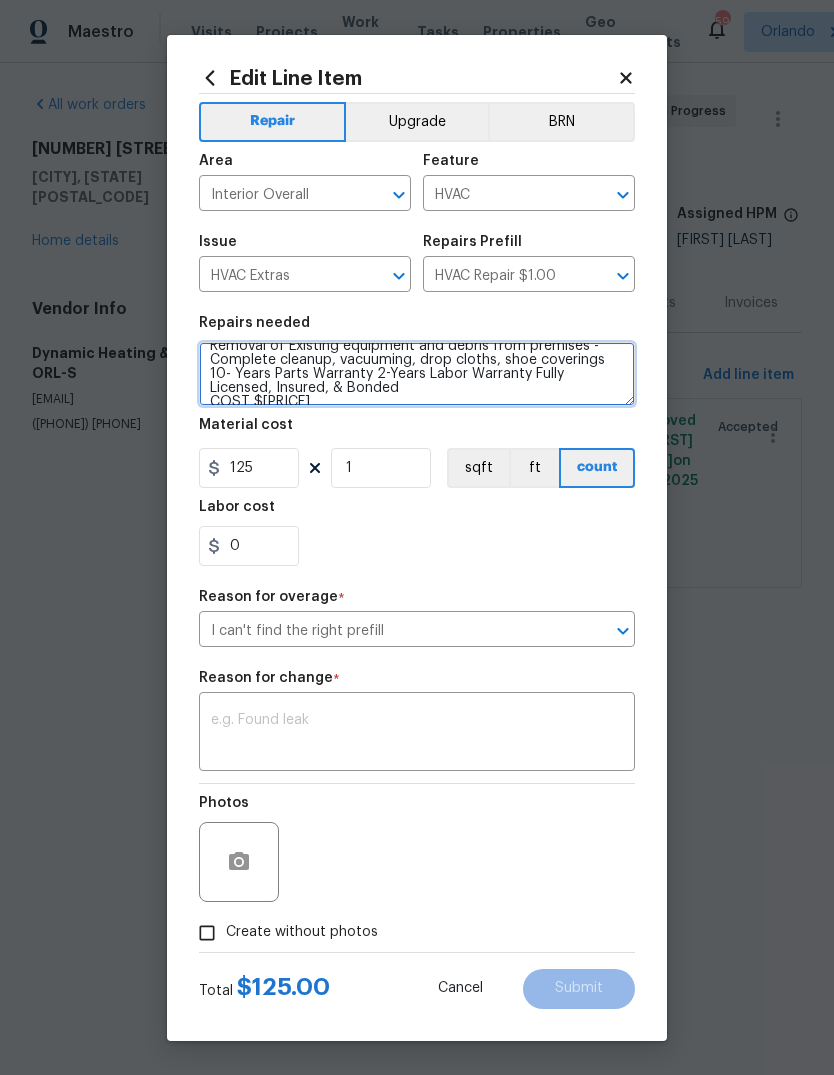 type on "replace 3.5-ton split system heat pump Grandaire (Carrier) 2.5 Ton 15 Seer -Heat Pump, Inside Air Handler -Reconnect Existing Ductwork -Heater Size: 5kw -Float Switch -Five Function Thermostat -Foundation Pad -Anchor kit -New Top of stand -Refrigerant copper tubing (Flush) -Drain line (Flush) -Removal of Existing equipment and debris from premises -Complete cleanup, vacuuming, drop cloths, shoe coverings 10- Years Parts Warranty 2-Years Labor Warranty Fully Licensed, Insured, & Bonded
COST $[PRICE]" 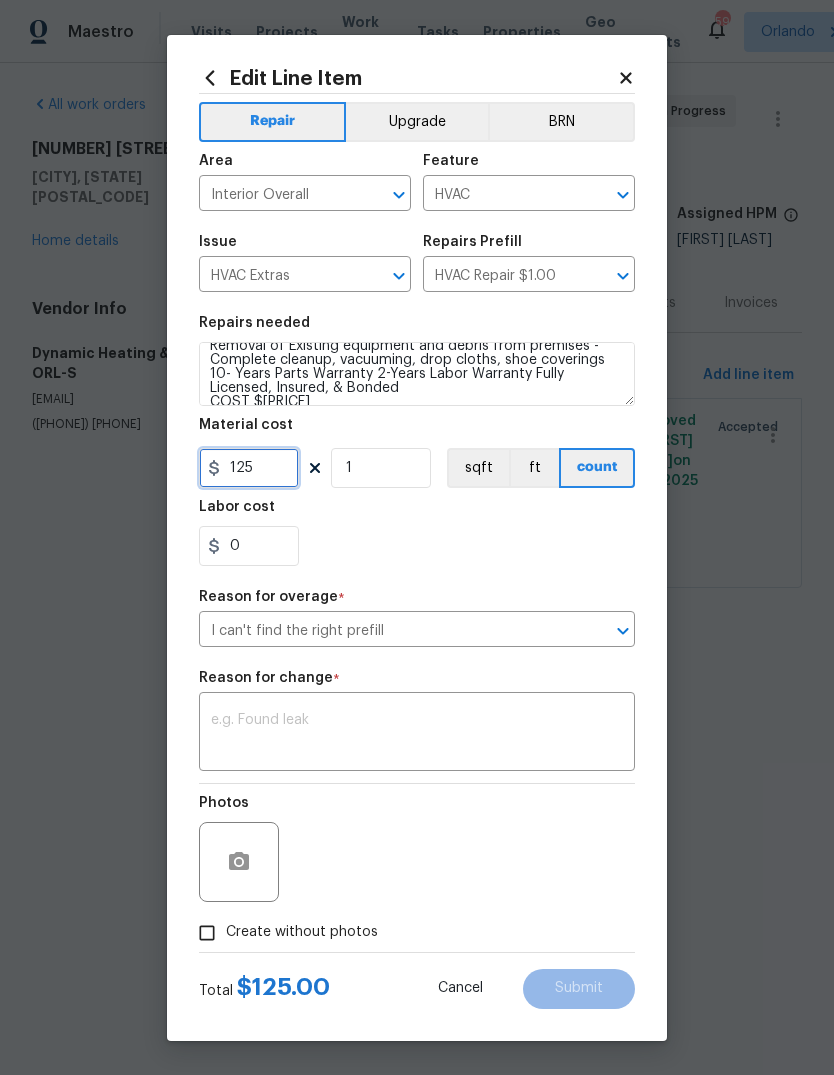 click on "125" at bounding box center [249, 468] 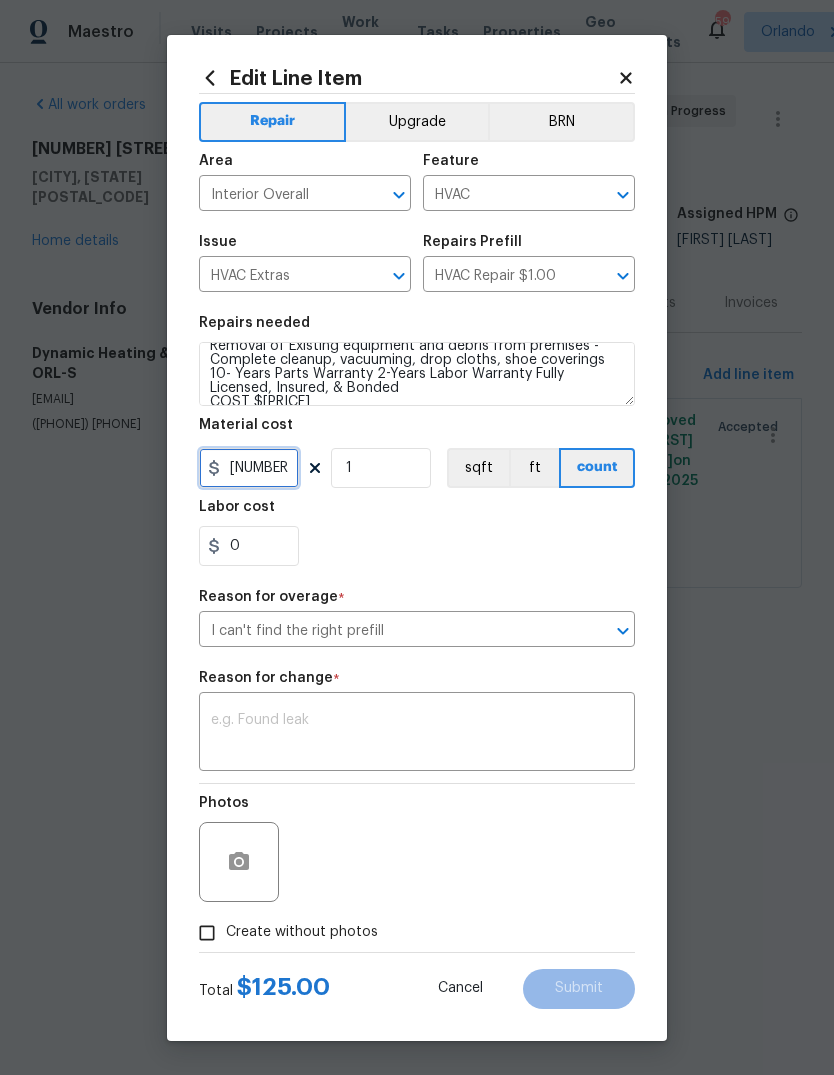 type on "5600" 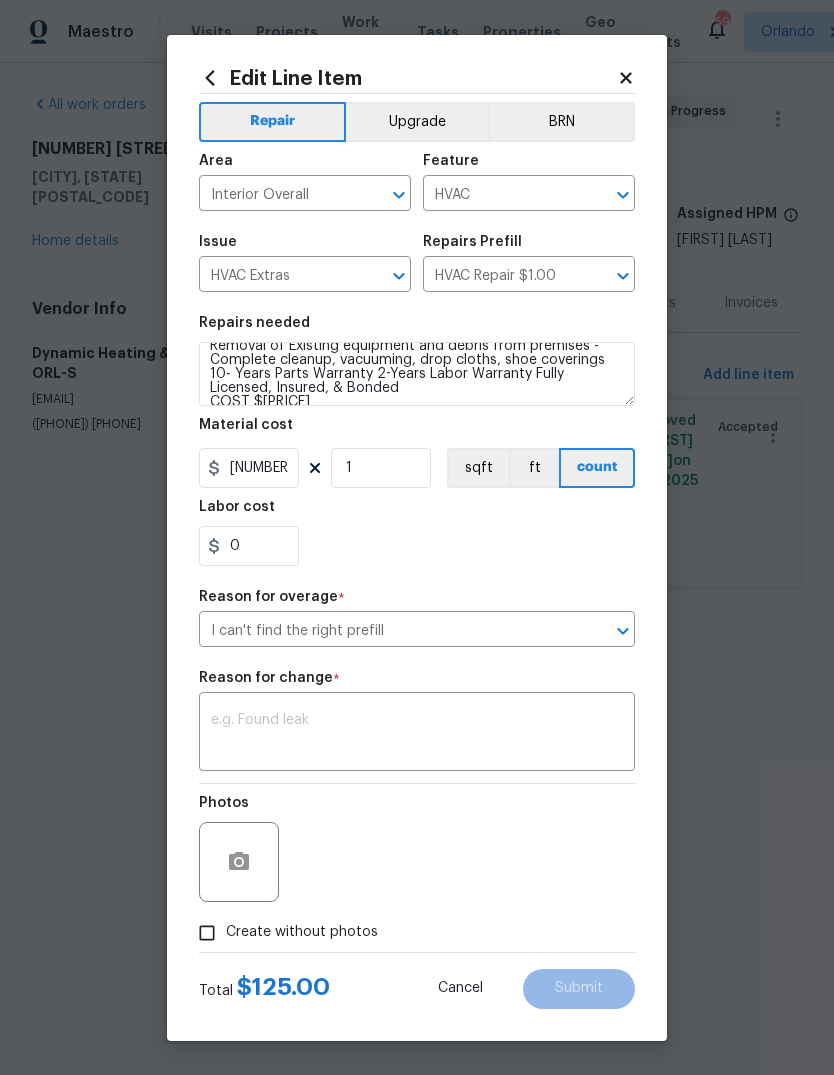 click on "0" at bounding box center [417, 546] 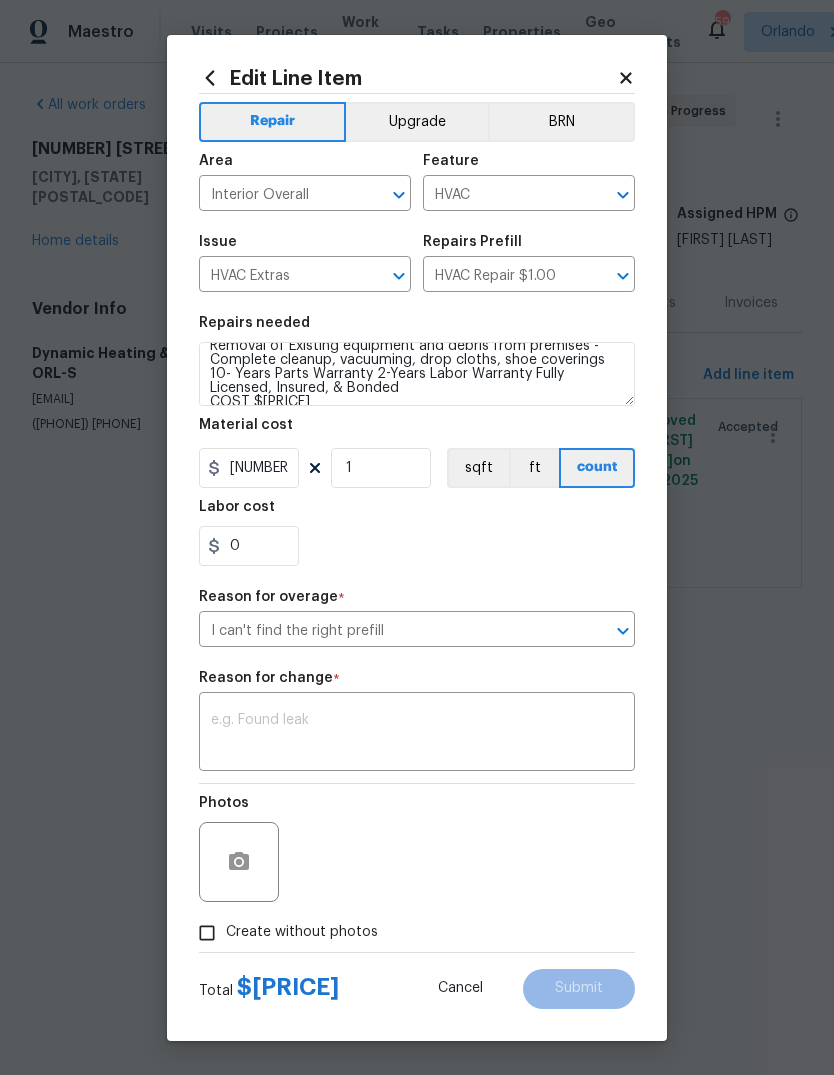 click at bounding box center (417, 734) 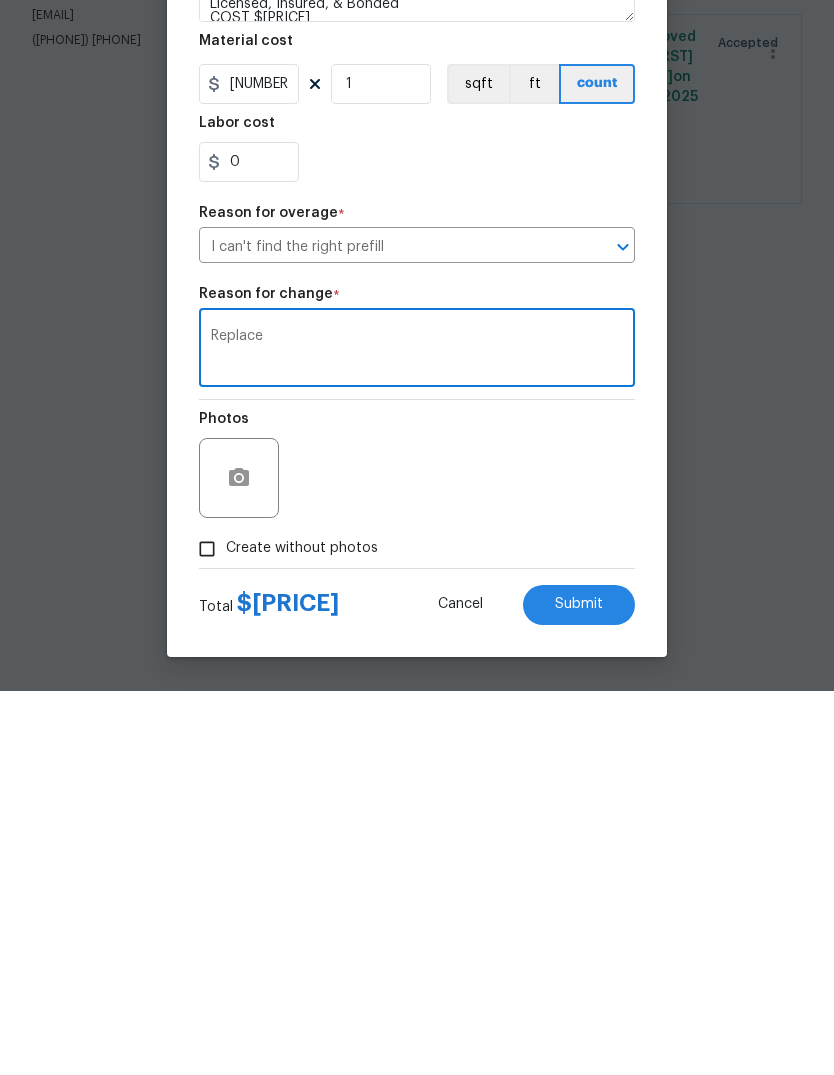 type on "Replace" 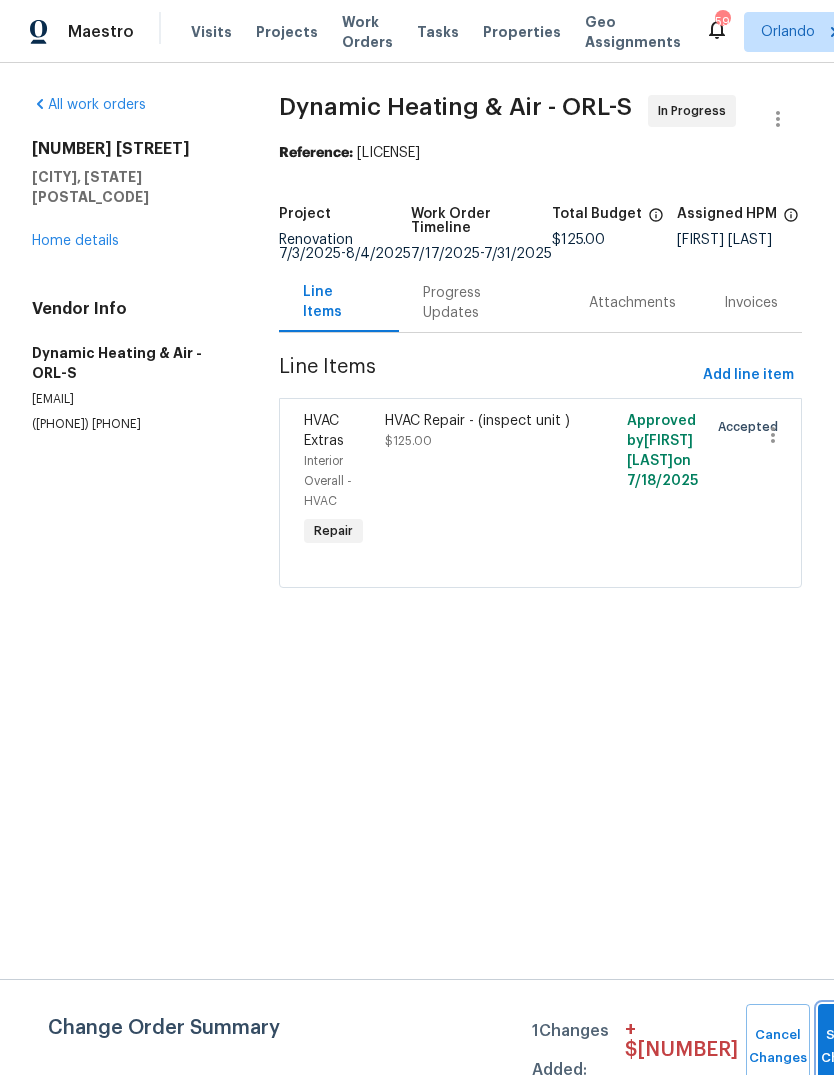 click on "Submit Changes" at bounding box center [850, 1047] 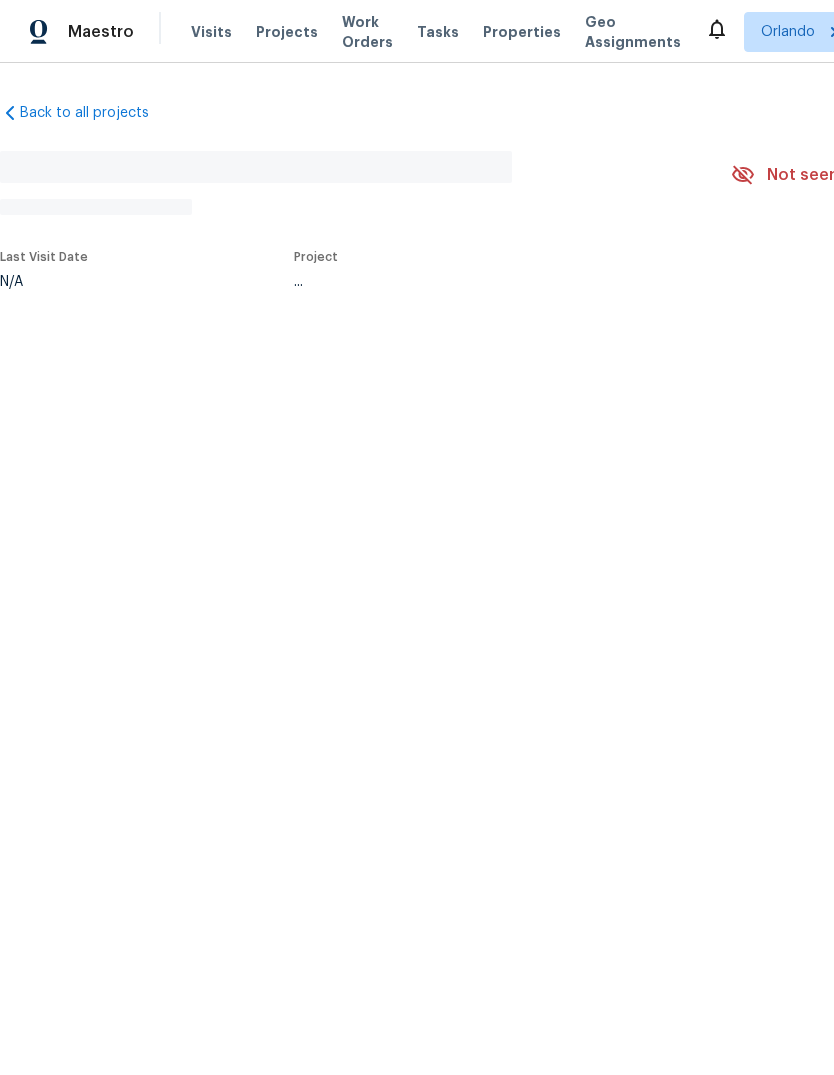 scroll, scrollTop: 0, scrollLeft: 0, axis: both 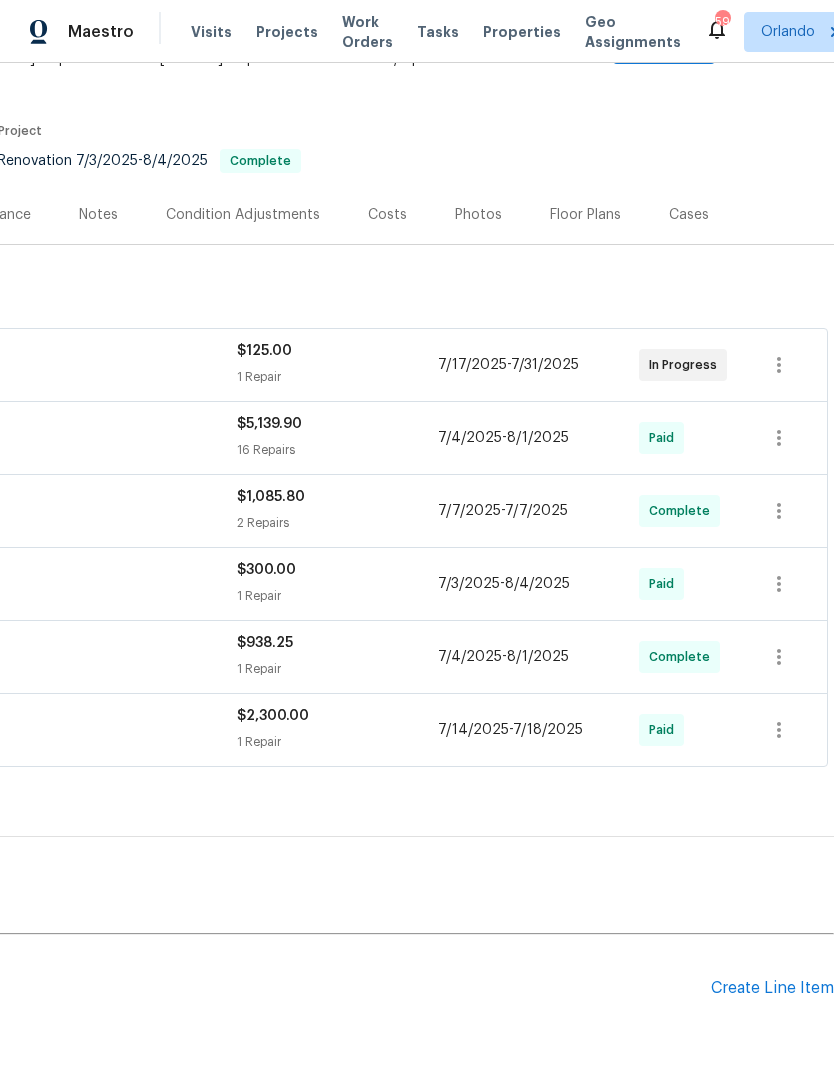 click on "Create Line Item" at bounding box center (772, 988) 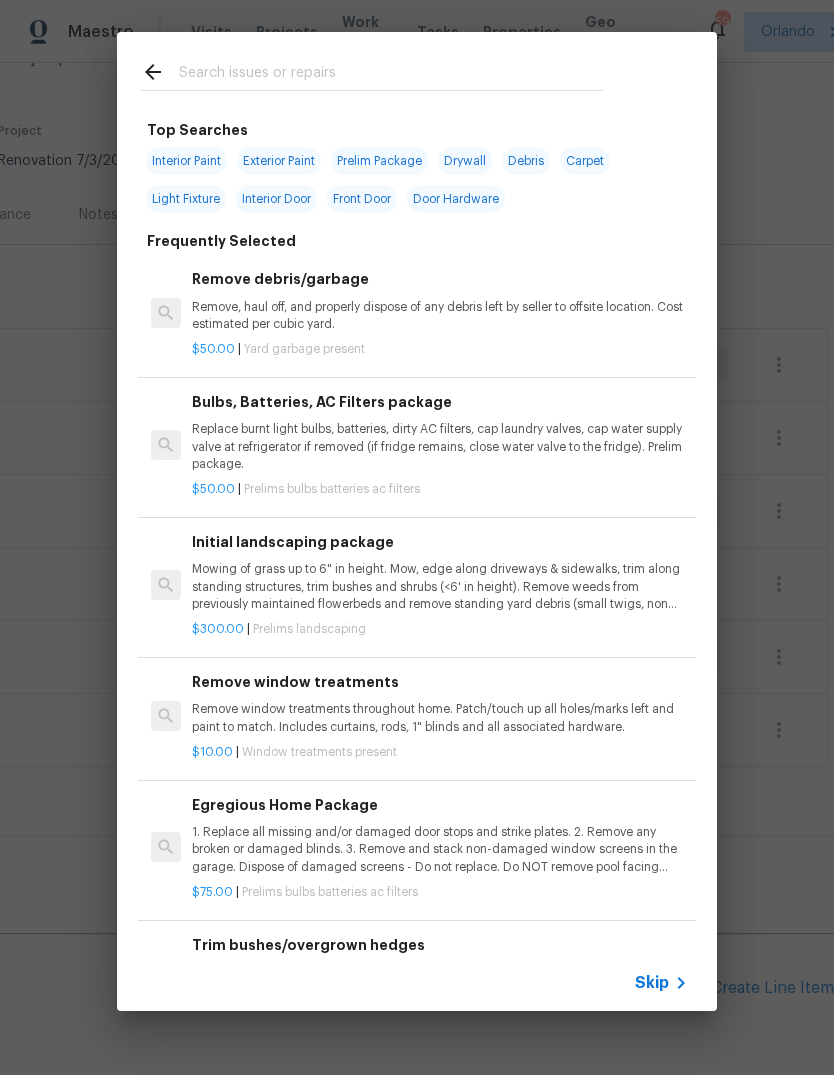 click at bounding box center (372, 71) 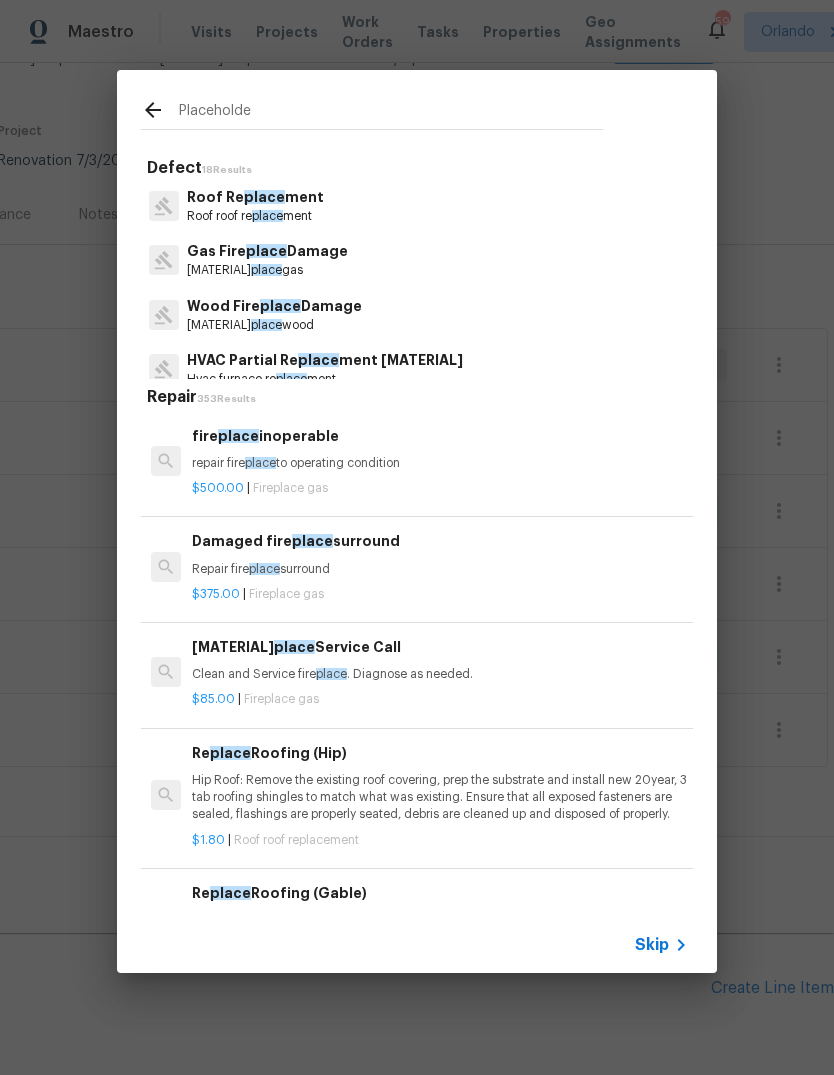 type on "Placeholder" 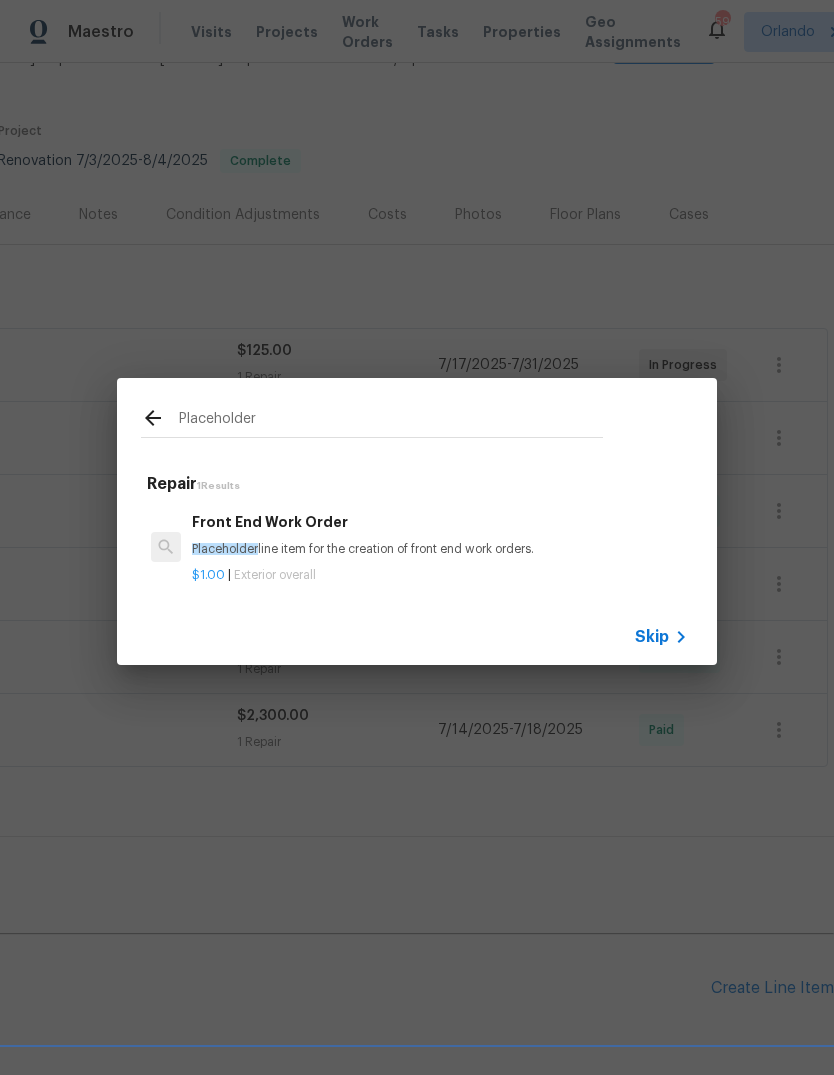 click on "Placeholder line item for the creation of front end work orders." at bounding box center (440, 549) 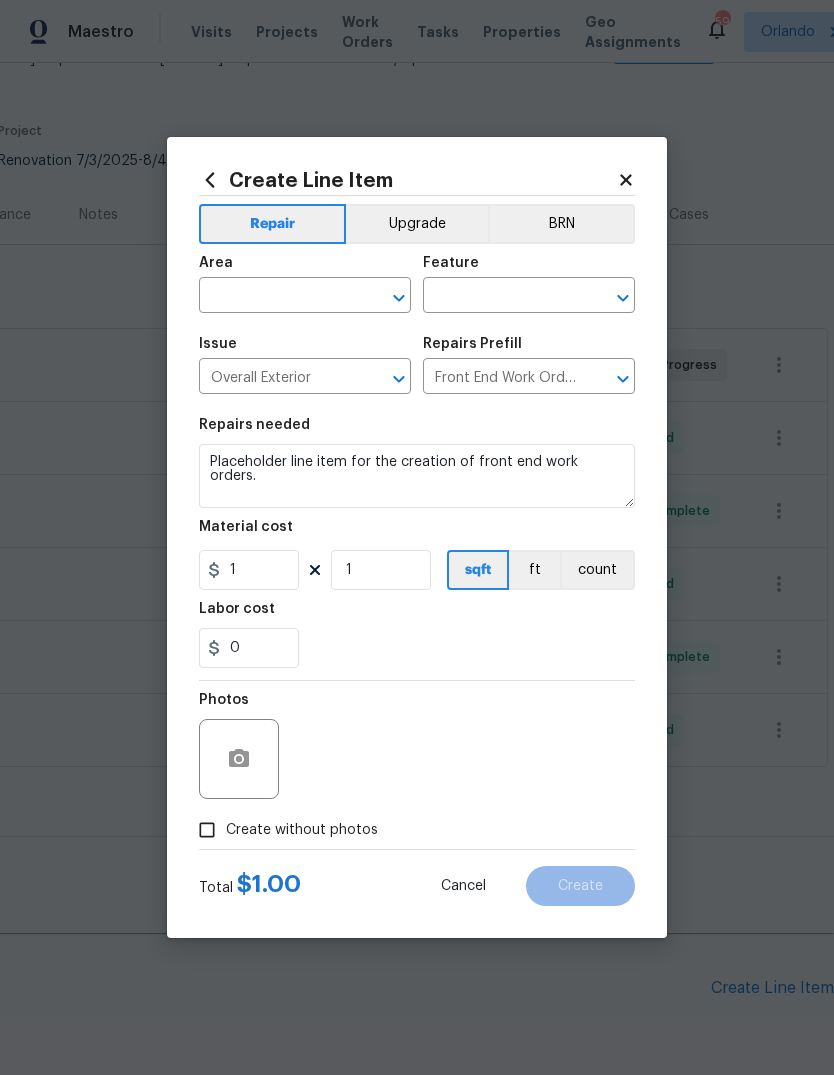 click at bounding box center [277, 297] 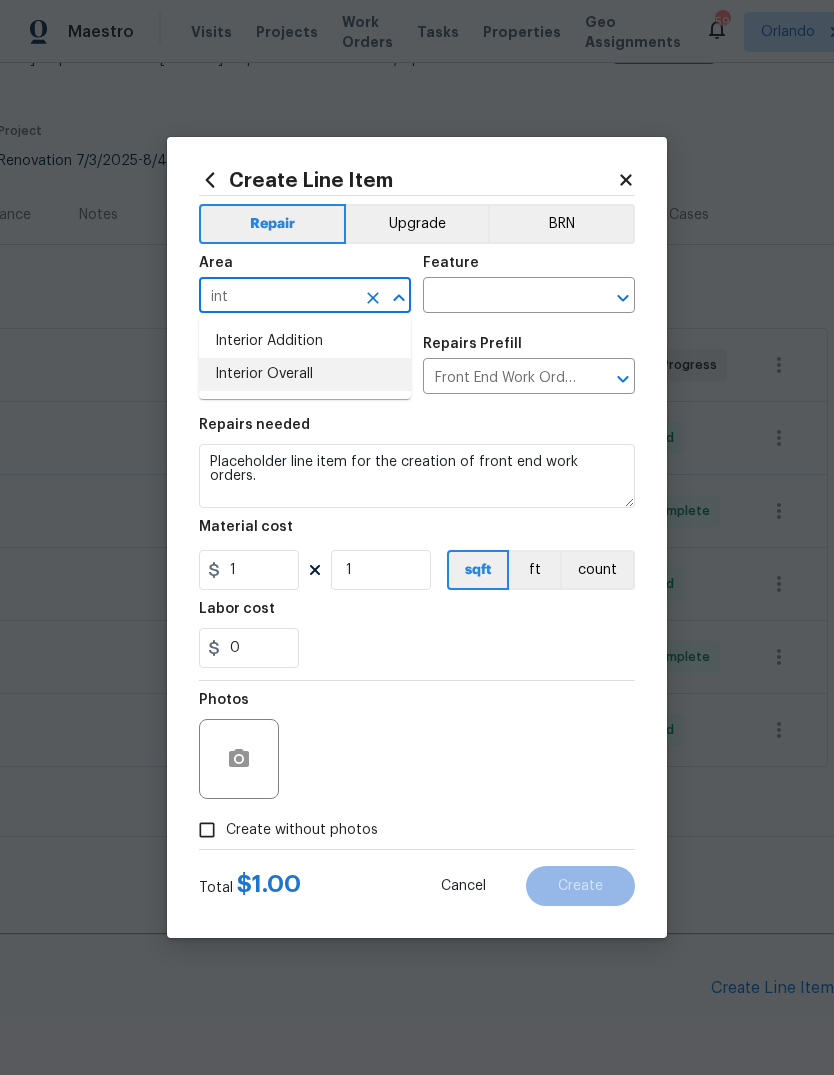 click on "Interior Overall" at bounding box center (305, 374) 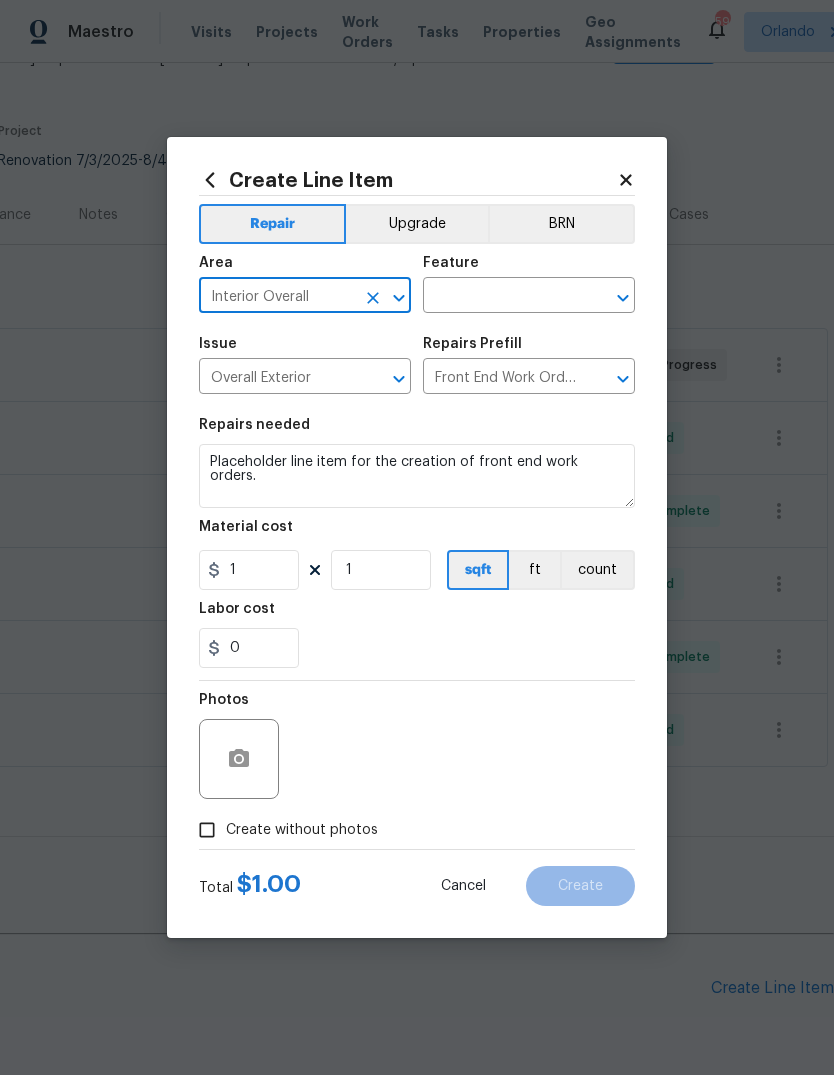 click at bounding box center [501, 297] 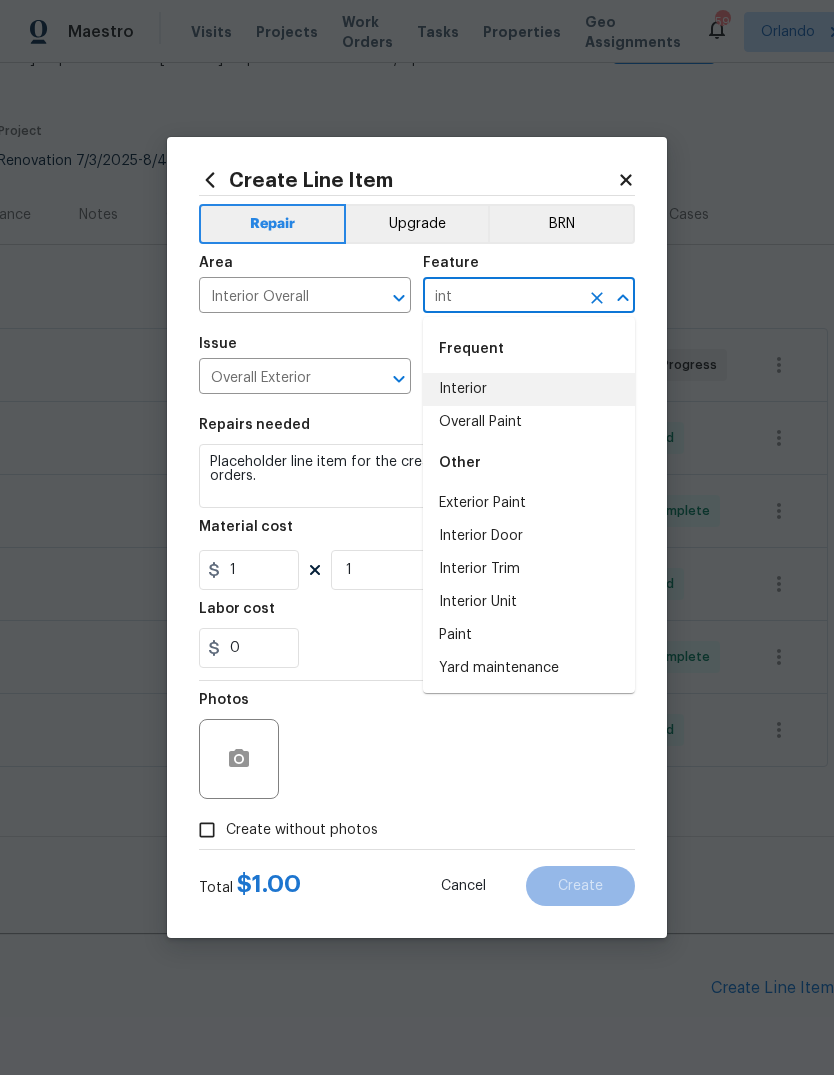 click on "Interior" at bounding box center [529, 389] 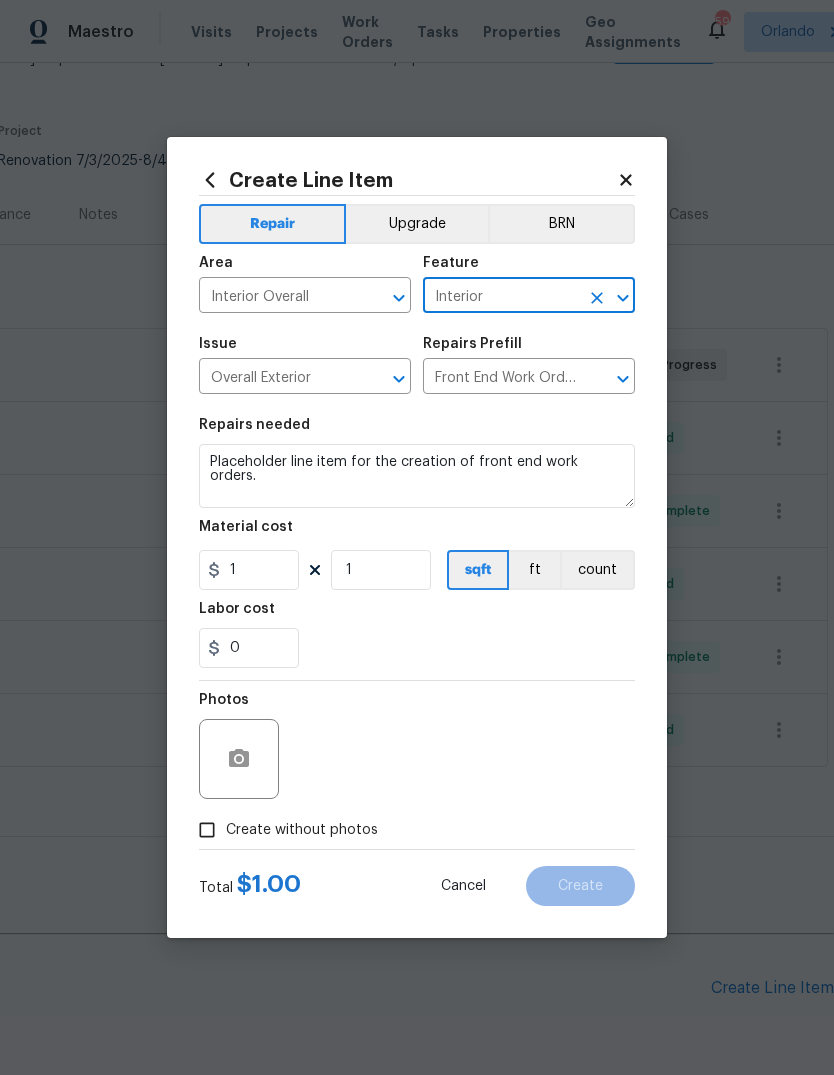 click on "Placeholder line item for the creation of front end work orders." at bounding box center [417, 476] 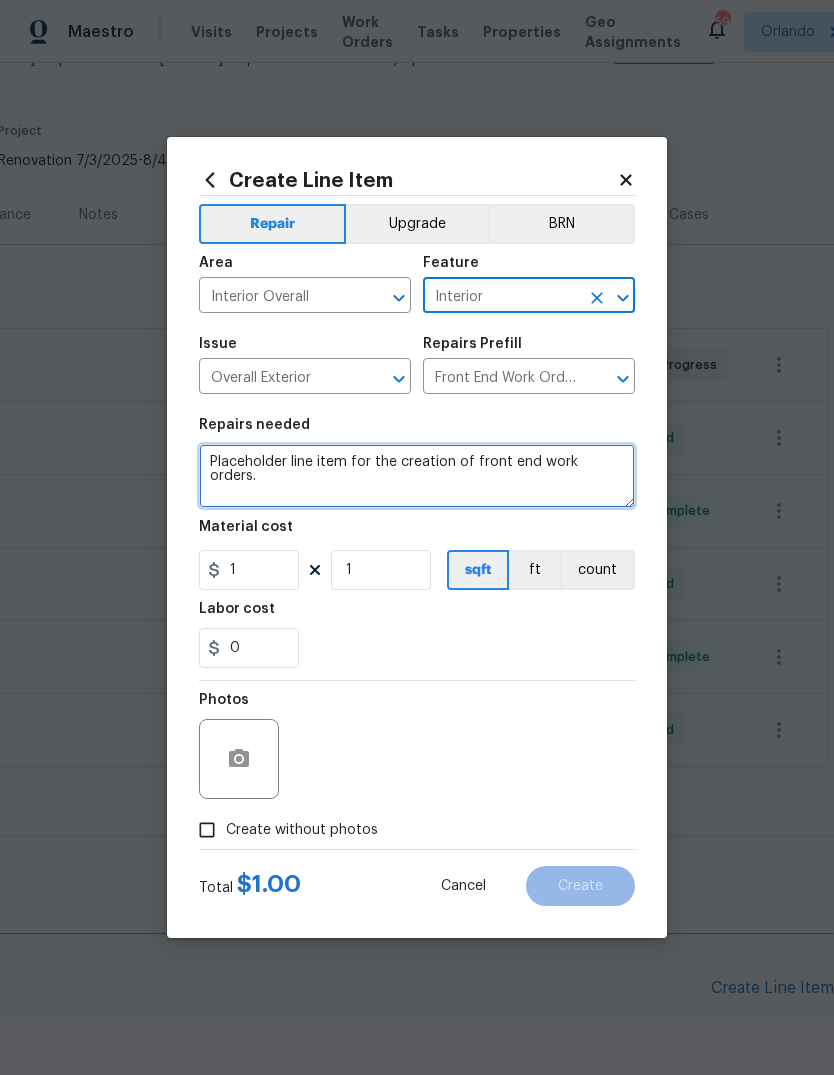 click on "Placeholder line item for the creation of front end work orders." at bounding box center (417, 476) 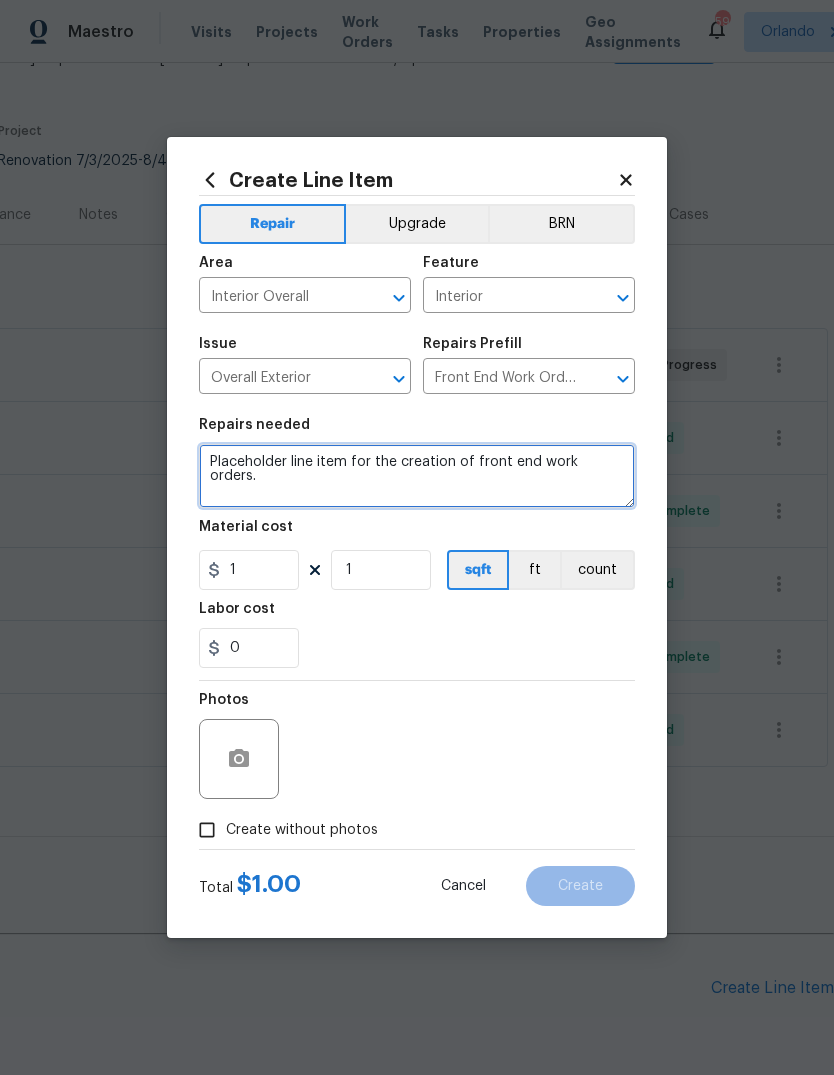 click on "Placeholder line item for the creation of front end work orders." at bounding box center [417, 476] 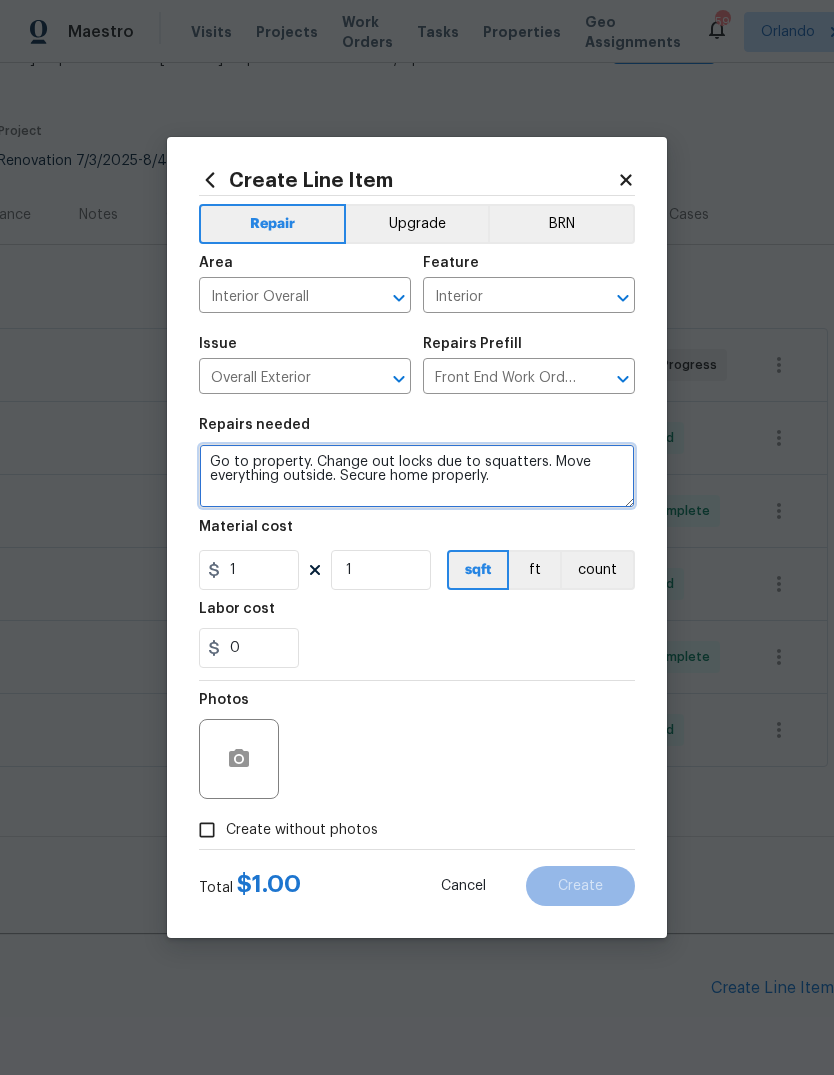 type on "Go to property. Change out locks due to squatters. Move everything outside. Secure home properly." 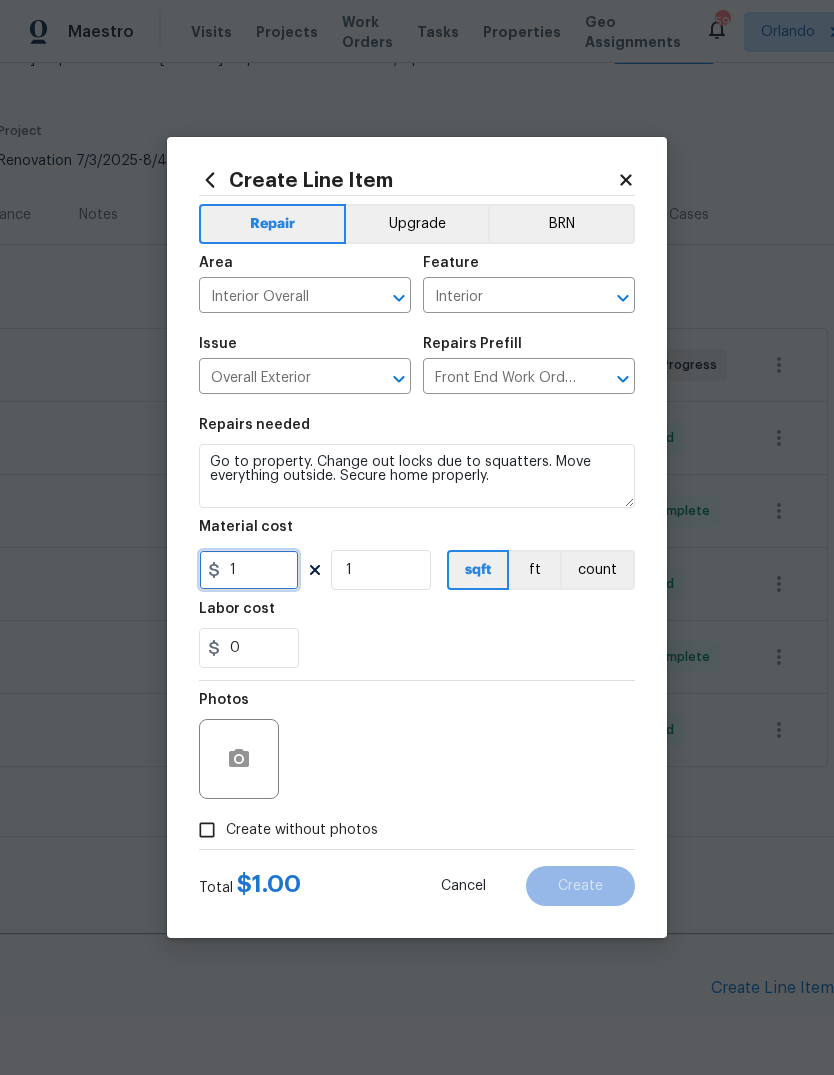 click on "1" at bounding box center (249, 570) 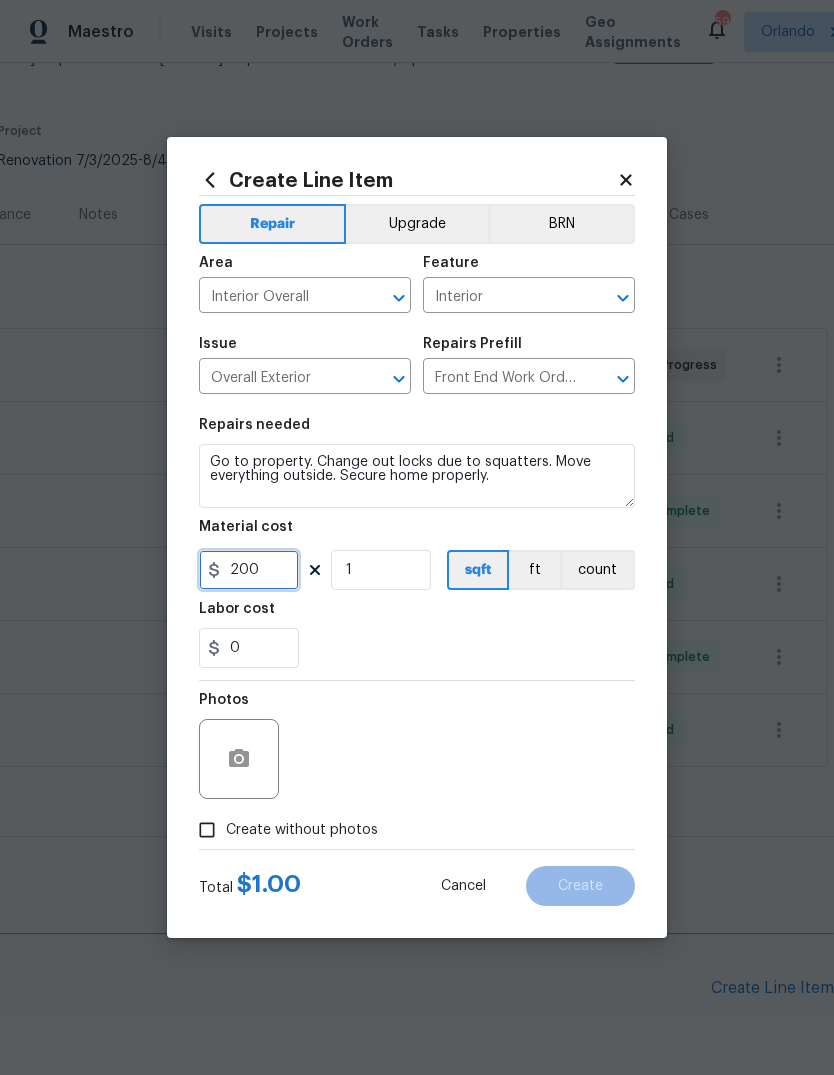 scroll, scrollTop: 158, scrollLeft: 0, axis: vertical 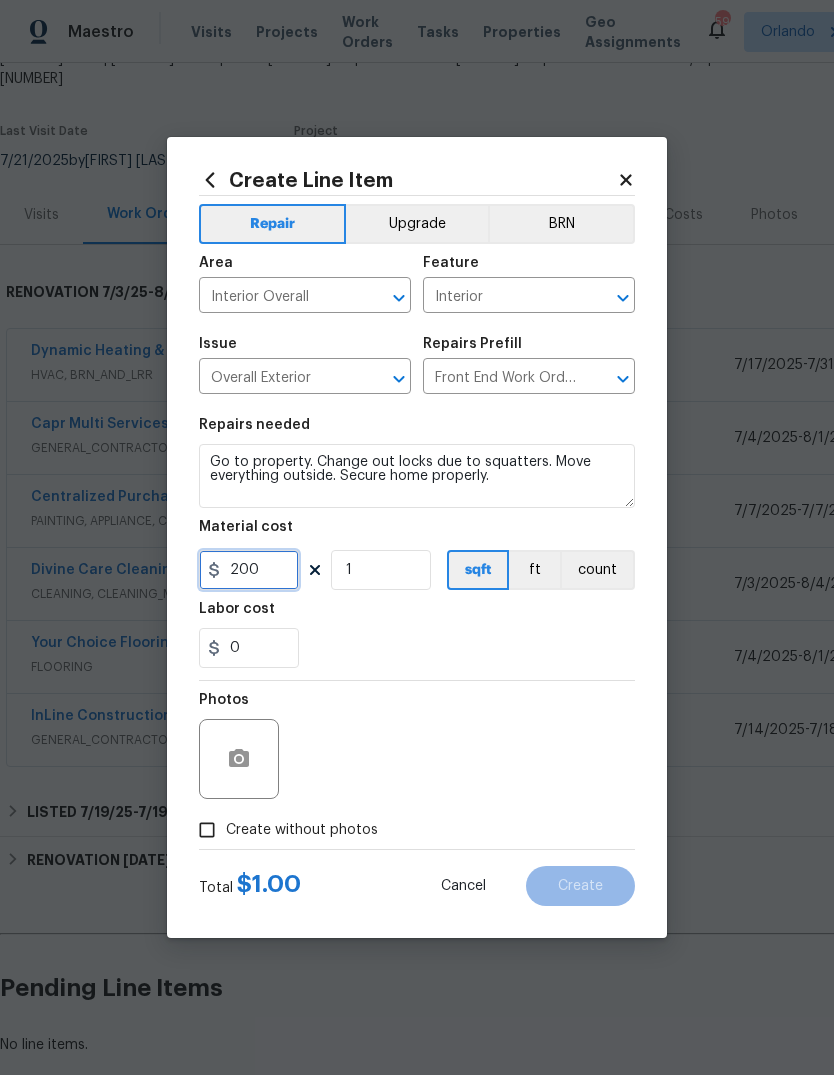 type on "200" 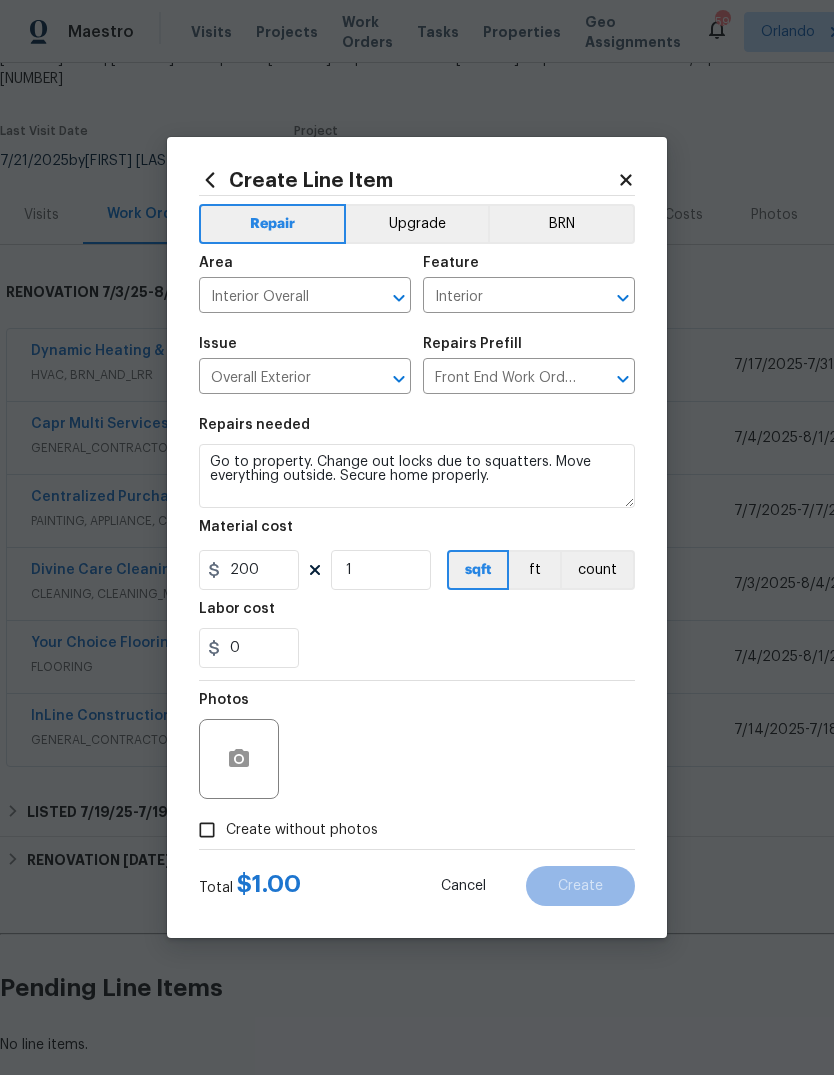 click on "Labor cost" at bounding box center [417, 615] 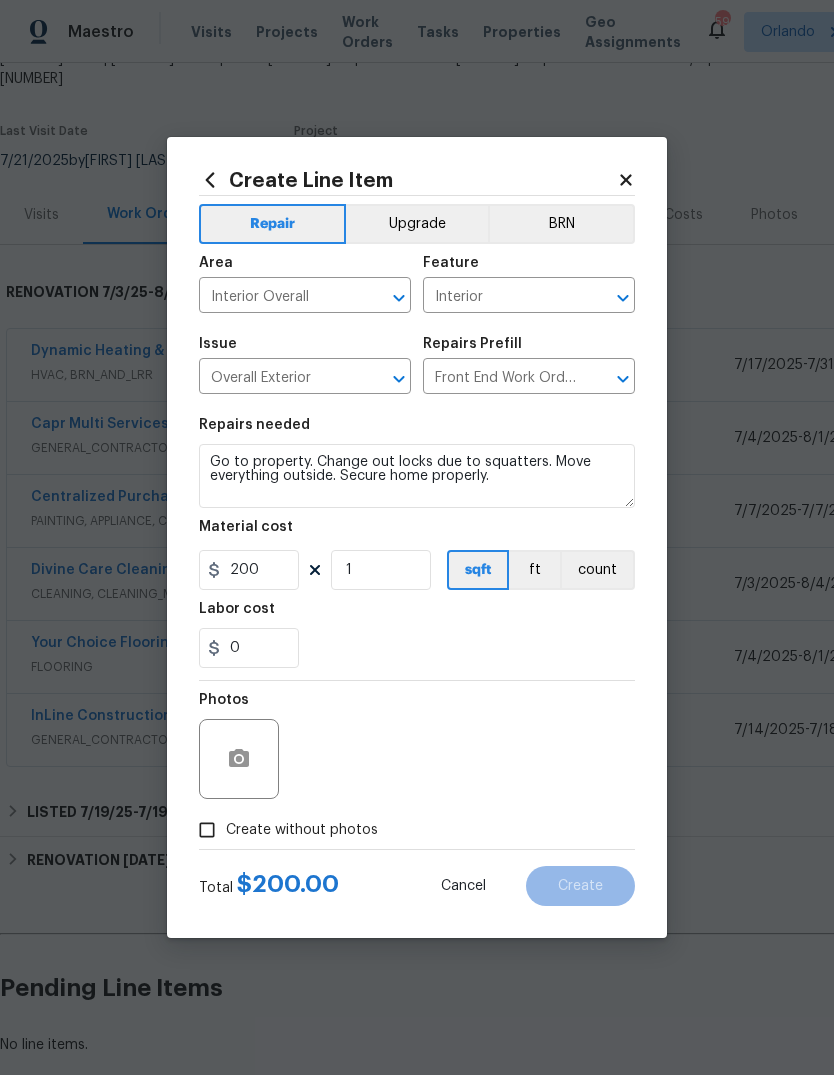click on "Create without photos" at bounding box center (207, 830) 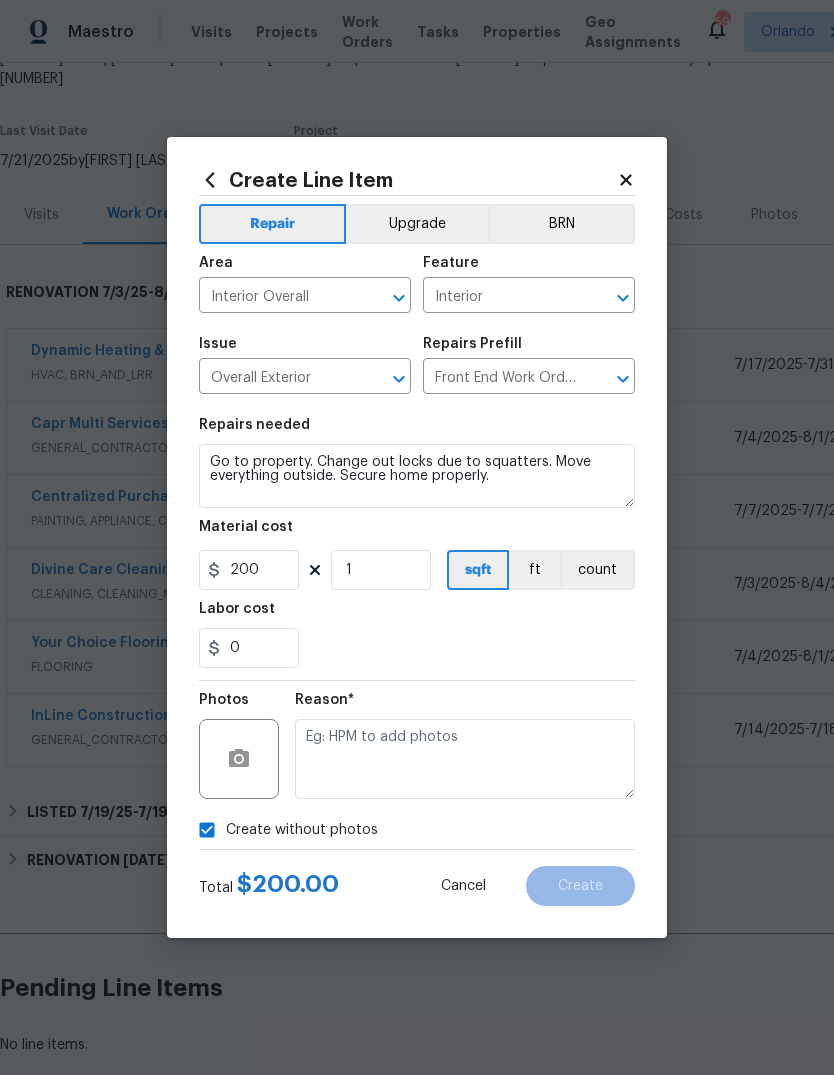 click on "Create without photos" at bounding box center (207, 830) 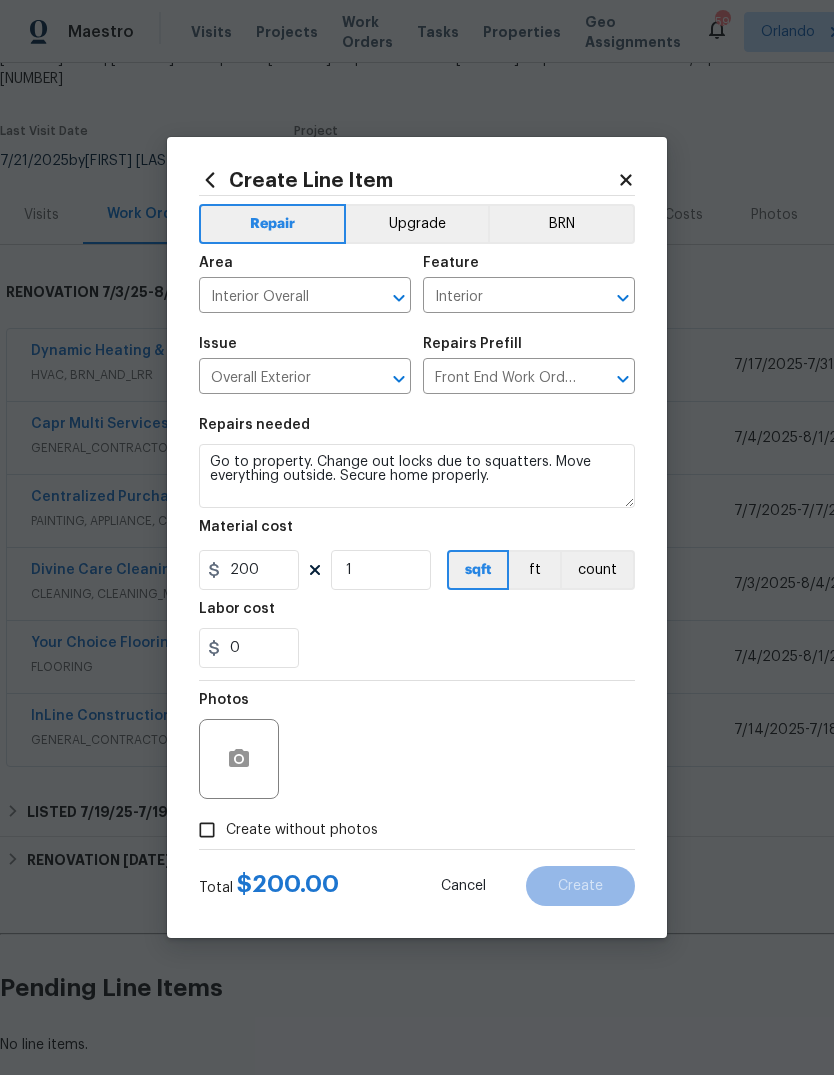 click on "Create without photos" at bounding box center (207, 830) 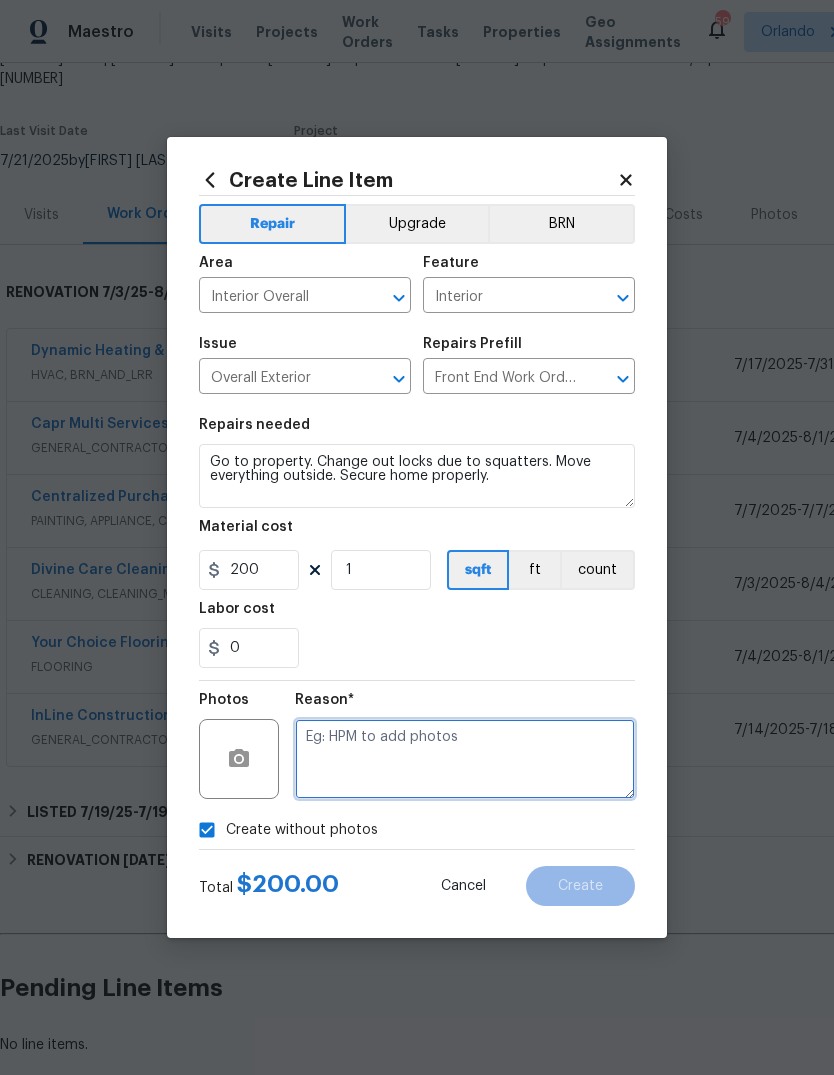 click at bounding box center [465, 759] 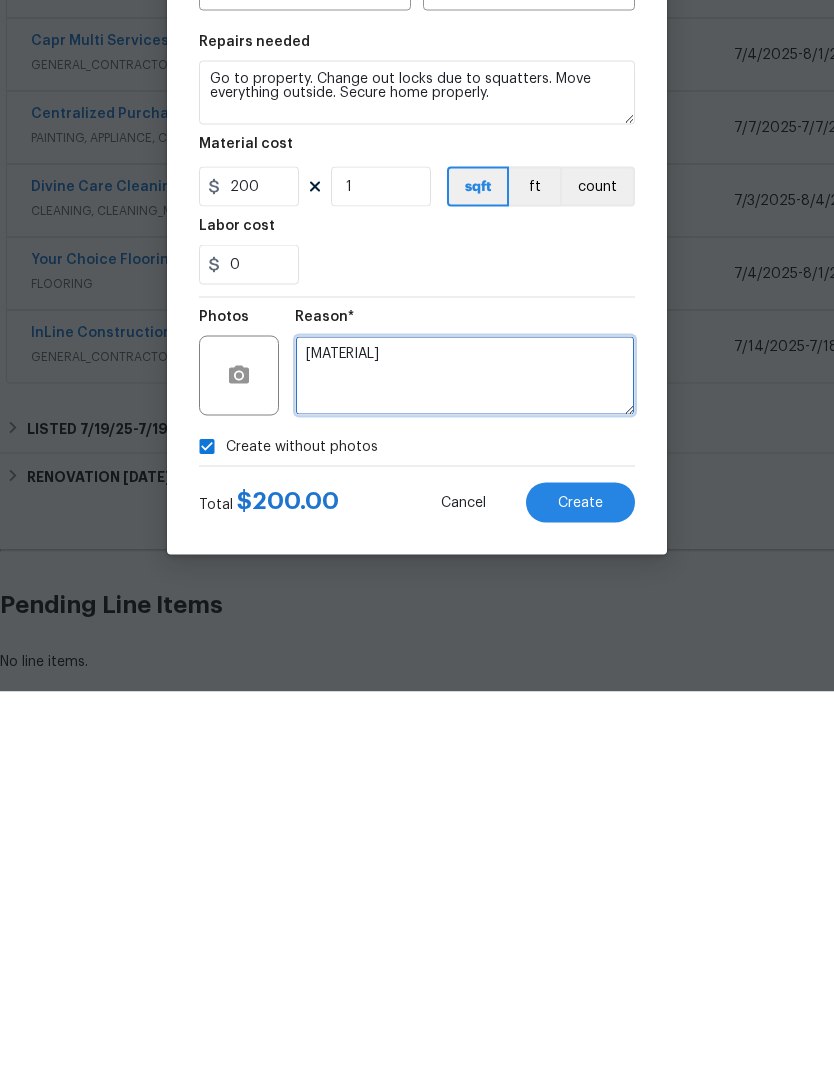 type on "Hpm" 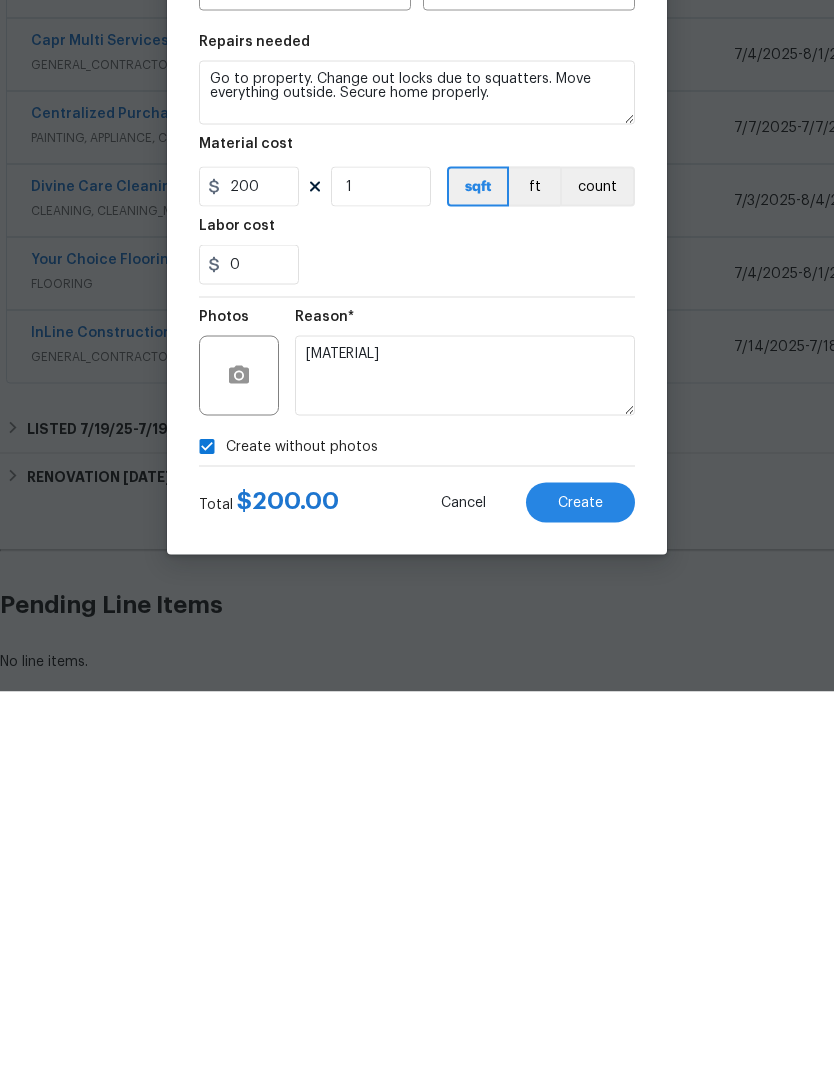 click on "Create" at bounding box center [580, 886] 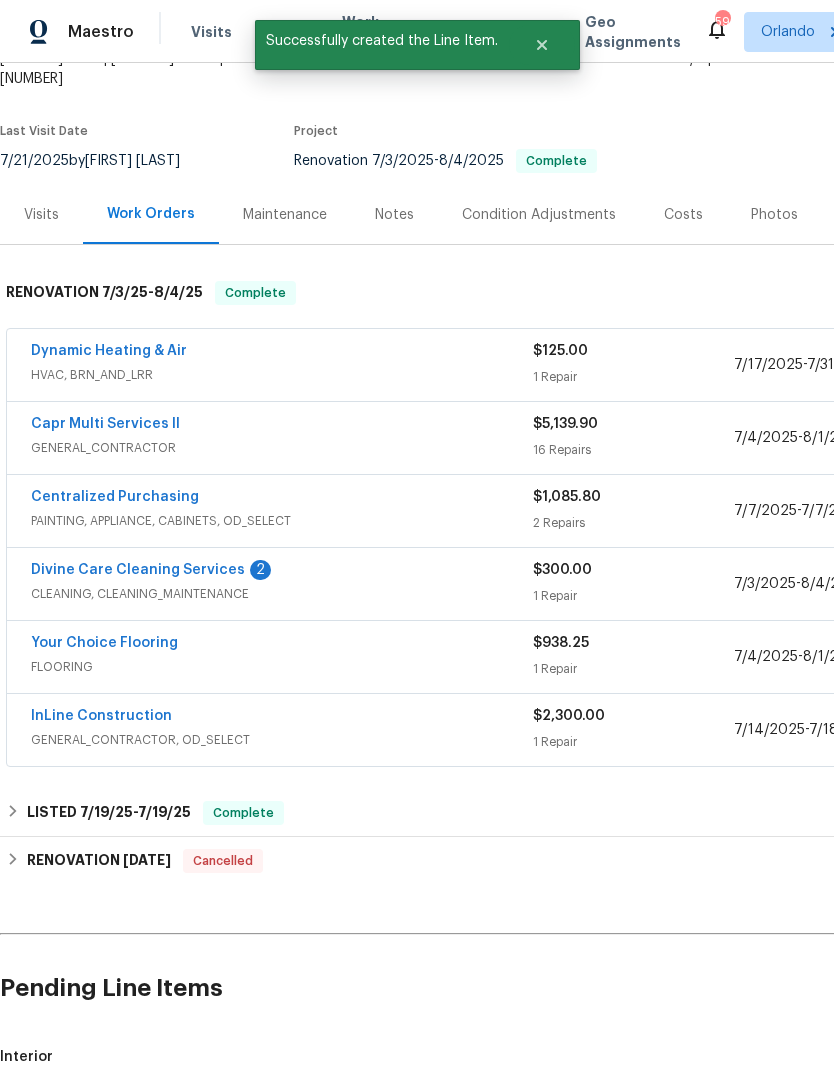 click at bounding box center [58, 1113] 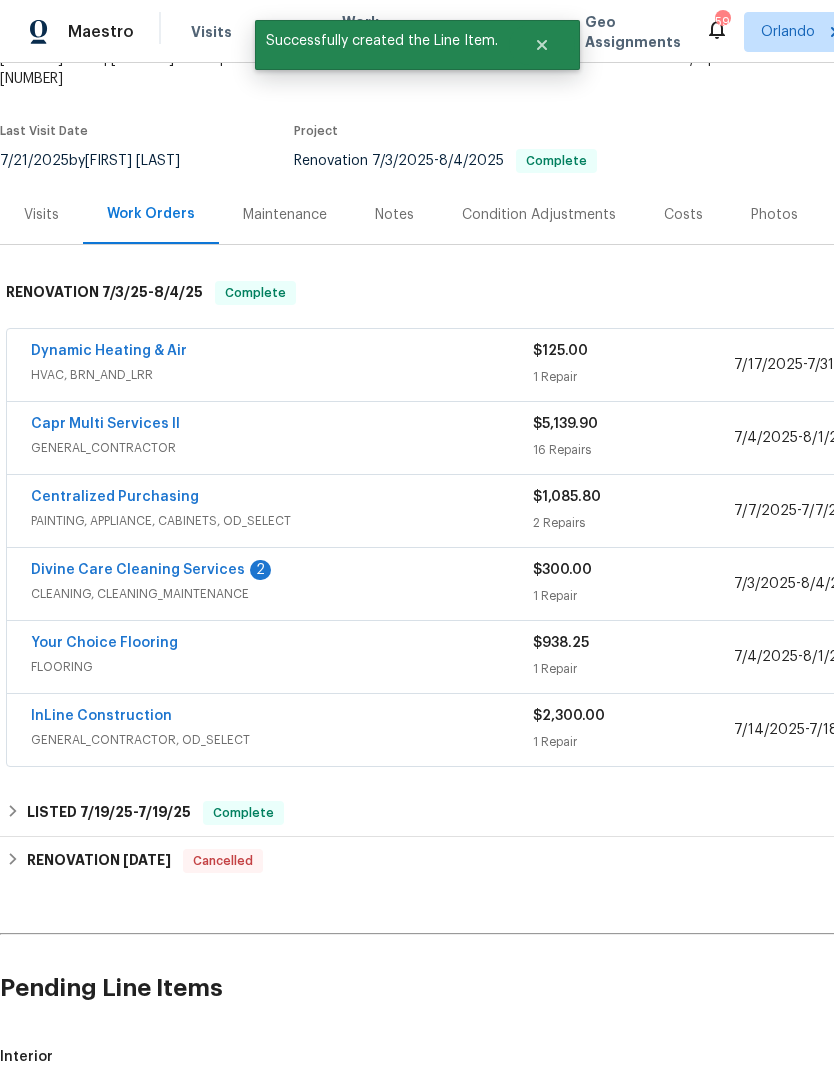 checkbox on "true" 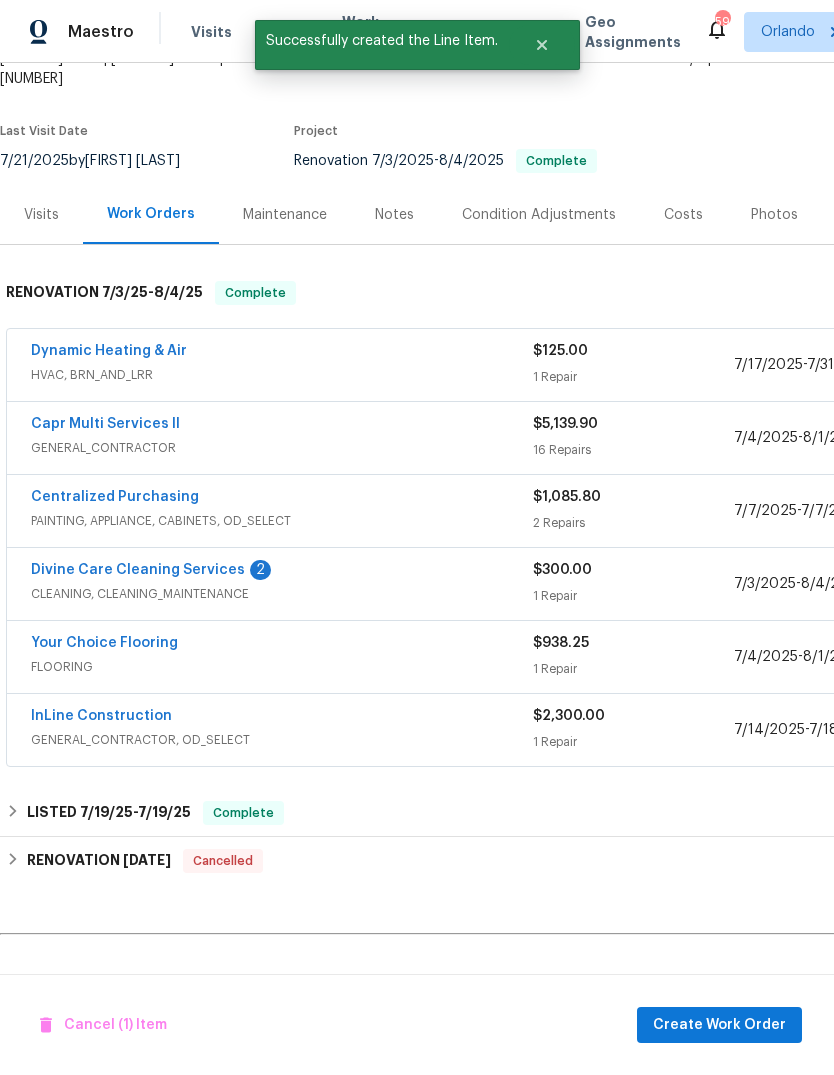 click on "Create Work Order" at bounding box center (719, 1025) 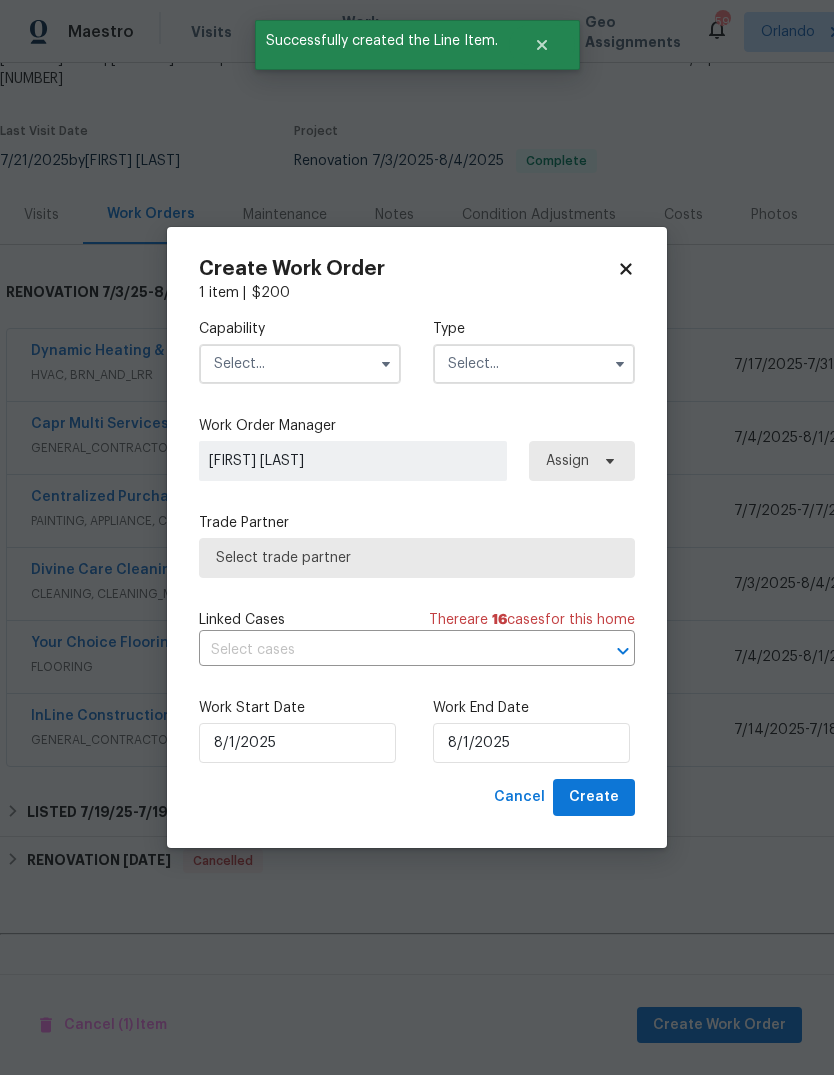 click at bounding box center [300, 364] 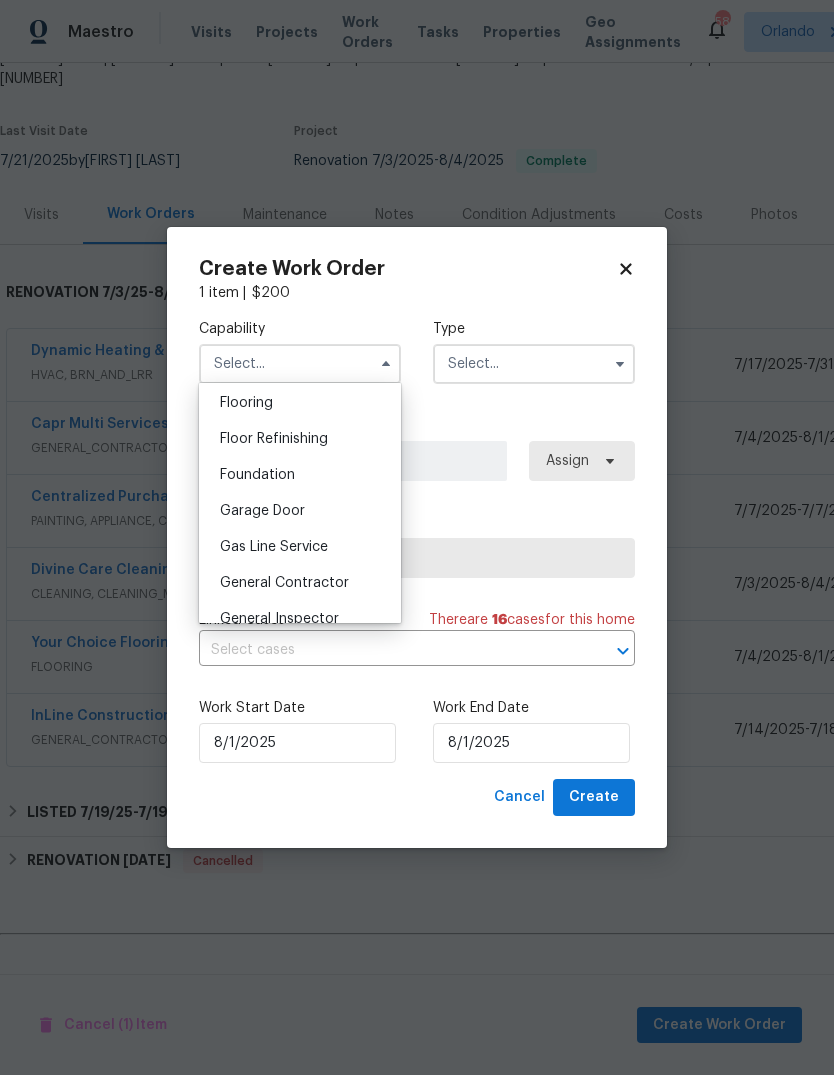 scroll, scrollTop: 793, scrollLeft: 0, axis: vertical 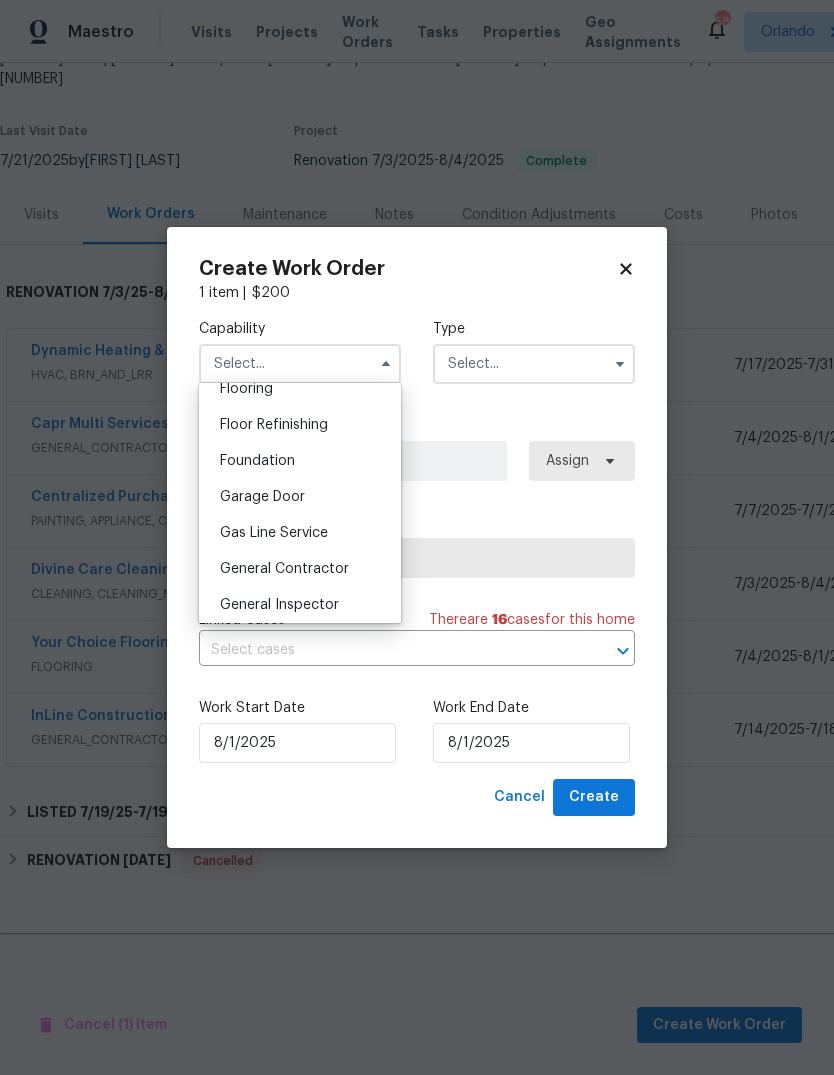 click on "General Contractor" at bounding box center [300, 569] 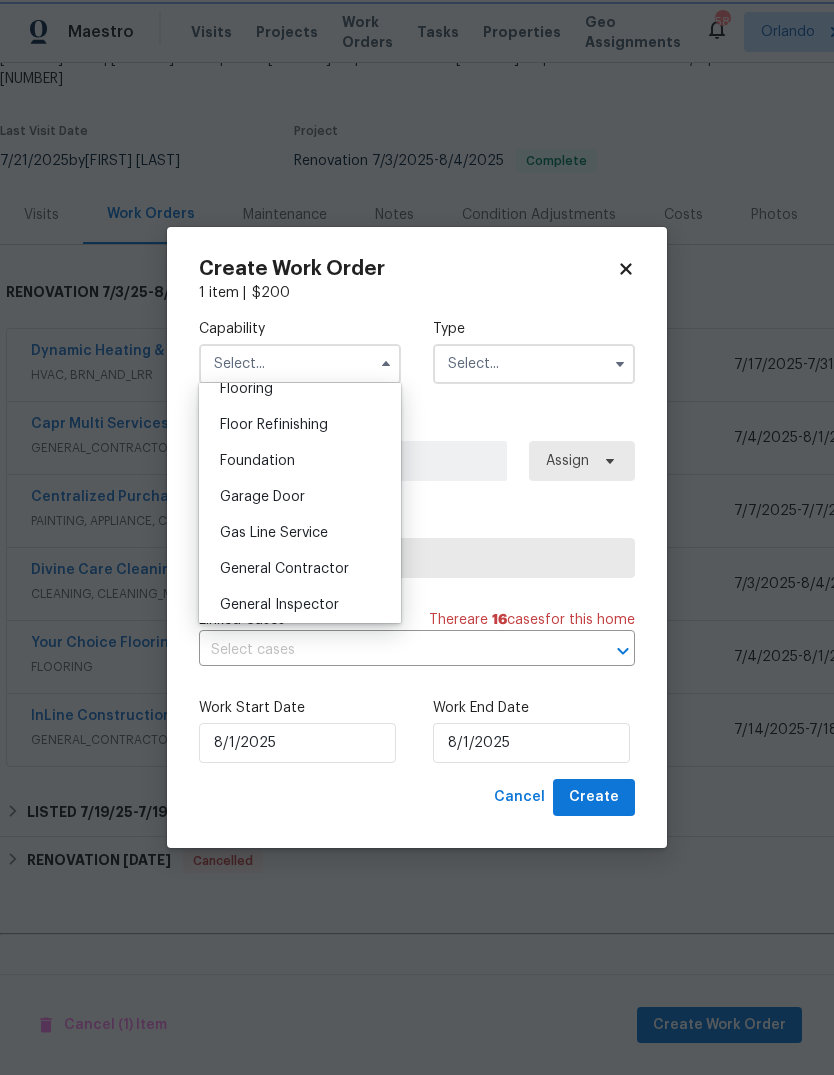 type on "General Contractor" 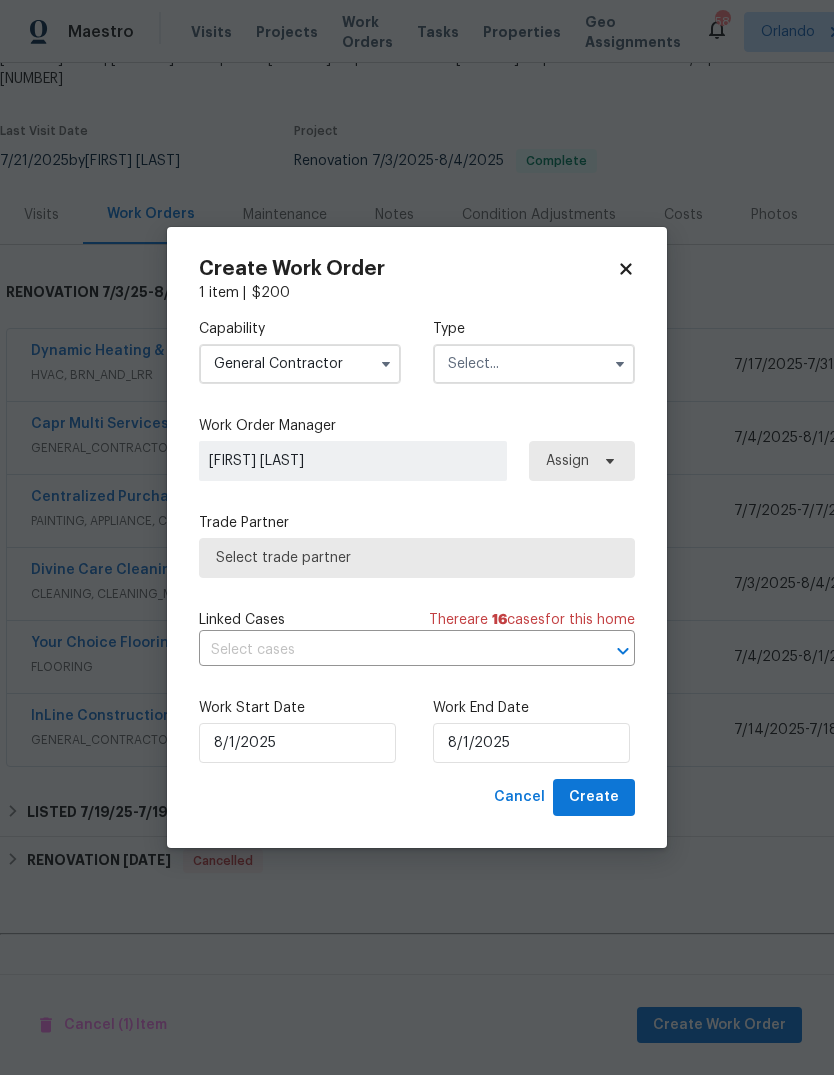click at bounding box center (534, 364) 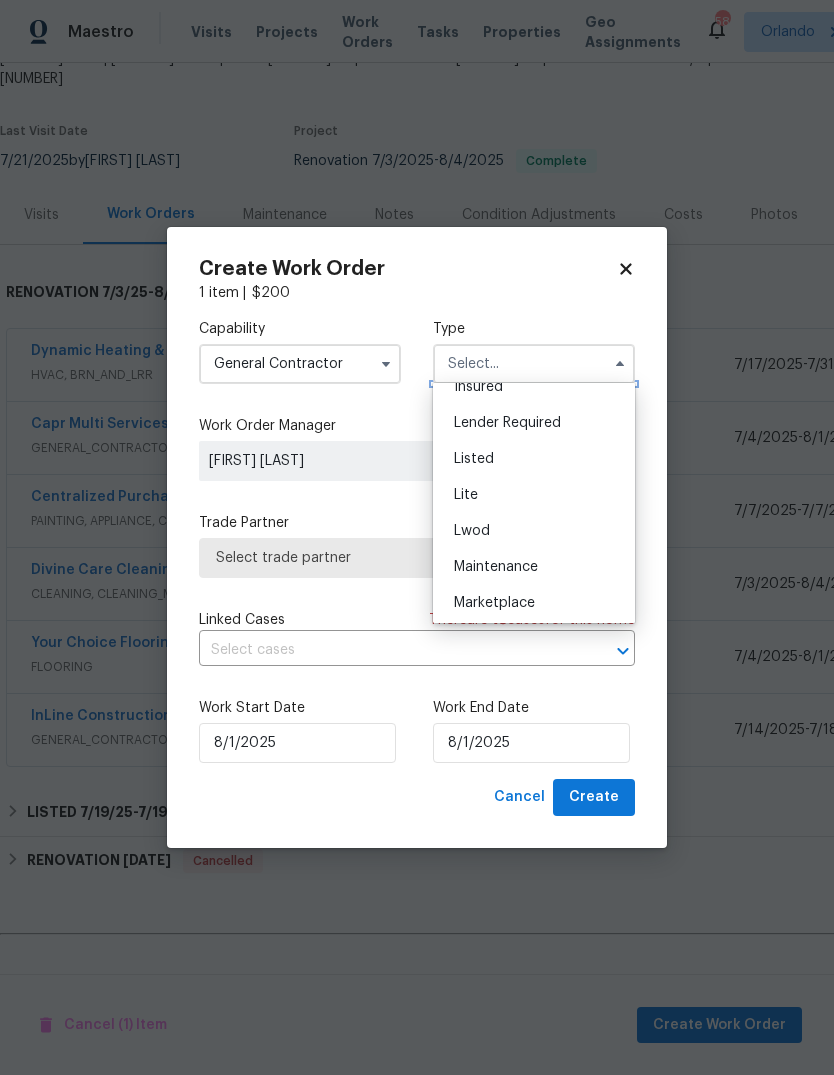 scroll, scrollTop: 165, scrollLeft: 0, axis: vertical 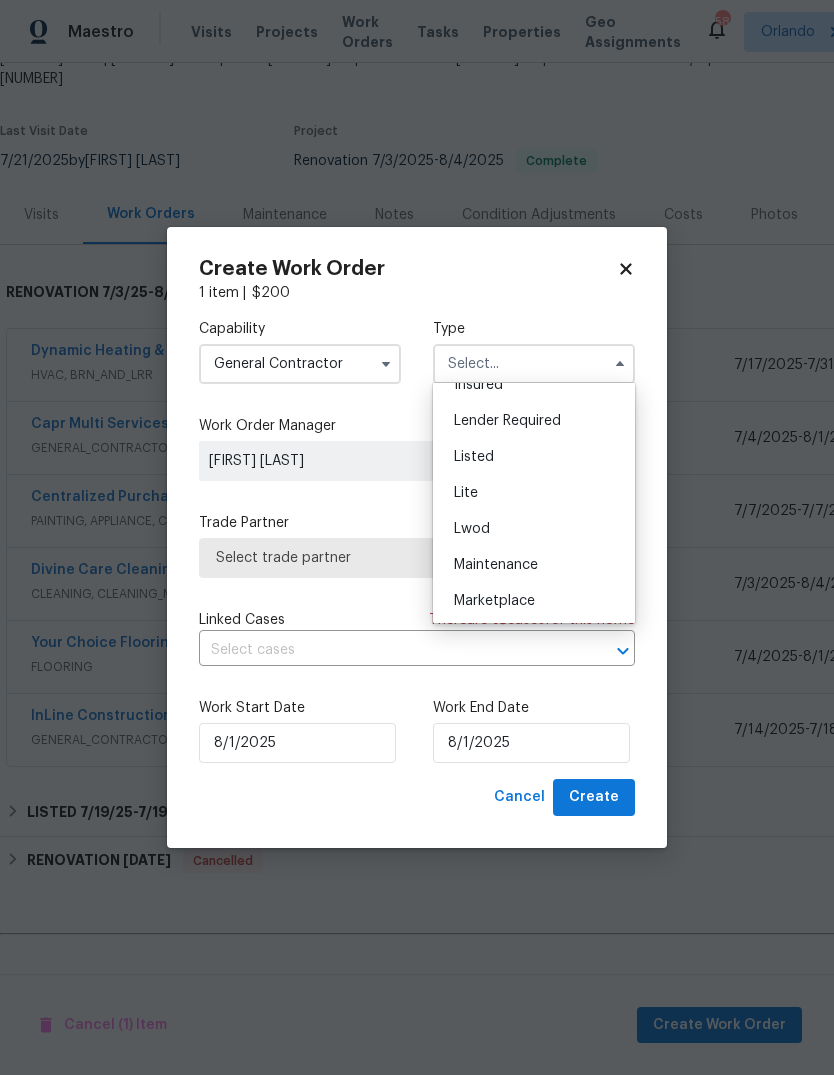 click on "Listed" at bounding box center (534, 457) 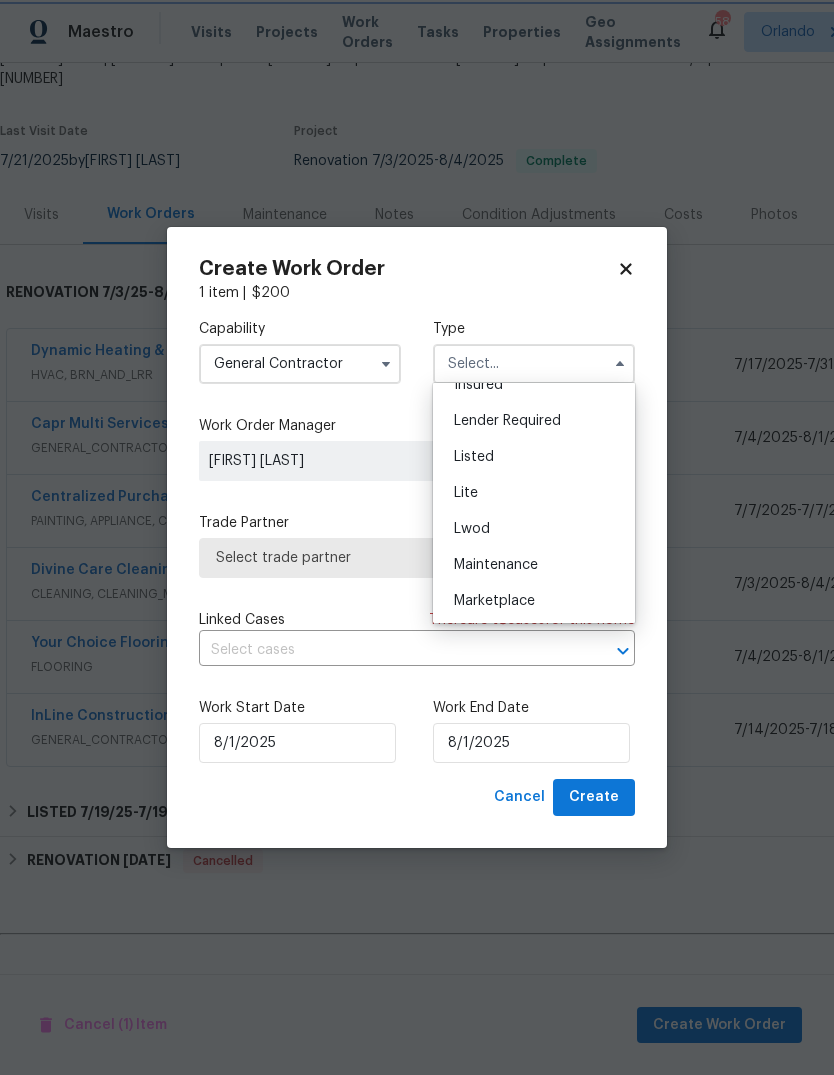 type on "Listed" 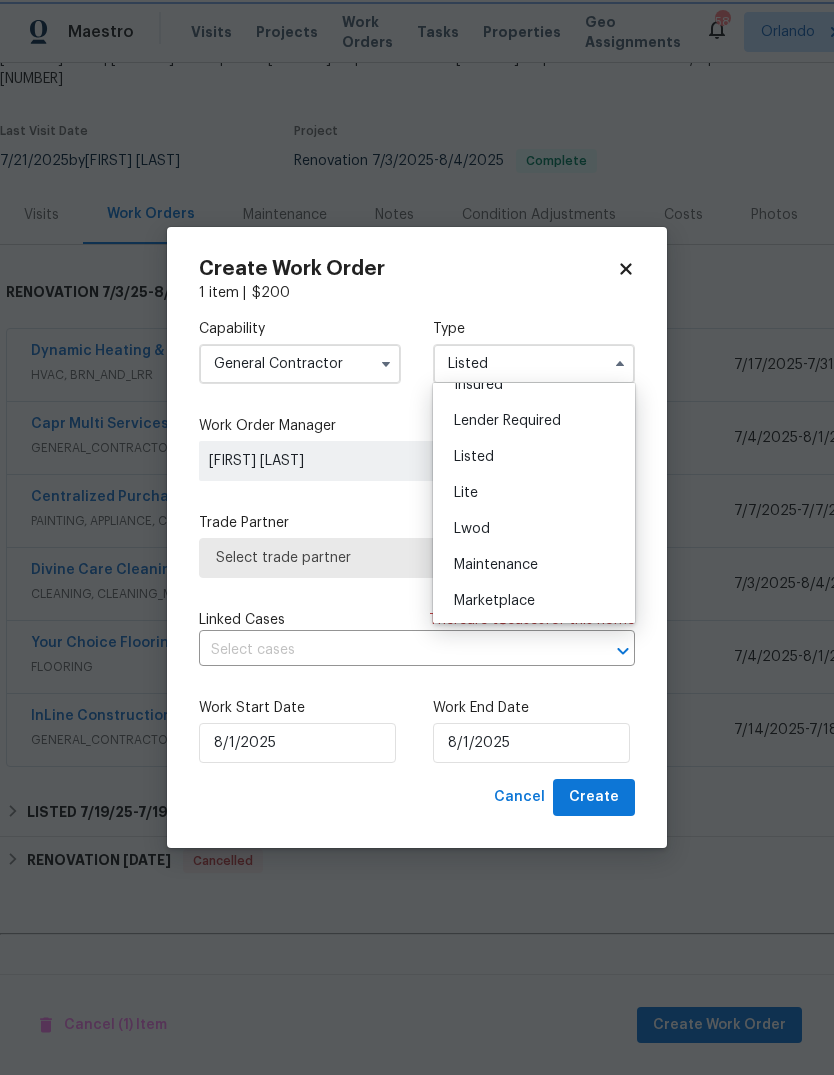 scroll, scrollTop: 0, scrollLeft: 0, axis: both 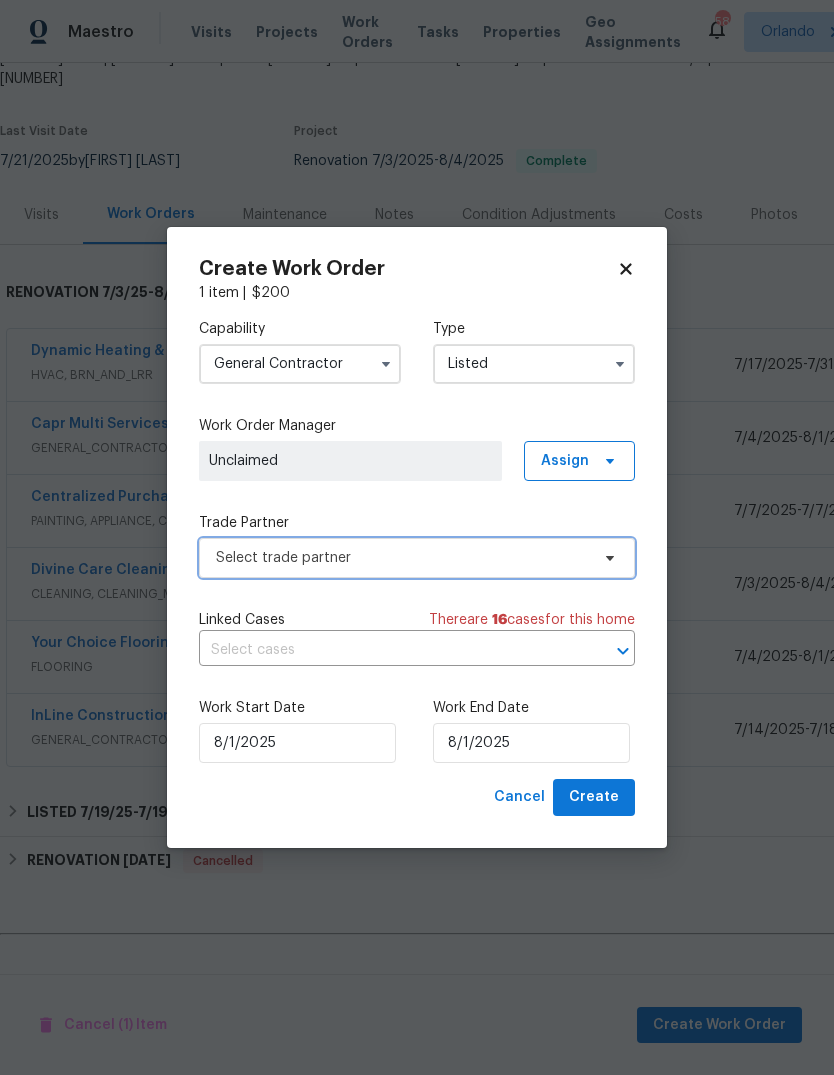 click on "Select trade partner" at bounding box center (417, 558) 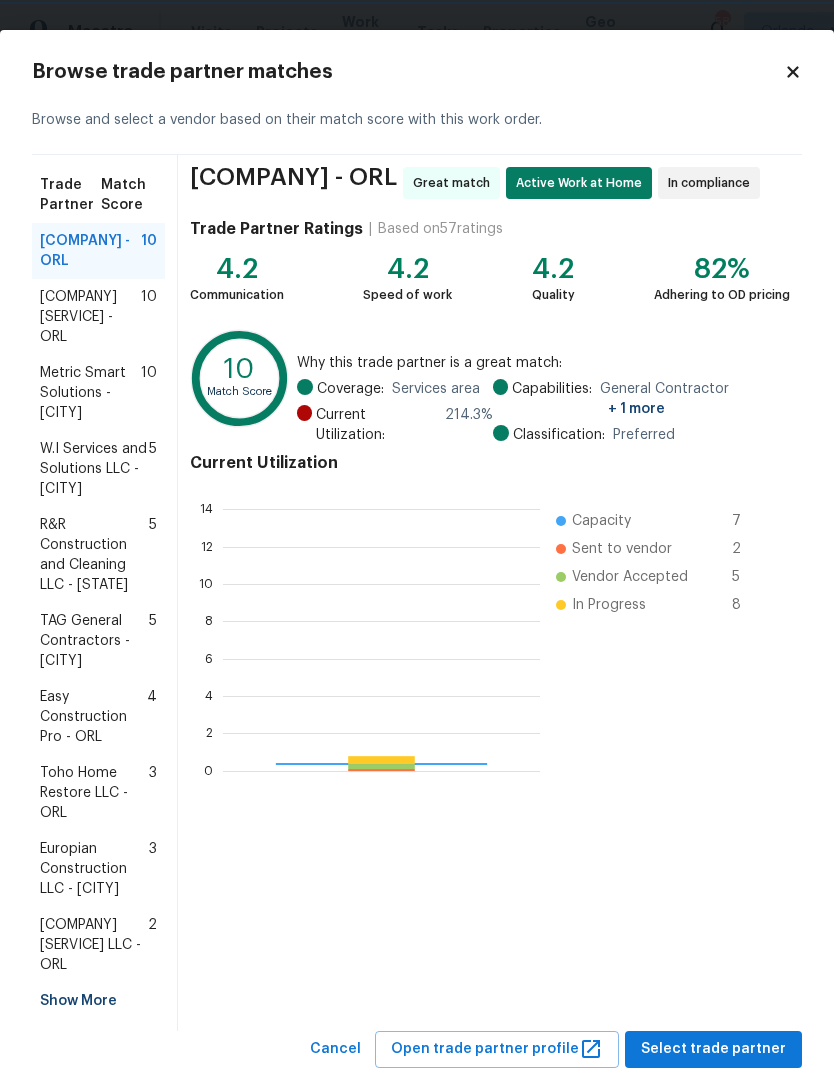 scroll, scrollTop: 2, scrollLeft: 2, axis: both 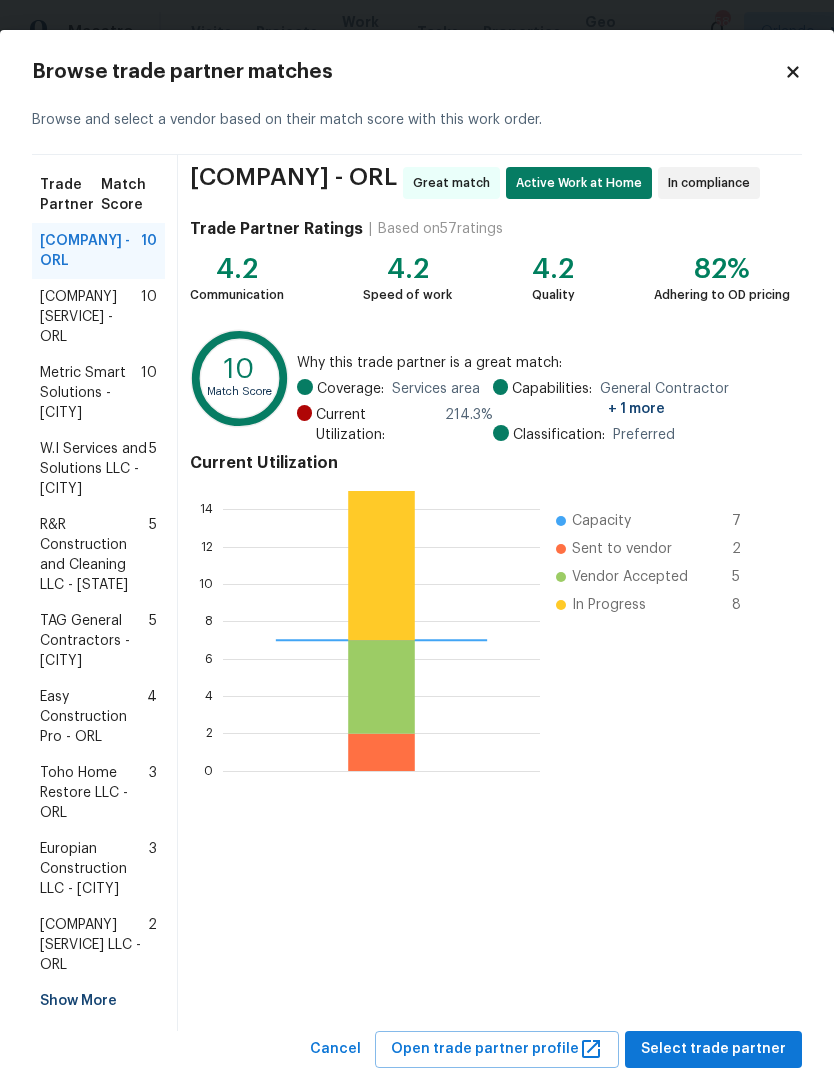 click on "Capr Multi Services ll - ORL" at bounding box center (90, 317) 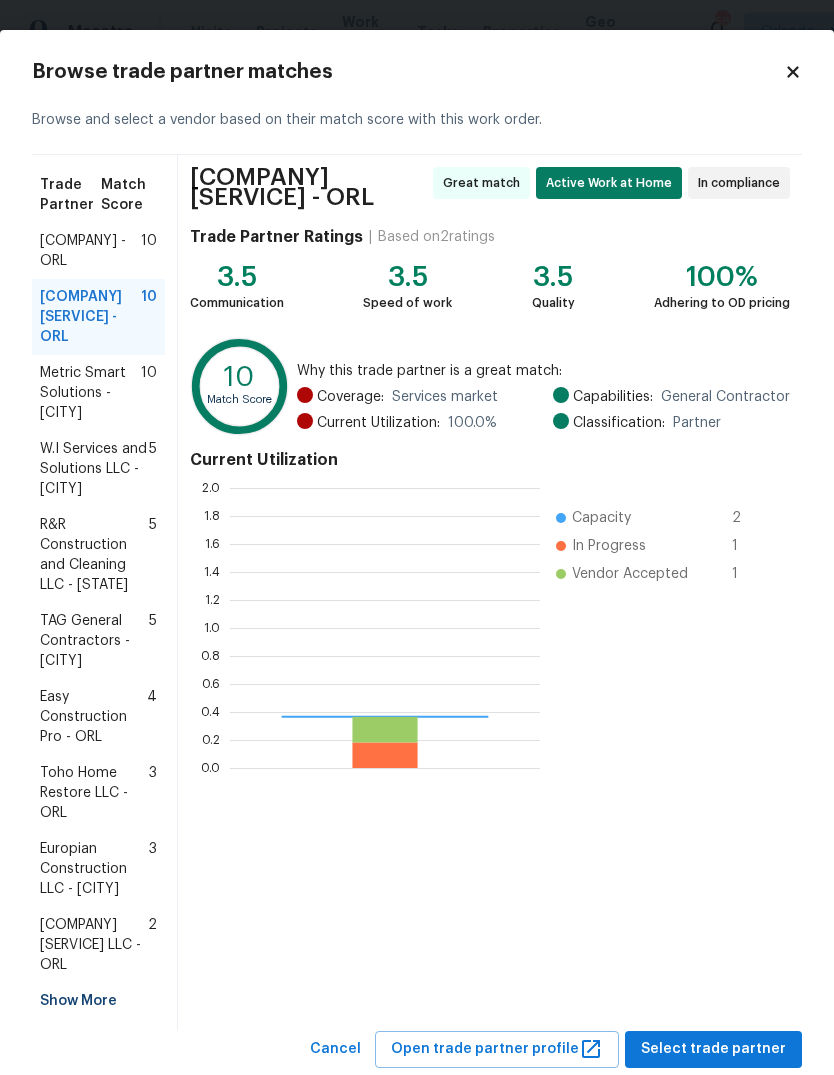 scroll, scrollTop: 2, scrollLeft: 2, axis: both 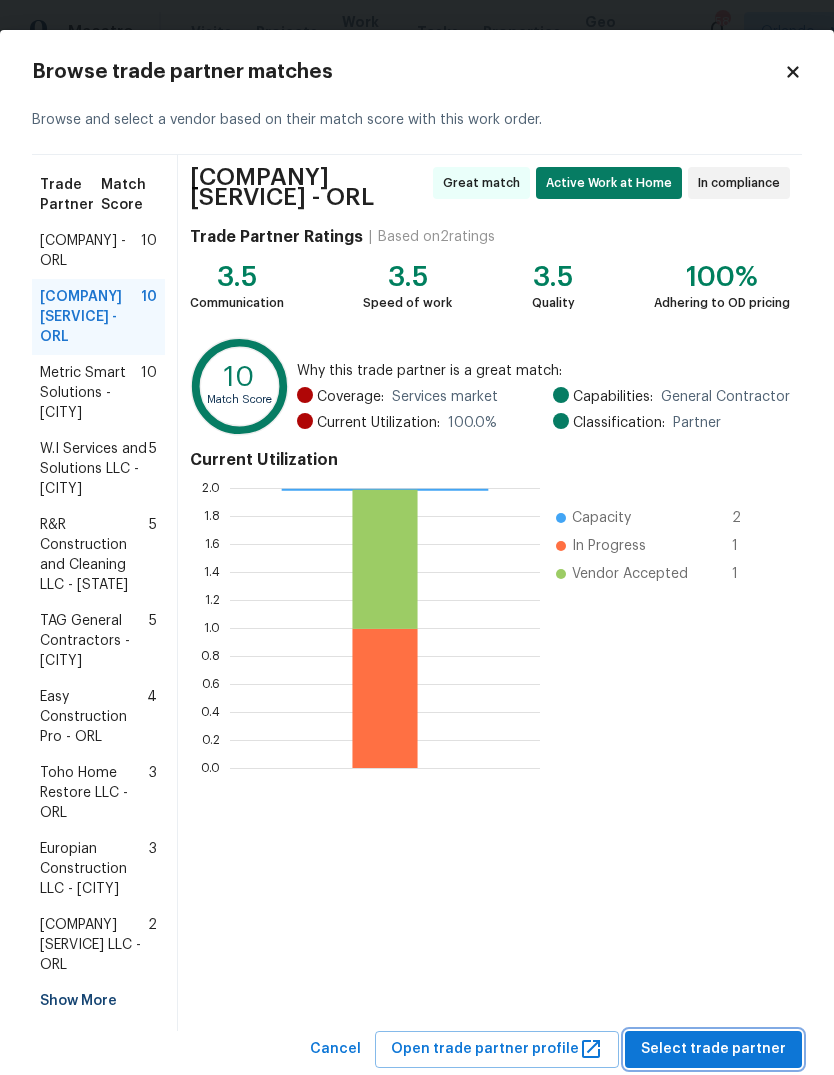 click on "Select trade partner" at bounding box center [713, 1049] 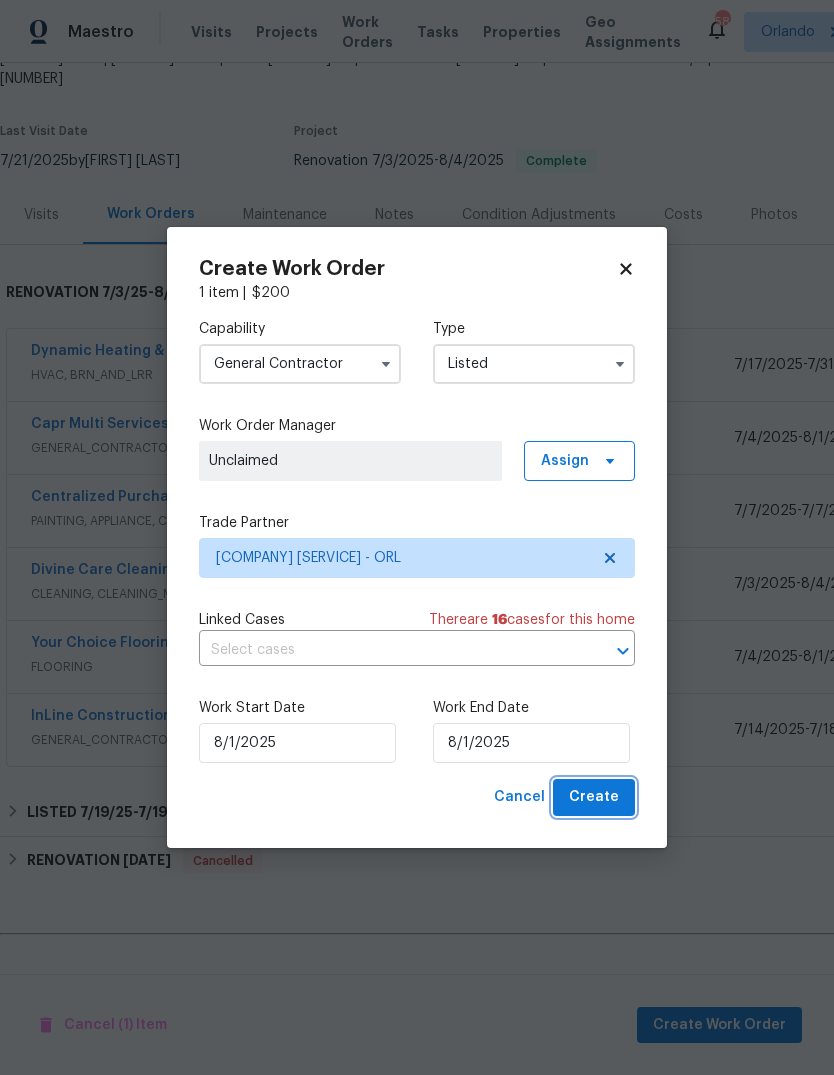click on "Create" at bounding box center [594, 797] 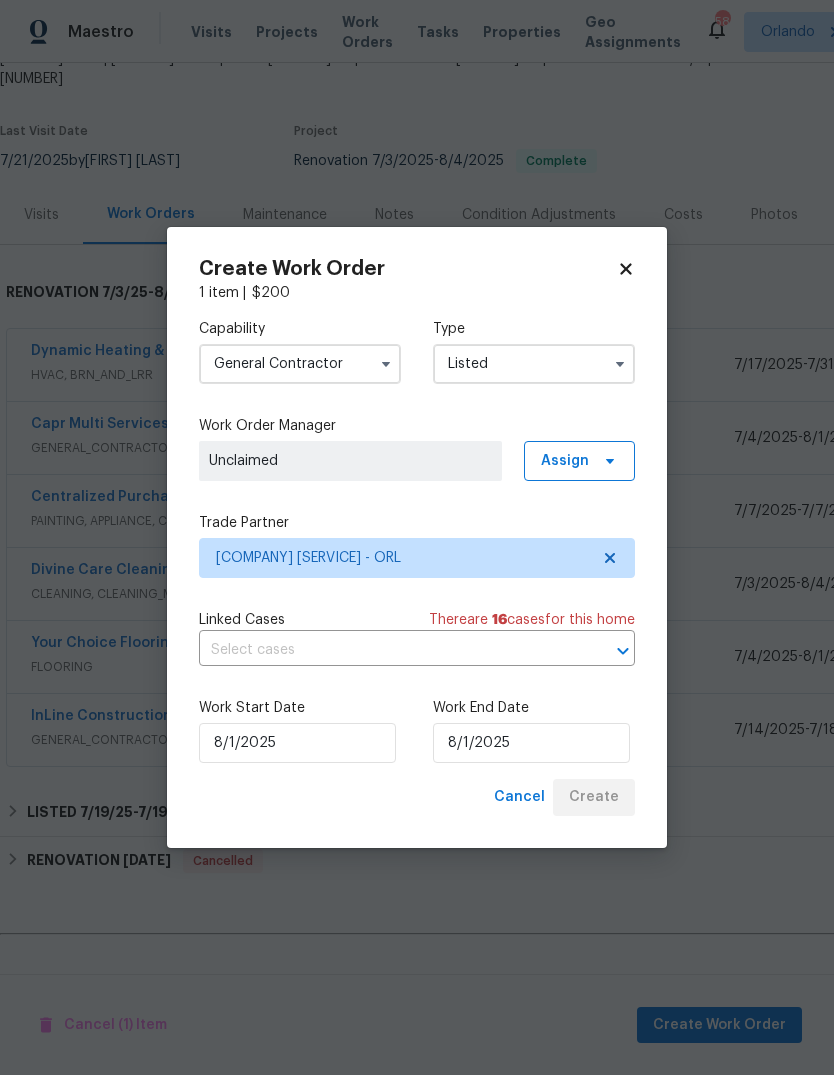 checkbox on "false" 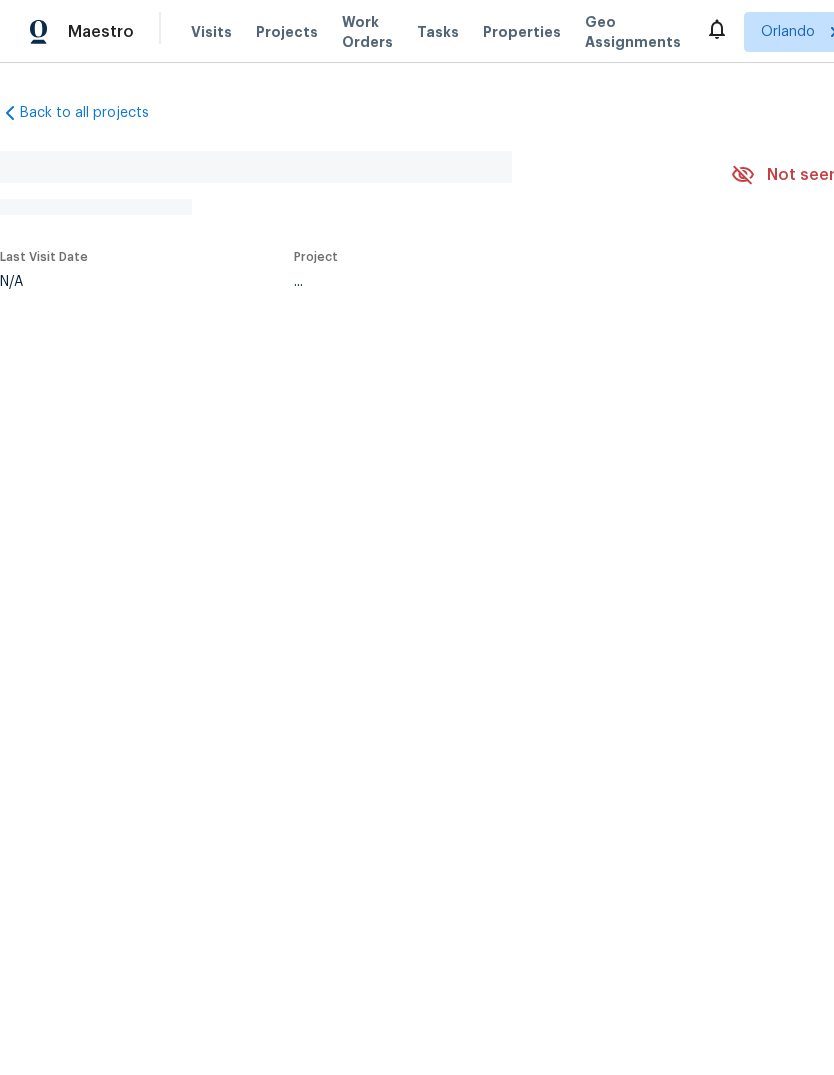 scroll, scrollTop: 0, scrollLeft: 0, axis: both 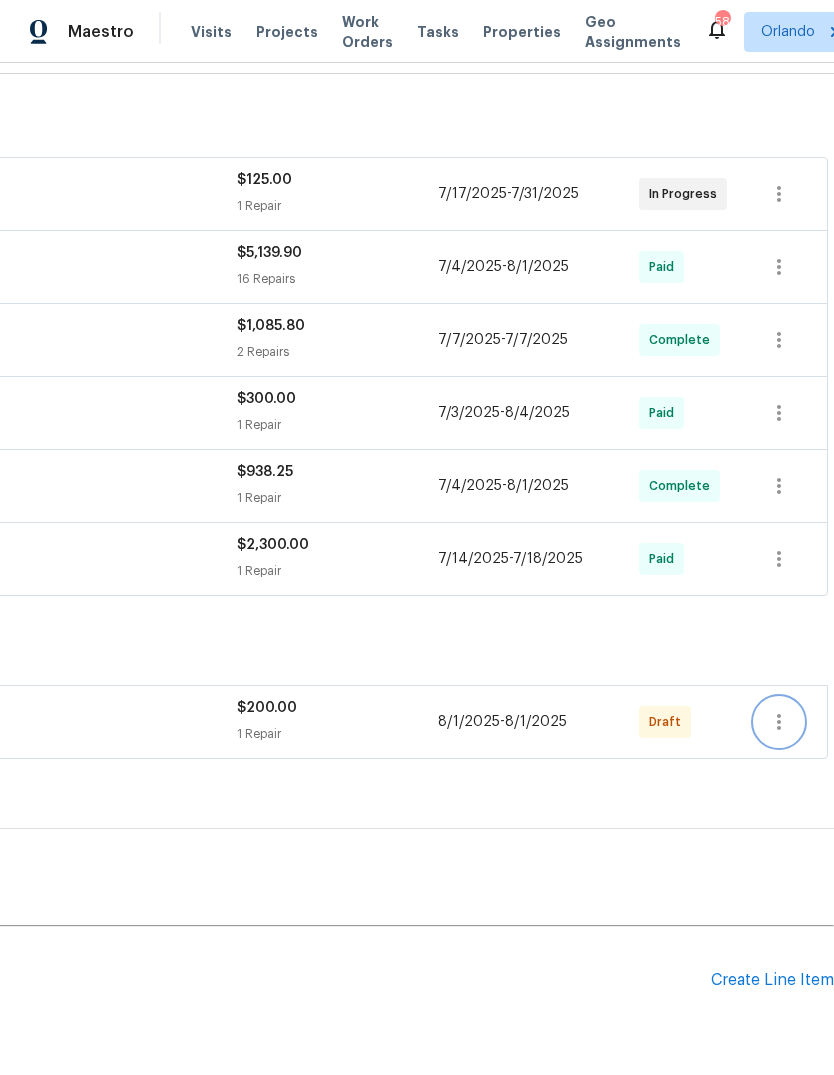 click 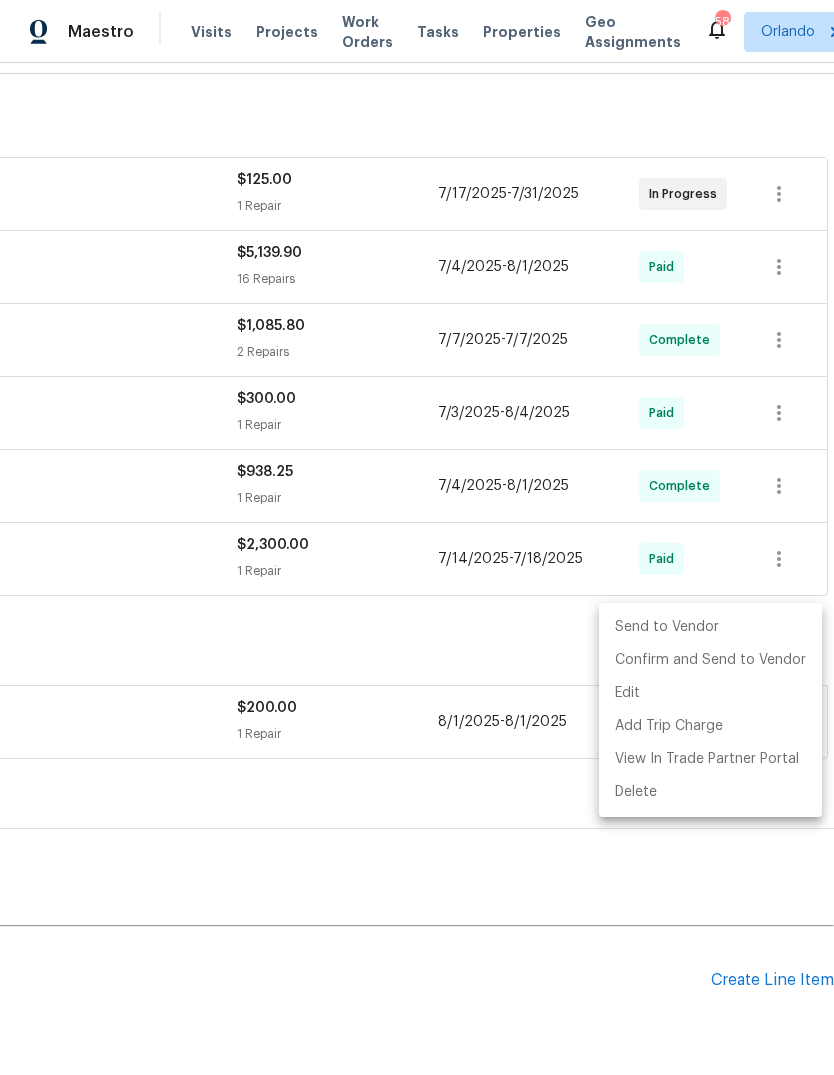 click on "Send to Vendor" at bounding box center [710, 627] 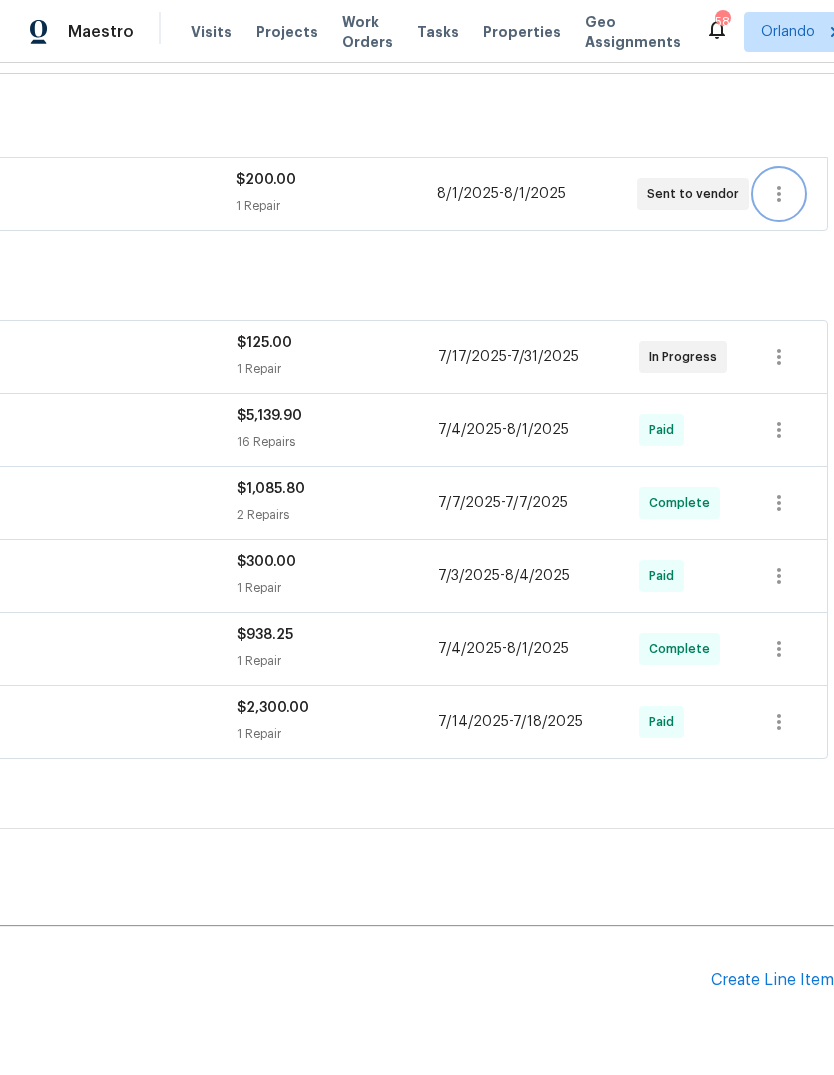 click 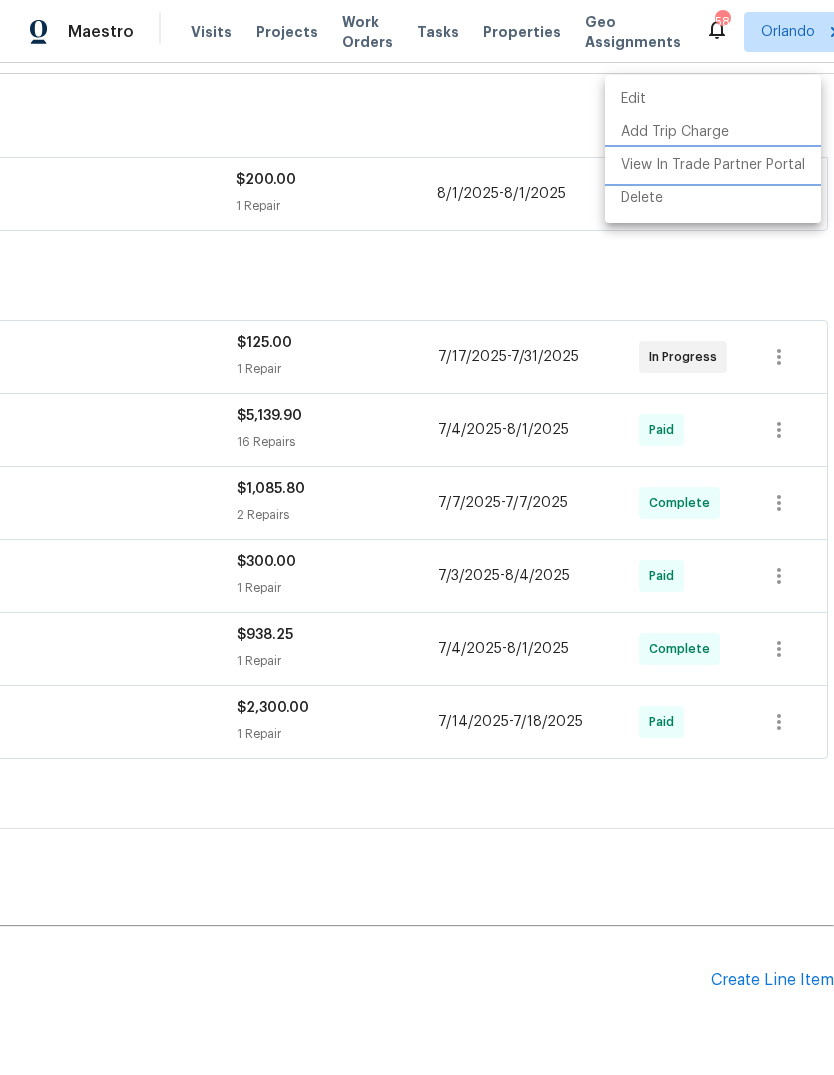 click on "View In Trade Partner Portal" at bounding box center (713, 165) 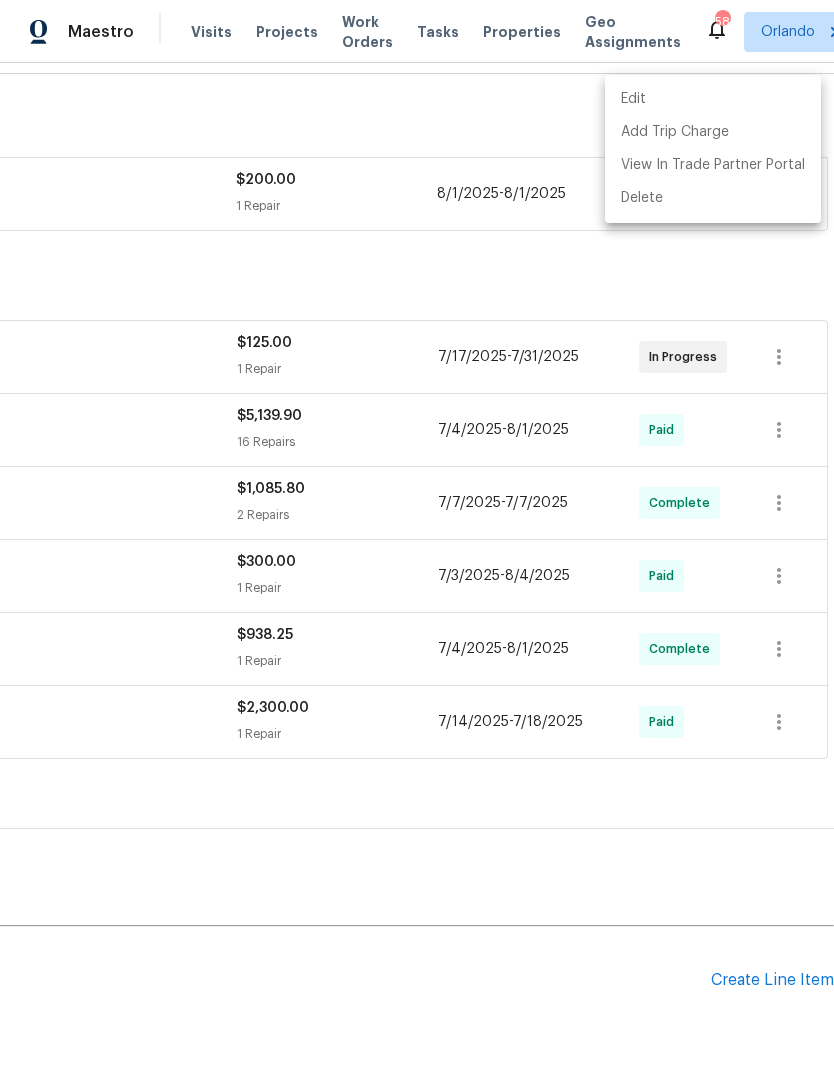 click at bounding box center (417, 537) 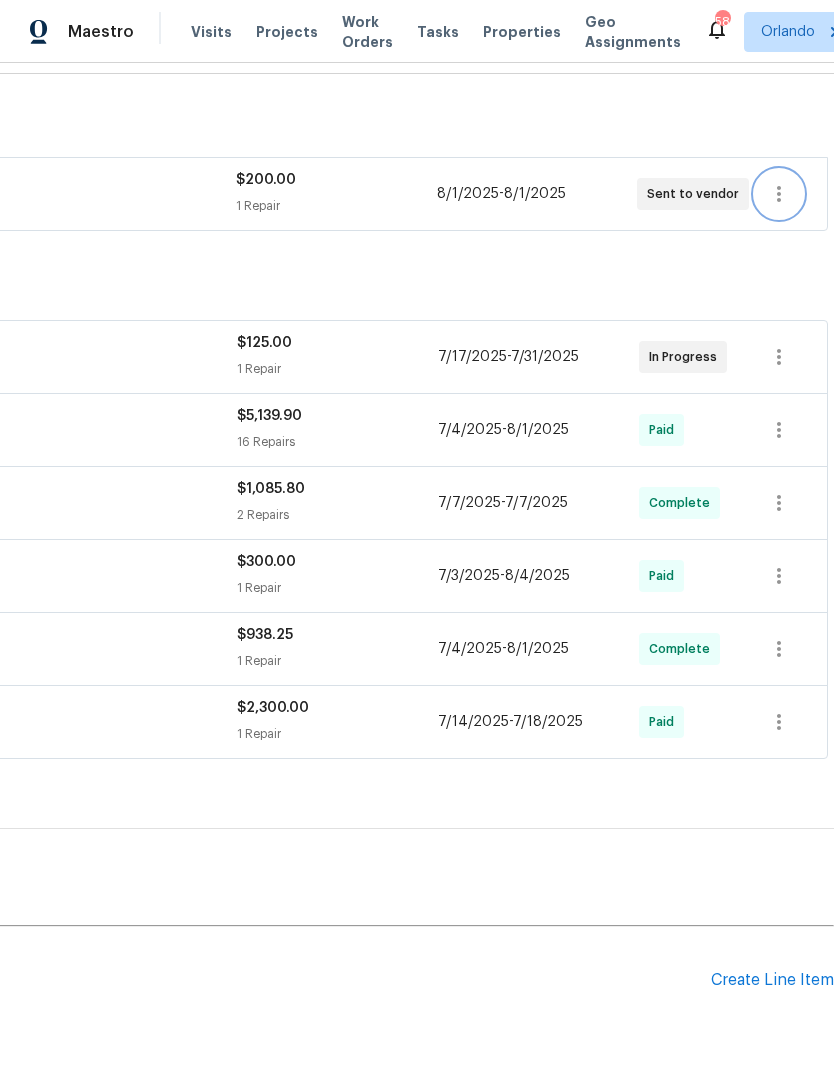 click at bounding box center [779, 194] 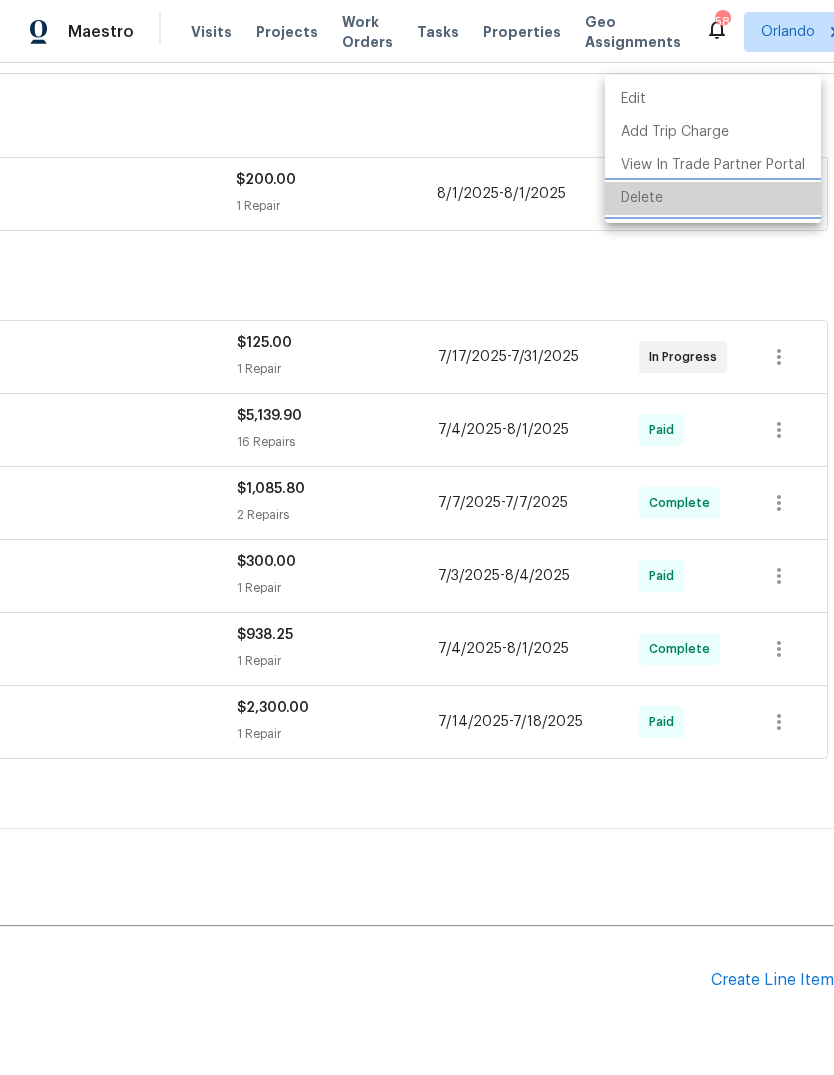 click on "Delete" at bounding box center (713, 198) 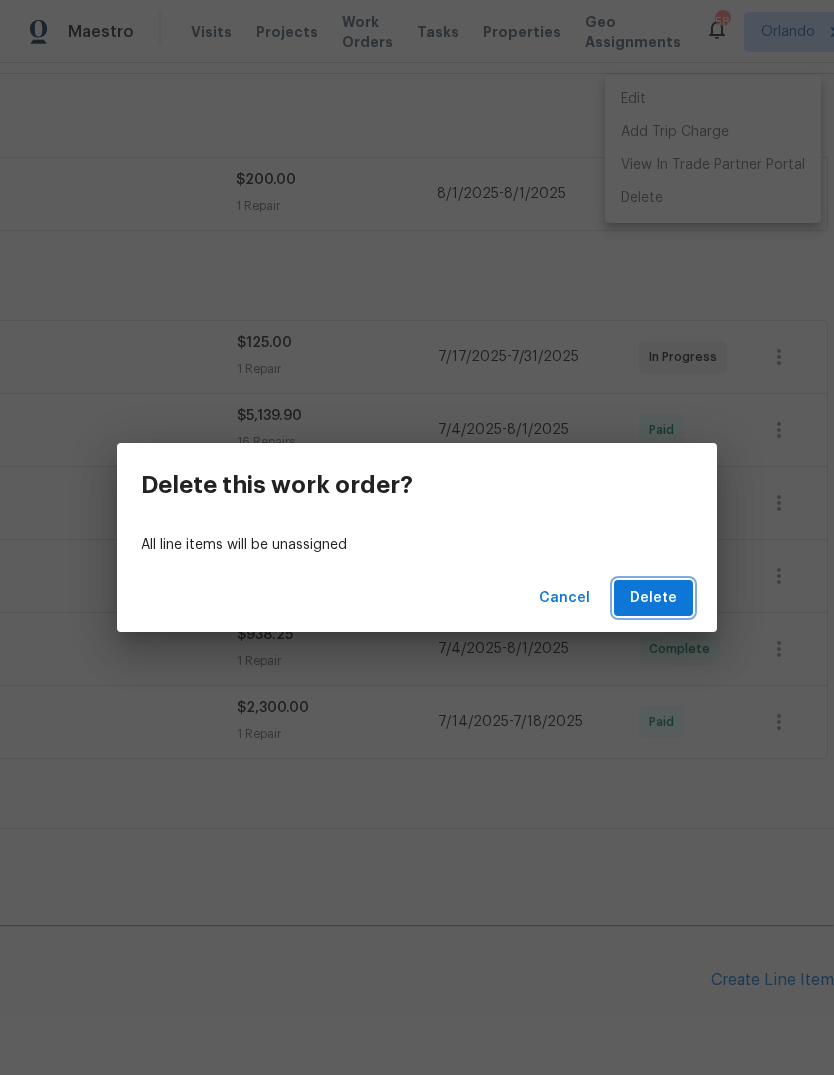 click on "Delete" at bounding box center (653, 598) 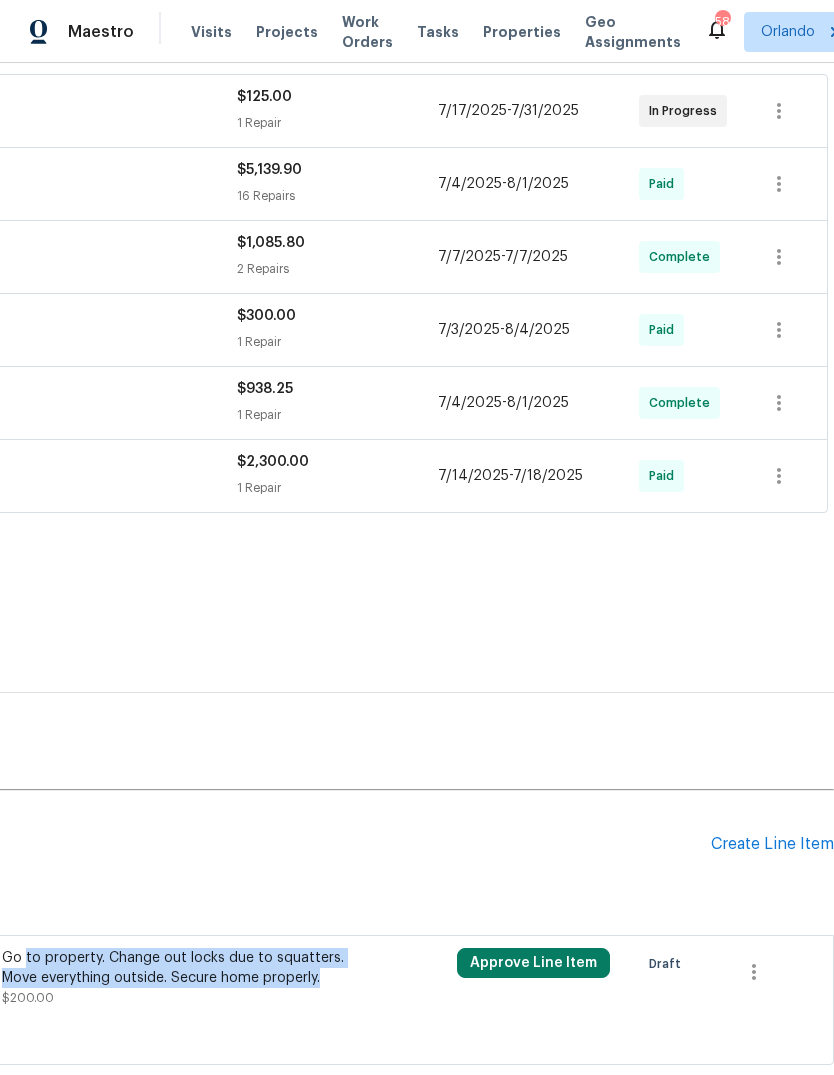 scroll, scrollTop: 392, scrollLeft: 296, axis: both 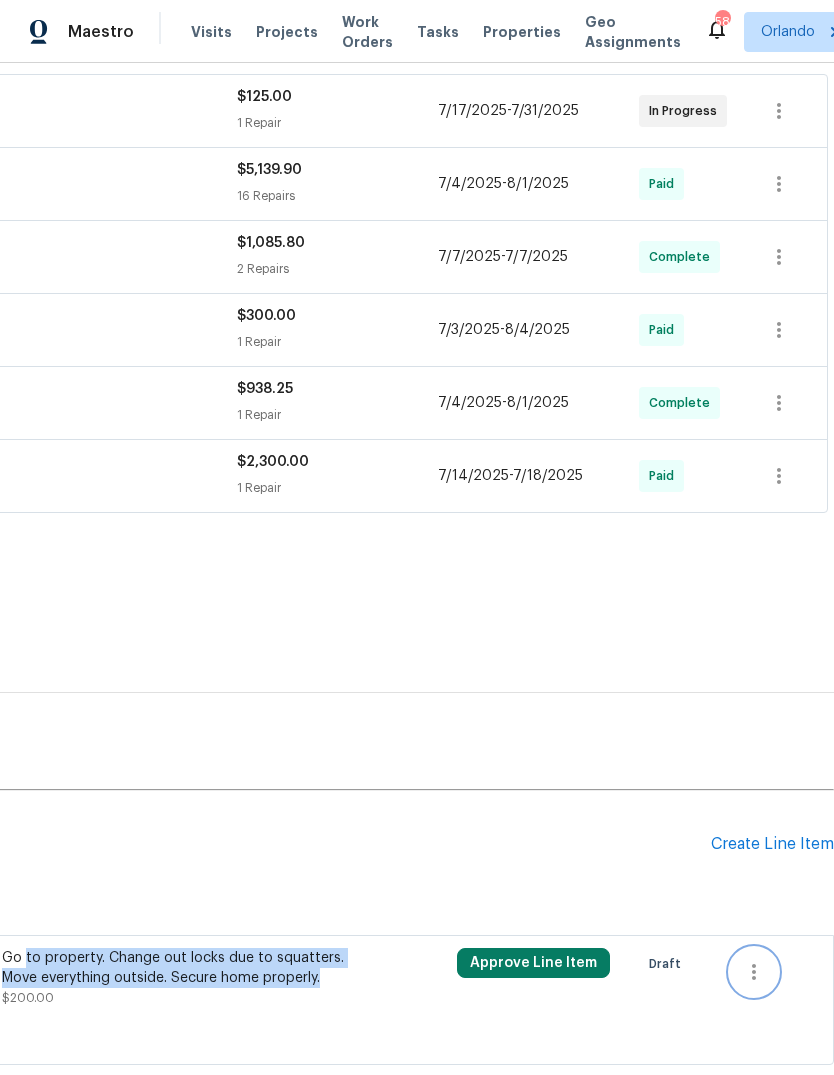 click 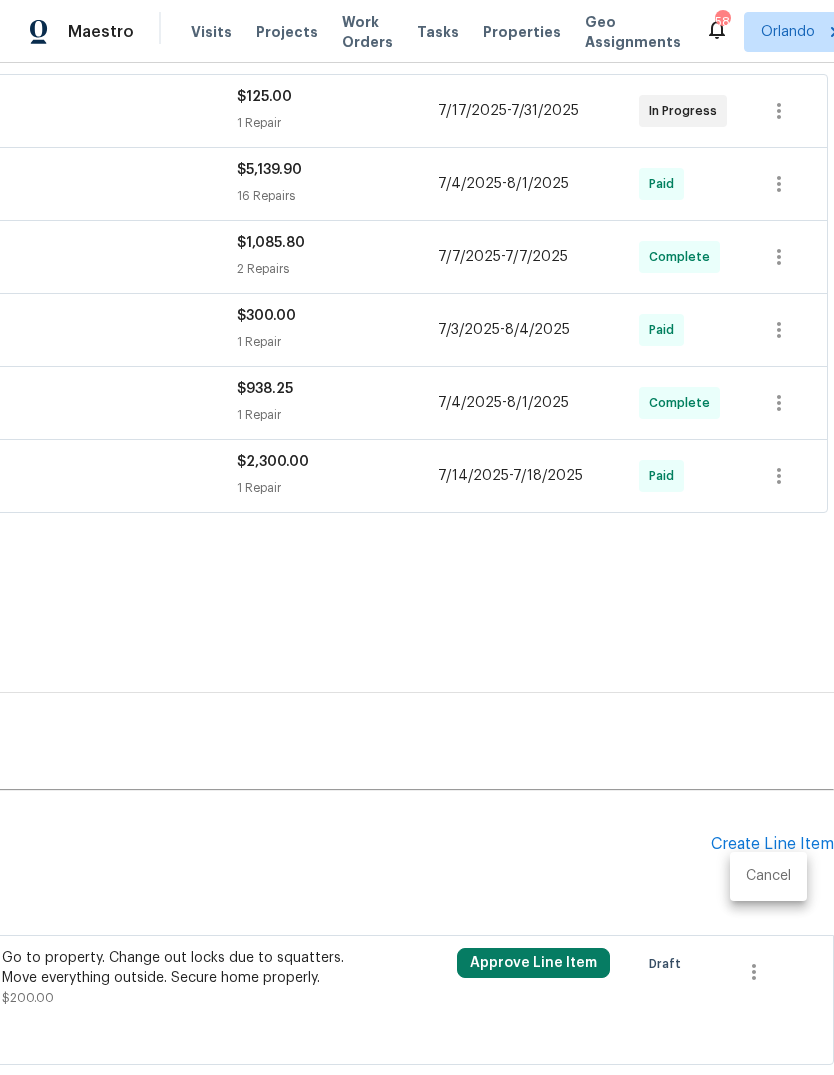 click on "Cancel" at bounding box center [768, 876] 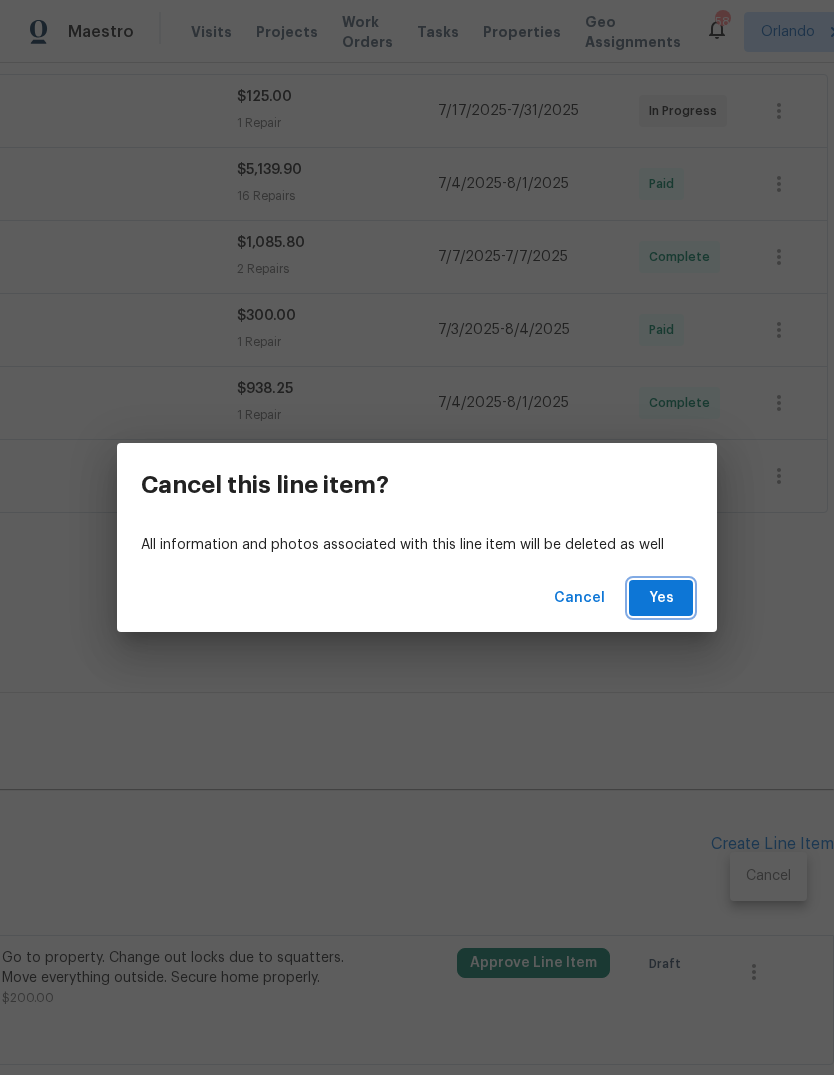 click on "Yes" at bounding box center (661, 598) 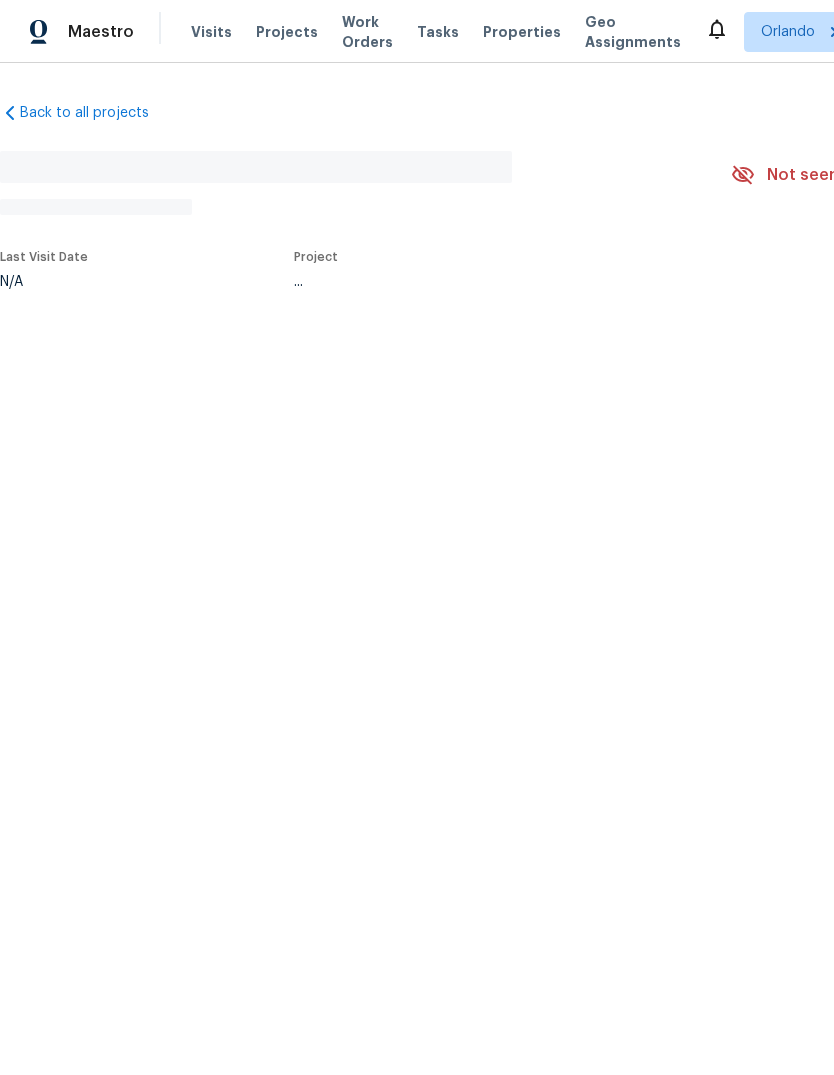 scroll, scrollTop: 0, scrollLeft: 0, axis: both 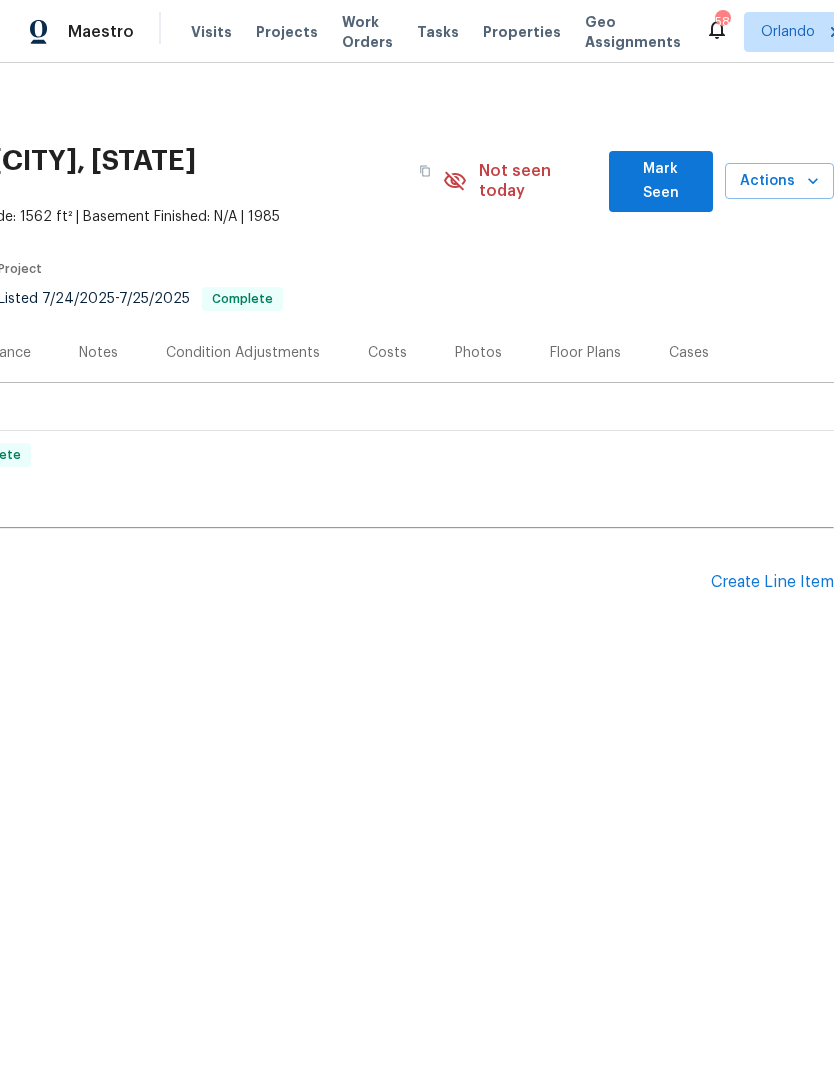 click on "Create Line Item" at bounding box center [772, 582] 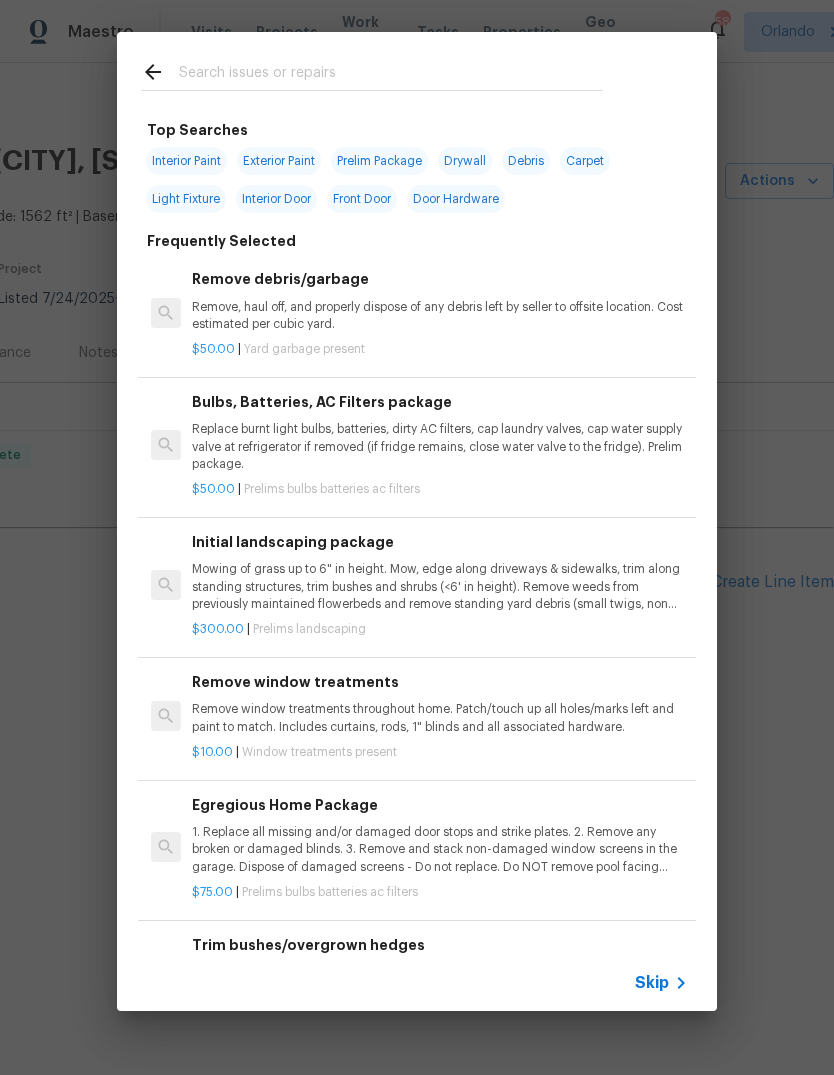 click at bounding box center (372, 71) 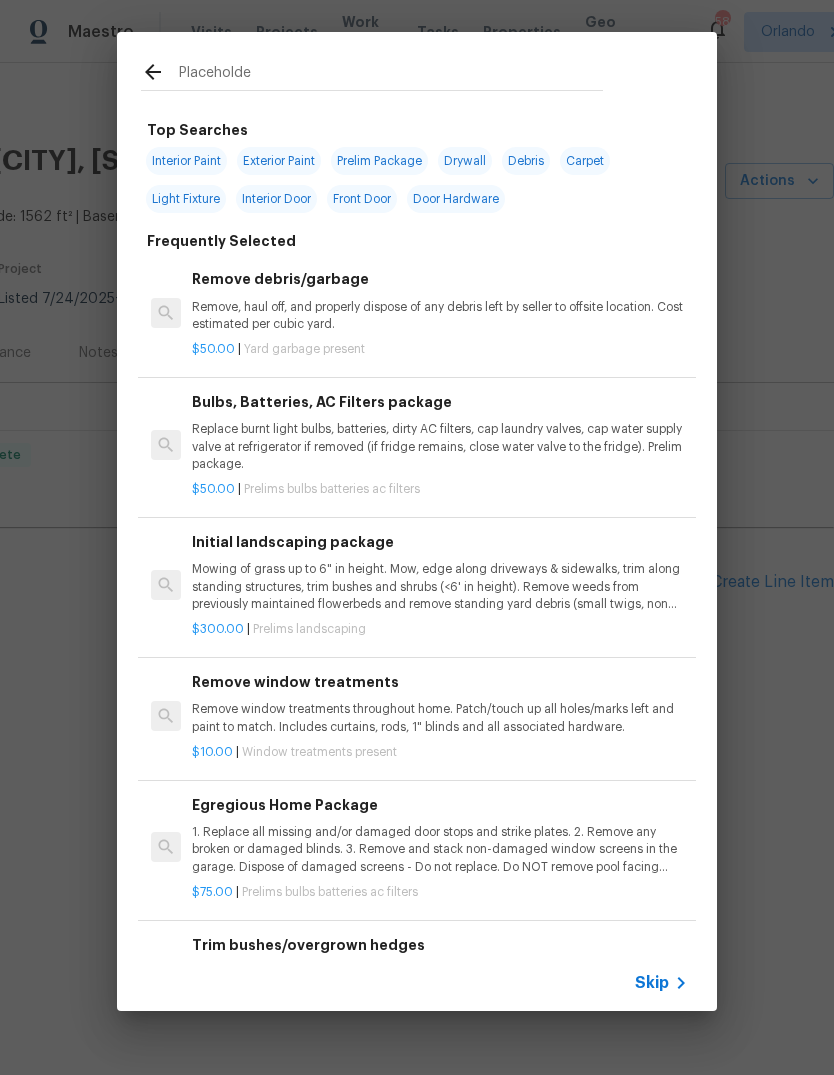 type on "Placeholder" 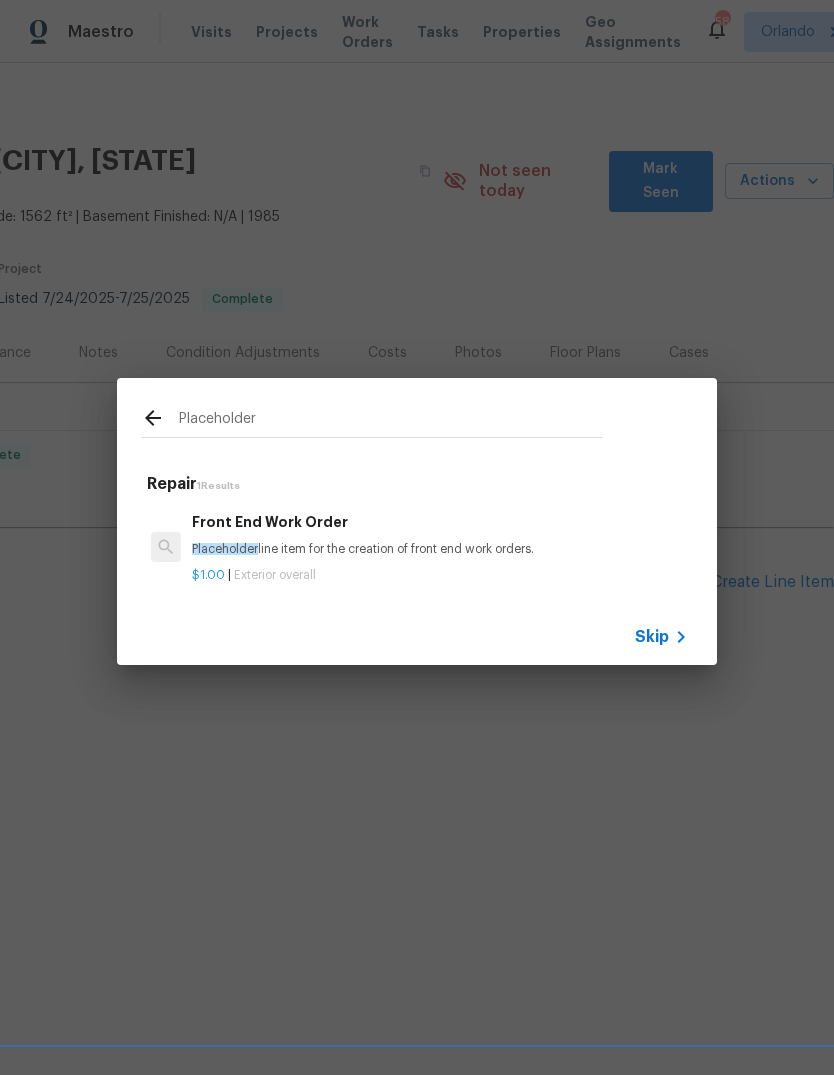 click on "Front End Work Order Placeholder  line item for the creation of front end work orders." at bounding box center (440, 535) 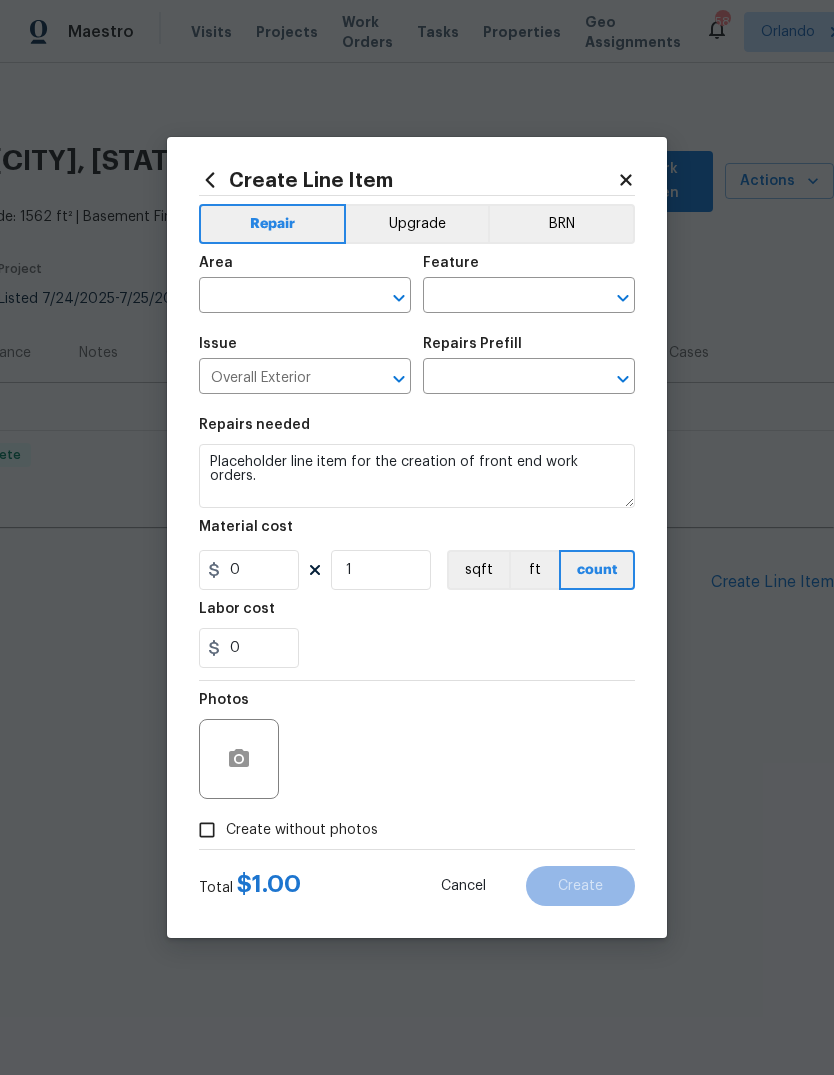 type on "Front End Work Order $1.00" 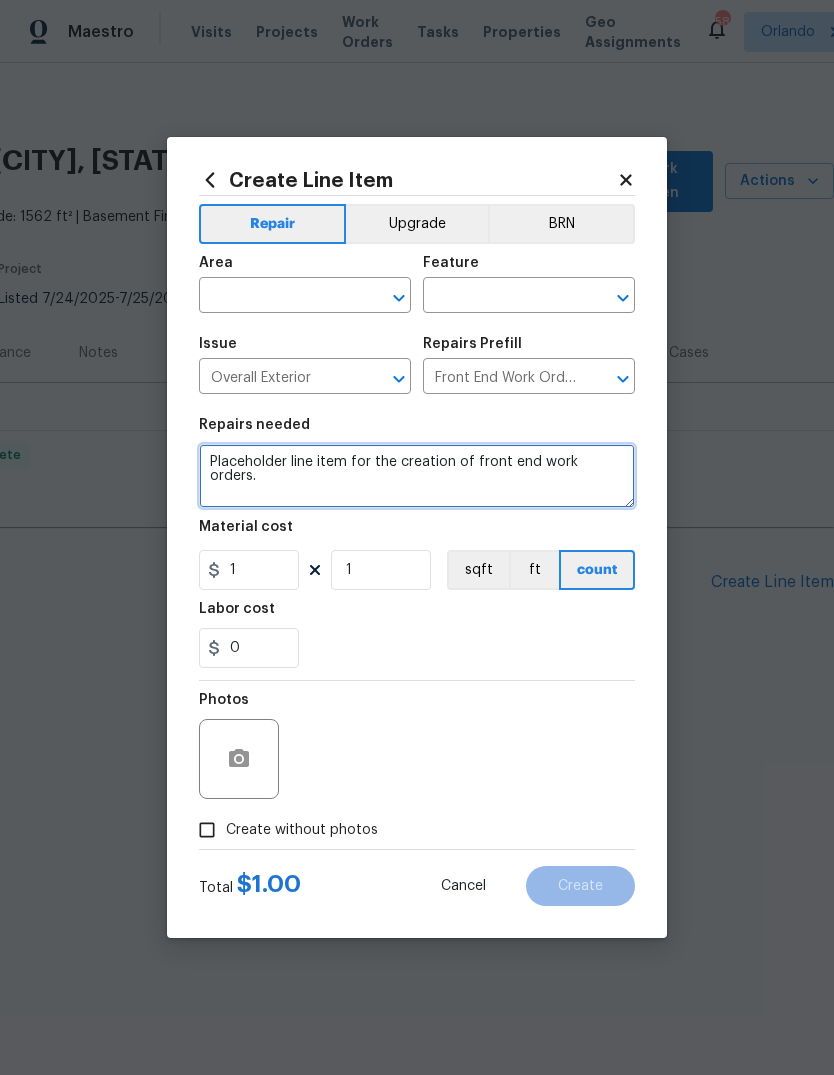 click on "Placeholder line item for the creation of front end work orders." at bounding box center (417, 476) 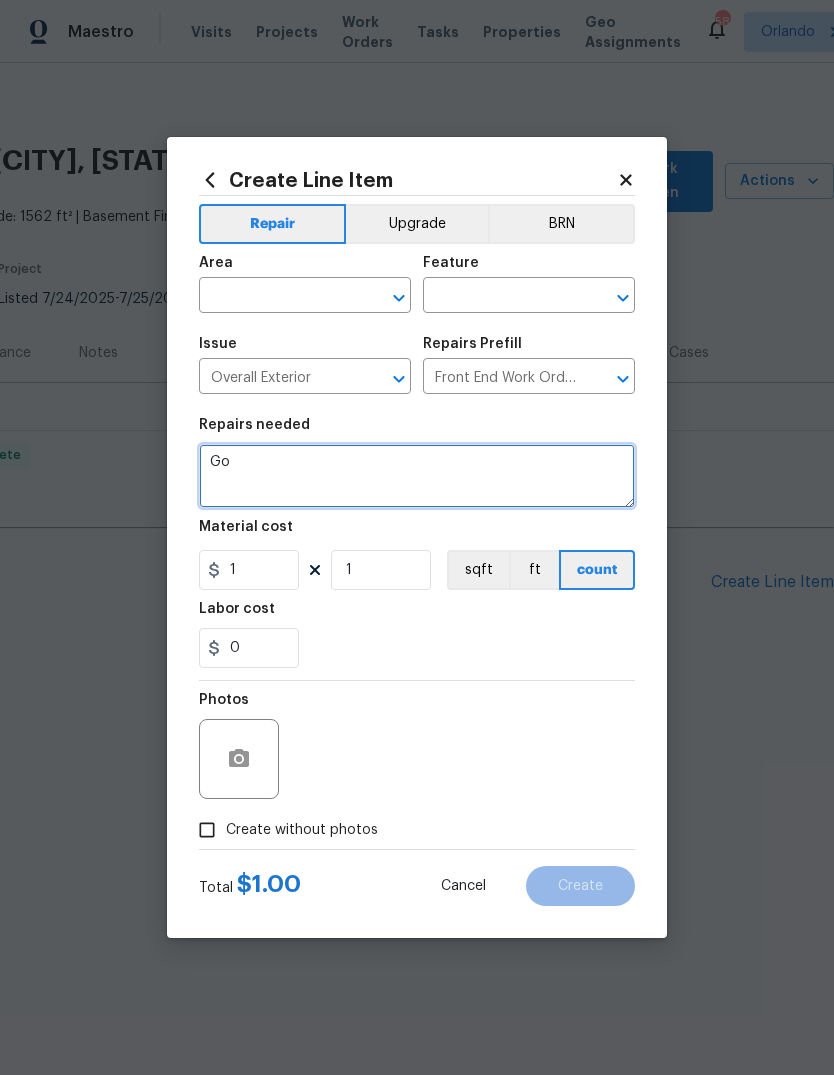 paste on "to property. Change out locks due to squatters. Move everything outside. Secure home properly." 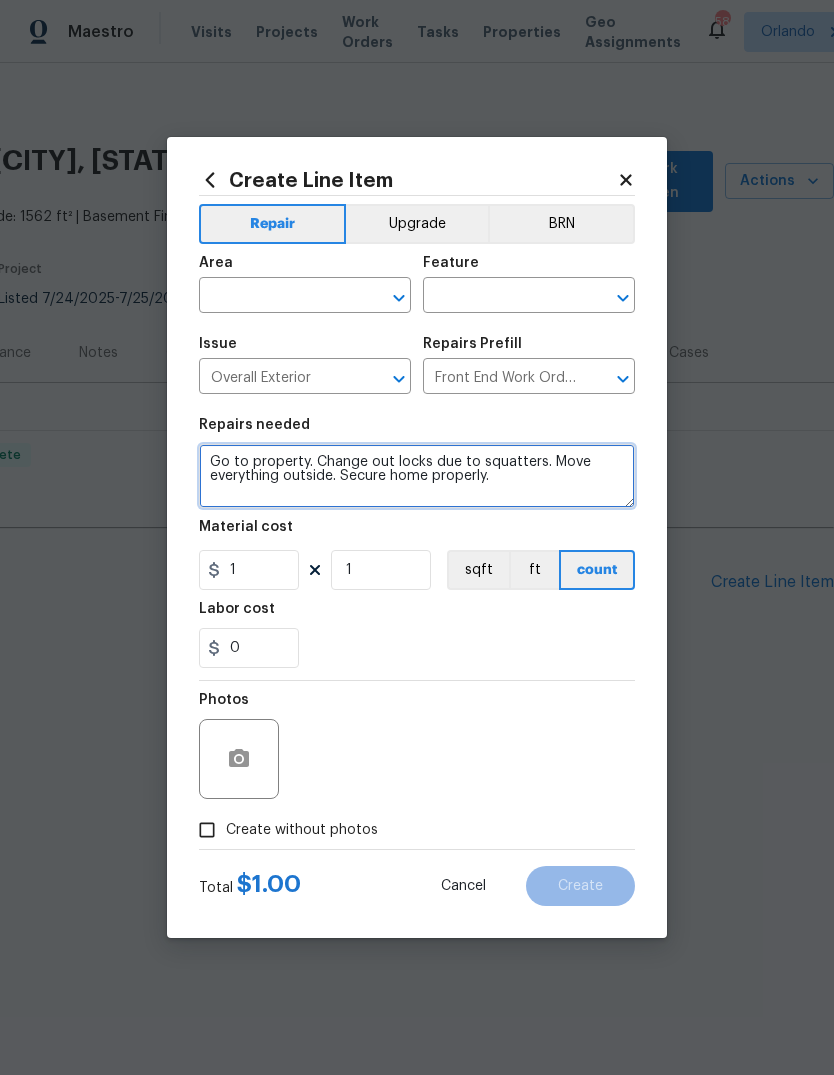 type on "Go to property. Change out locks due to squatters. Move everything outside. Secure home properly." 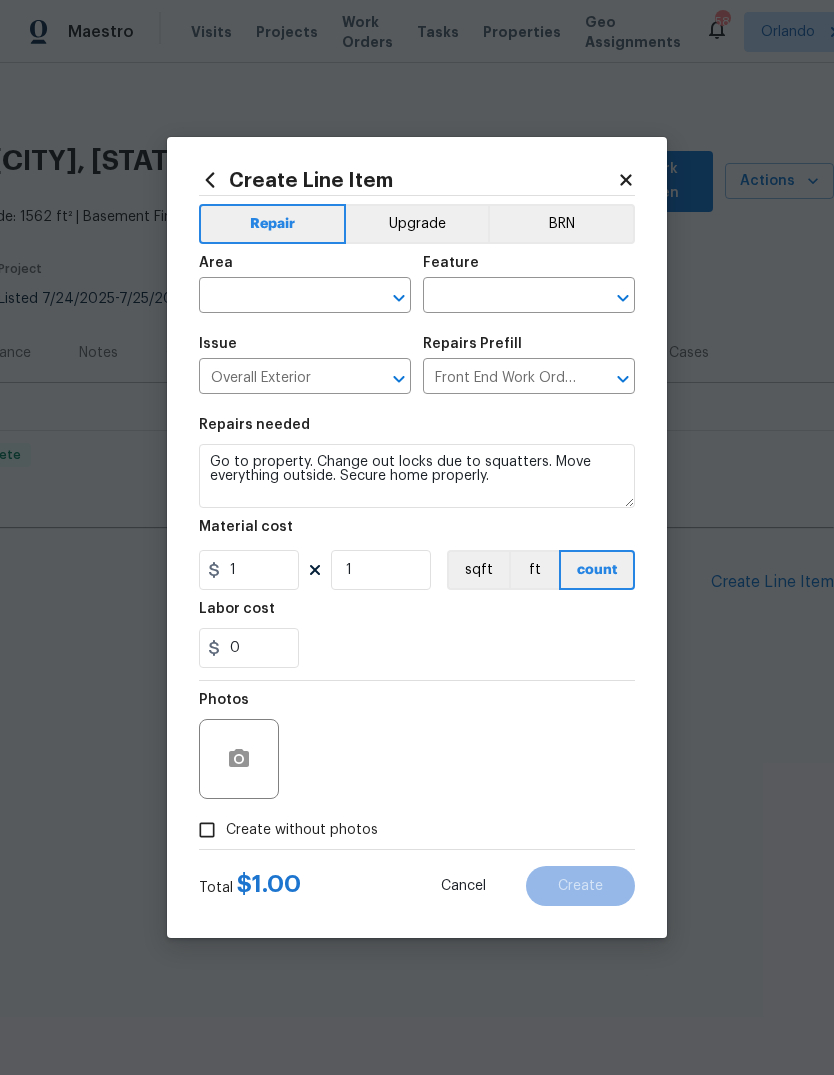click on "Labor cost" at bounding box center (417, 615) 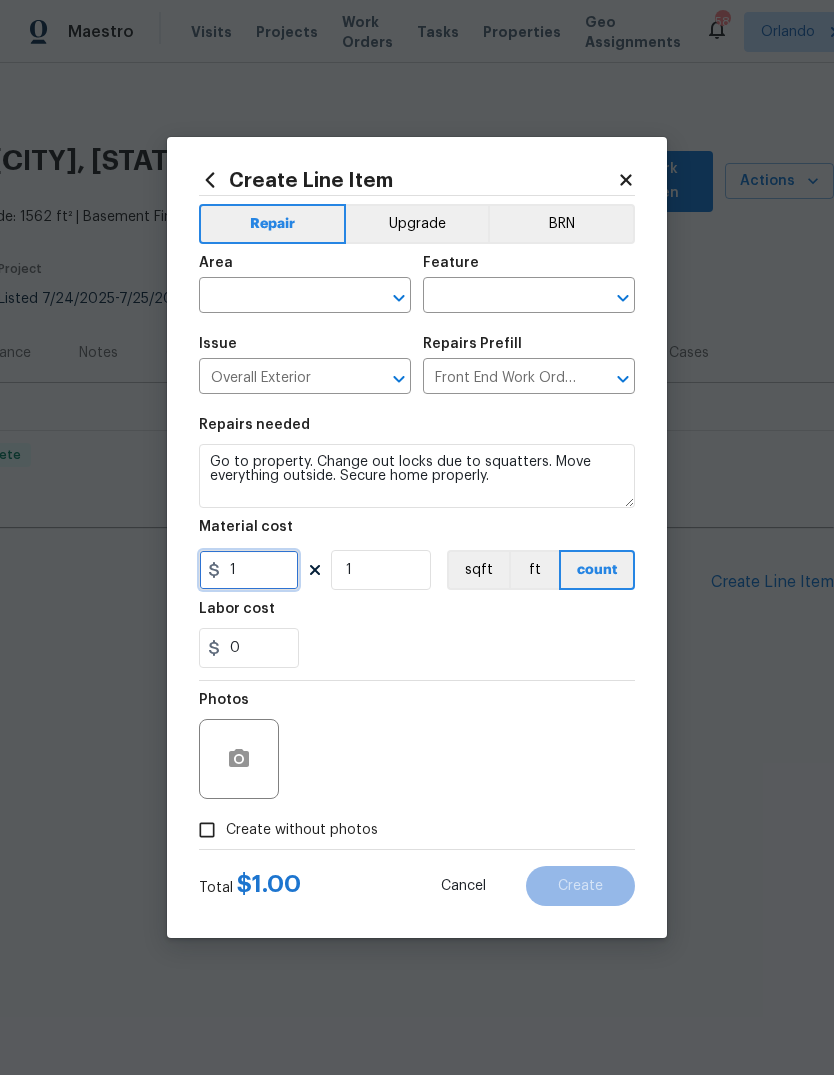 click on "1" at bounding box center (249, 570) 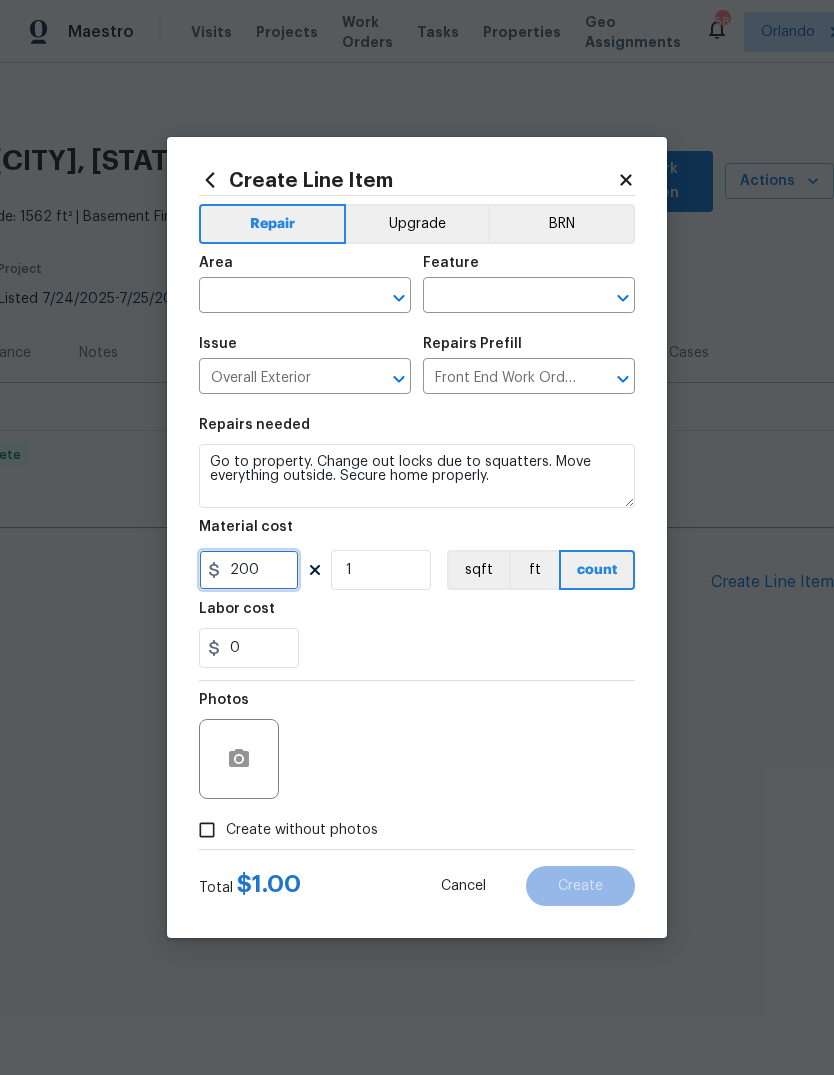 type on "200" 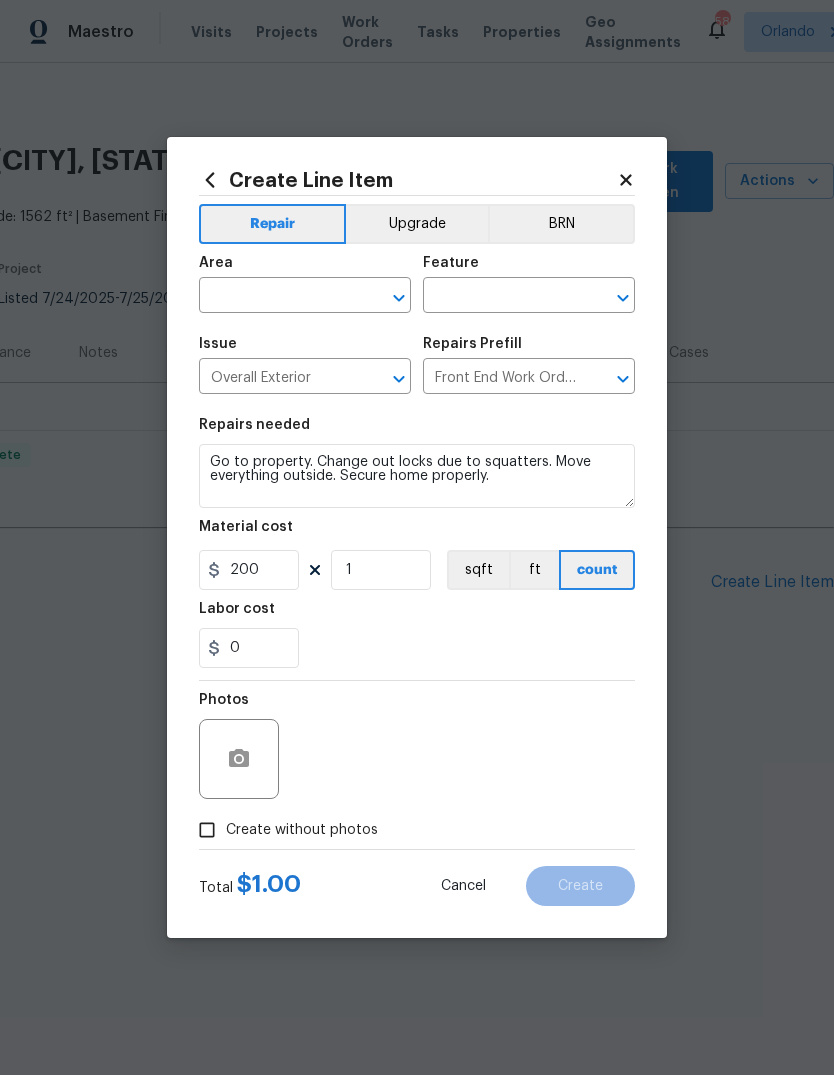 click at bounding box center [277, 297] 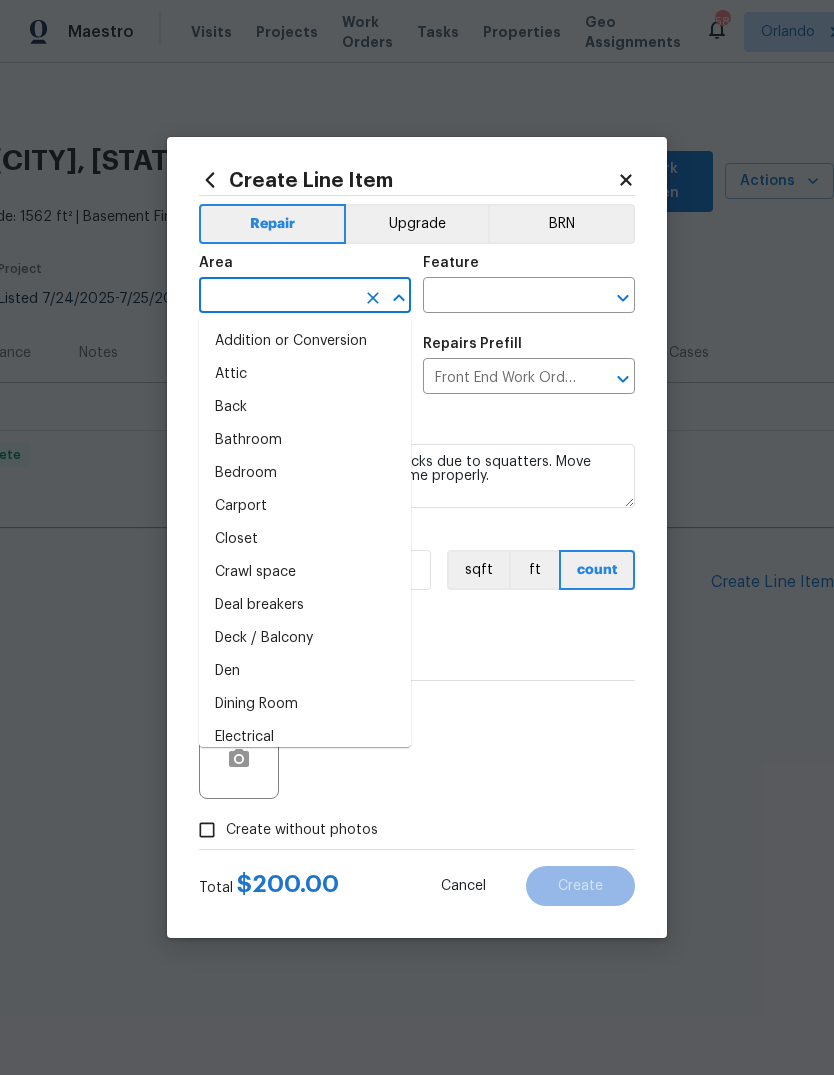 click at bounding box center (277, 297) 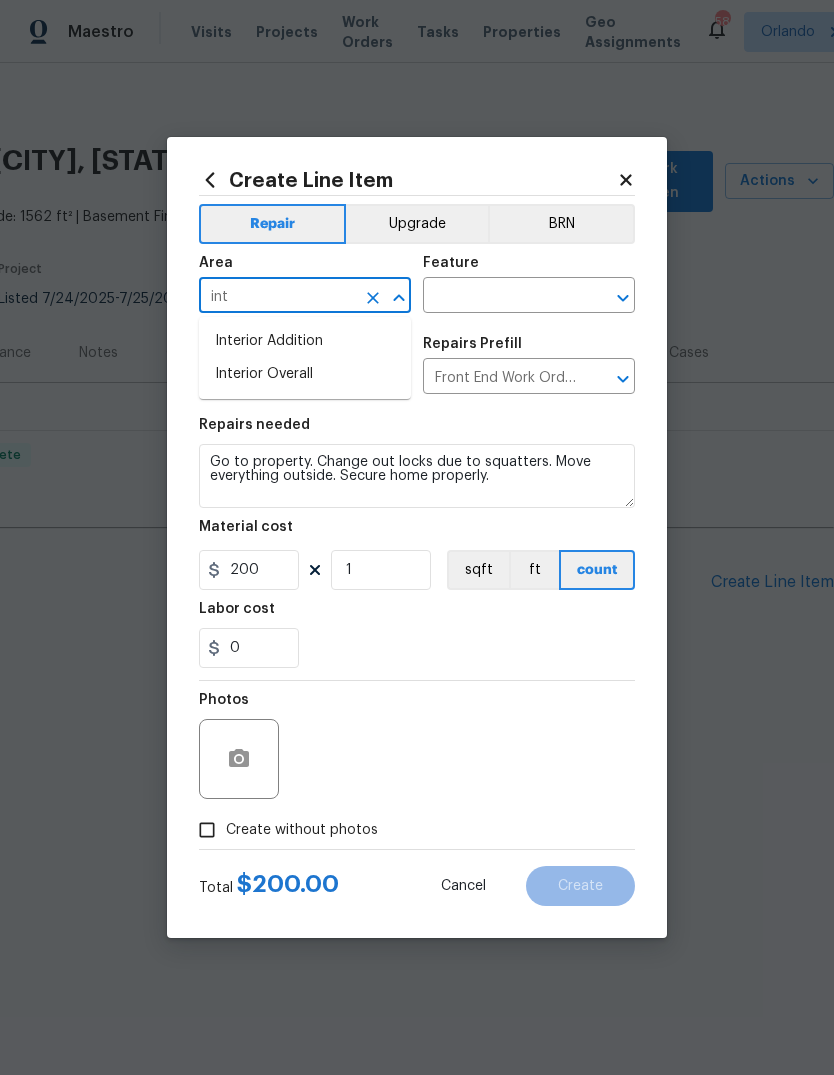 click on "Interior Overall" at bounding box center [305, 374] 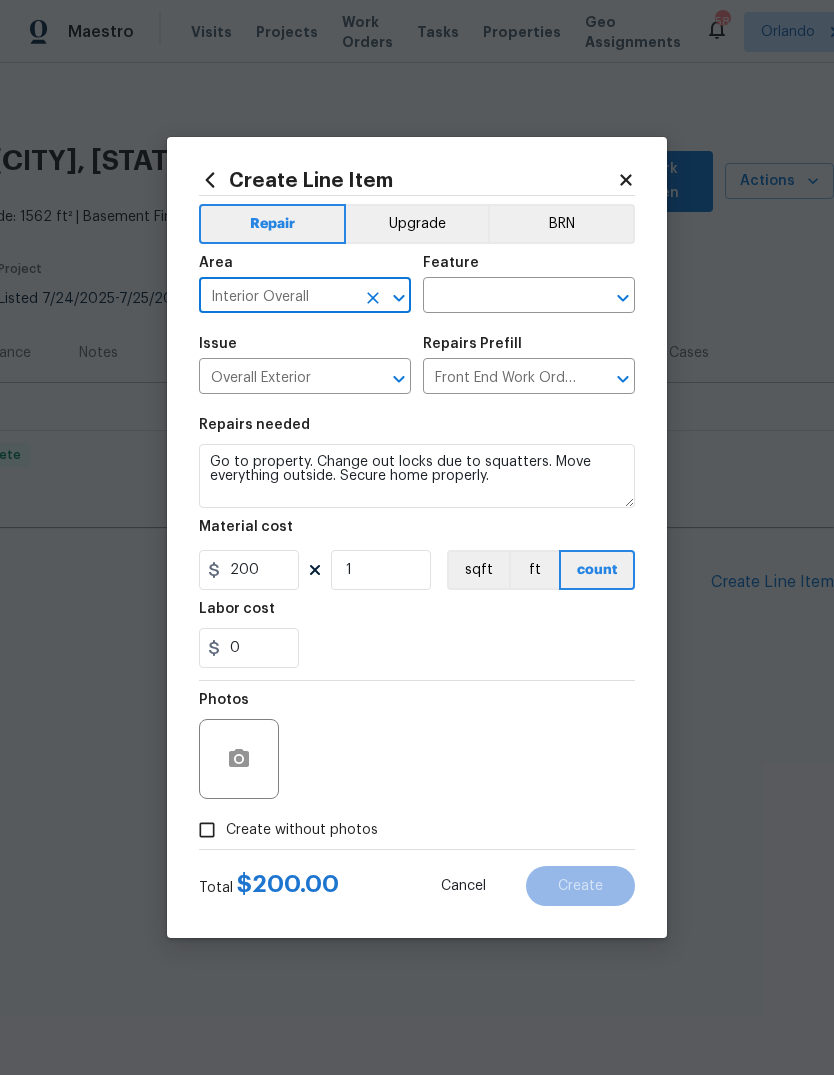 click at bounding box center (501, 297) 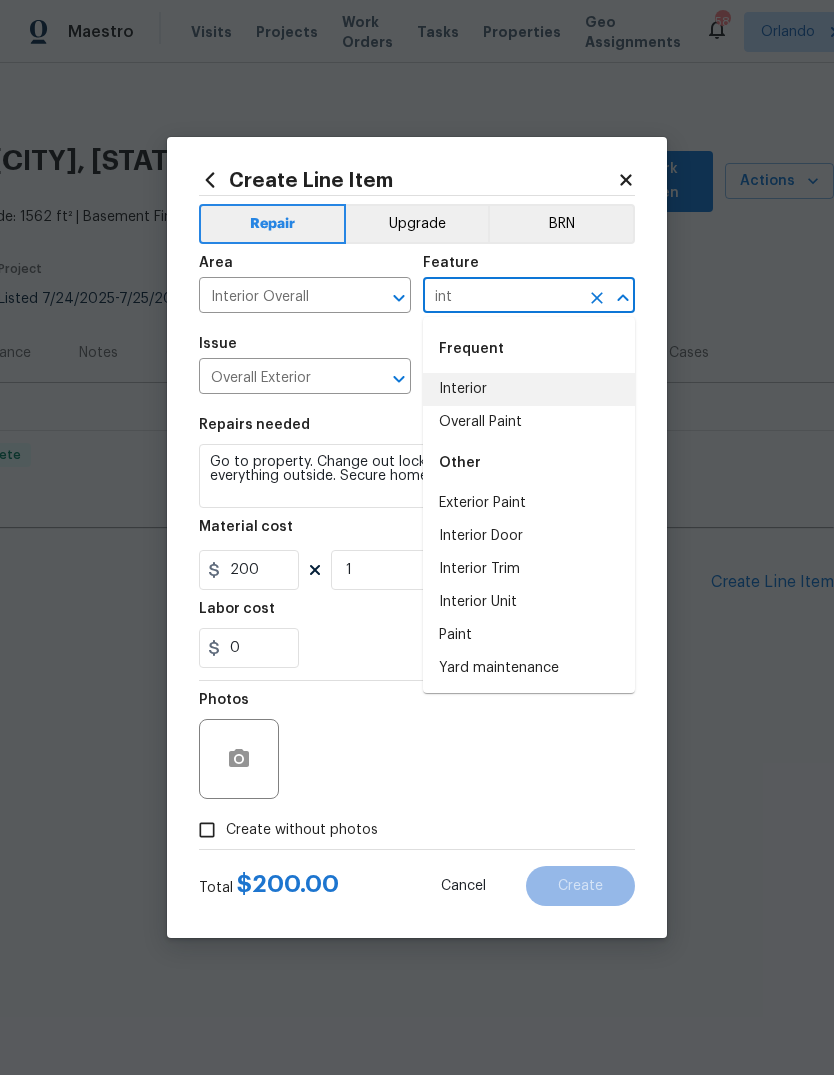 click on "Interior" at bounding box center (529, 389) 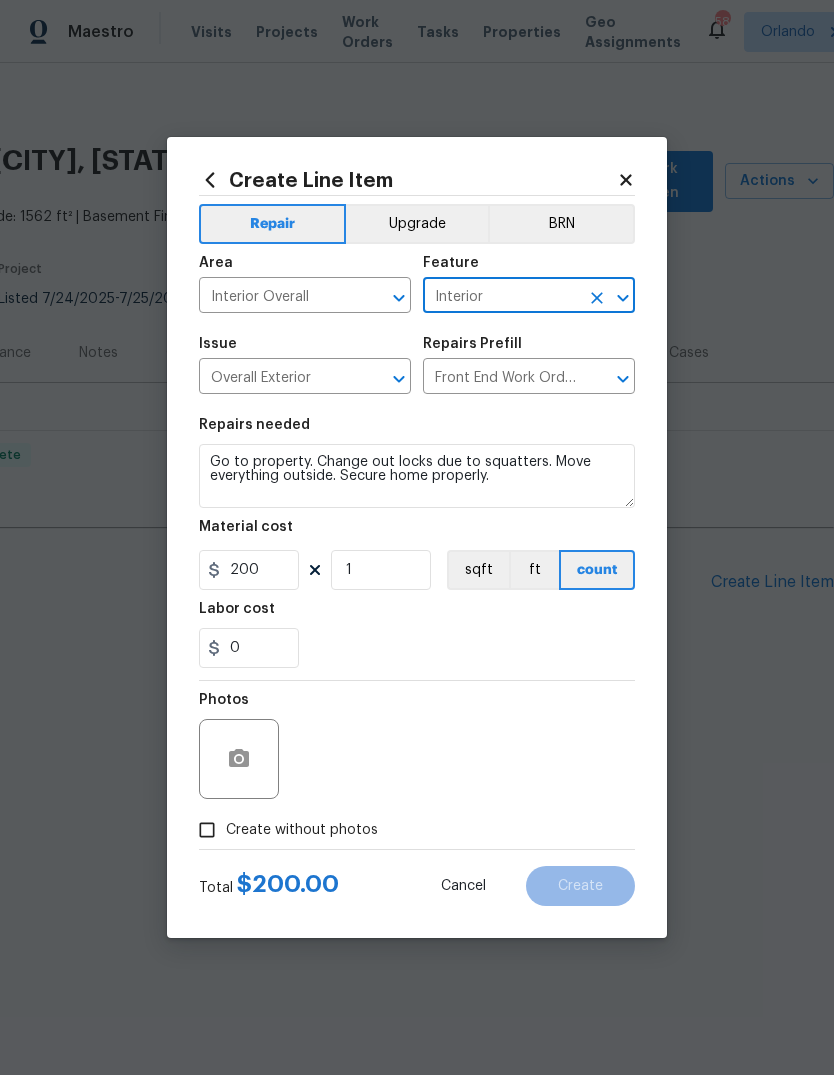 click on "0" at bounding box center (417, 648) 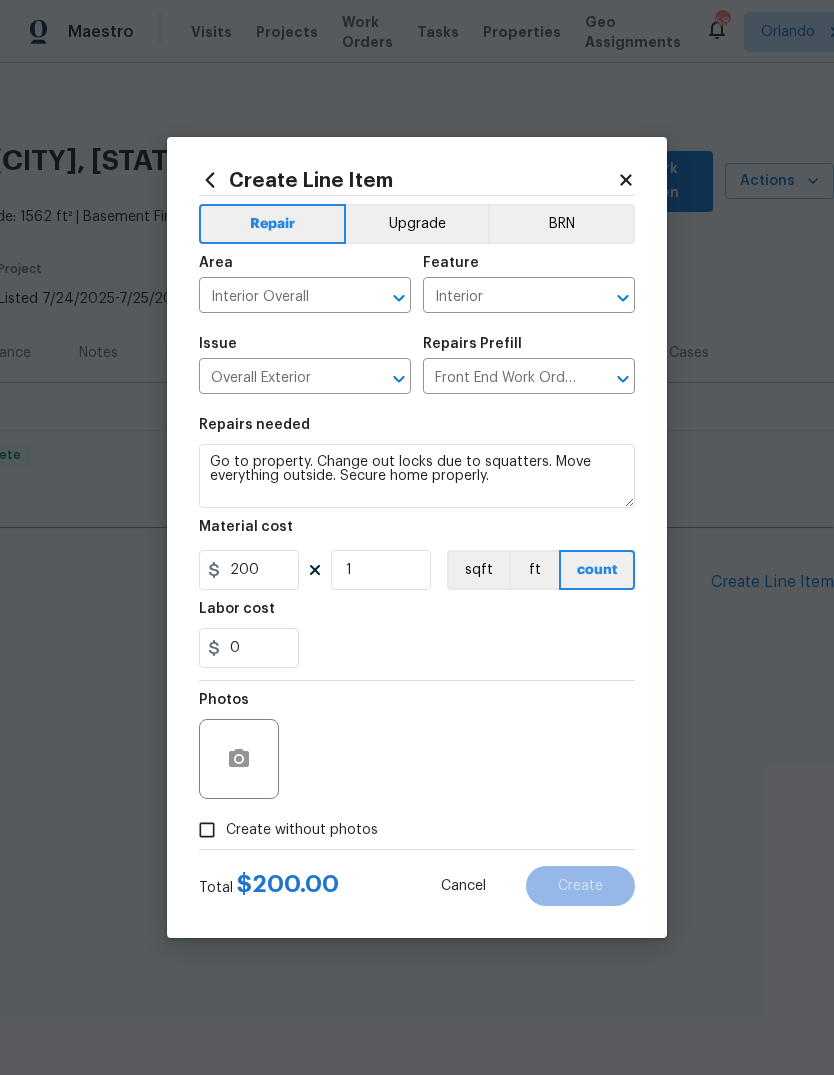 click on "Create without photos" at bounding box center [207, 830] 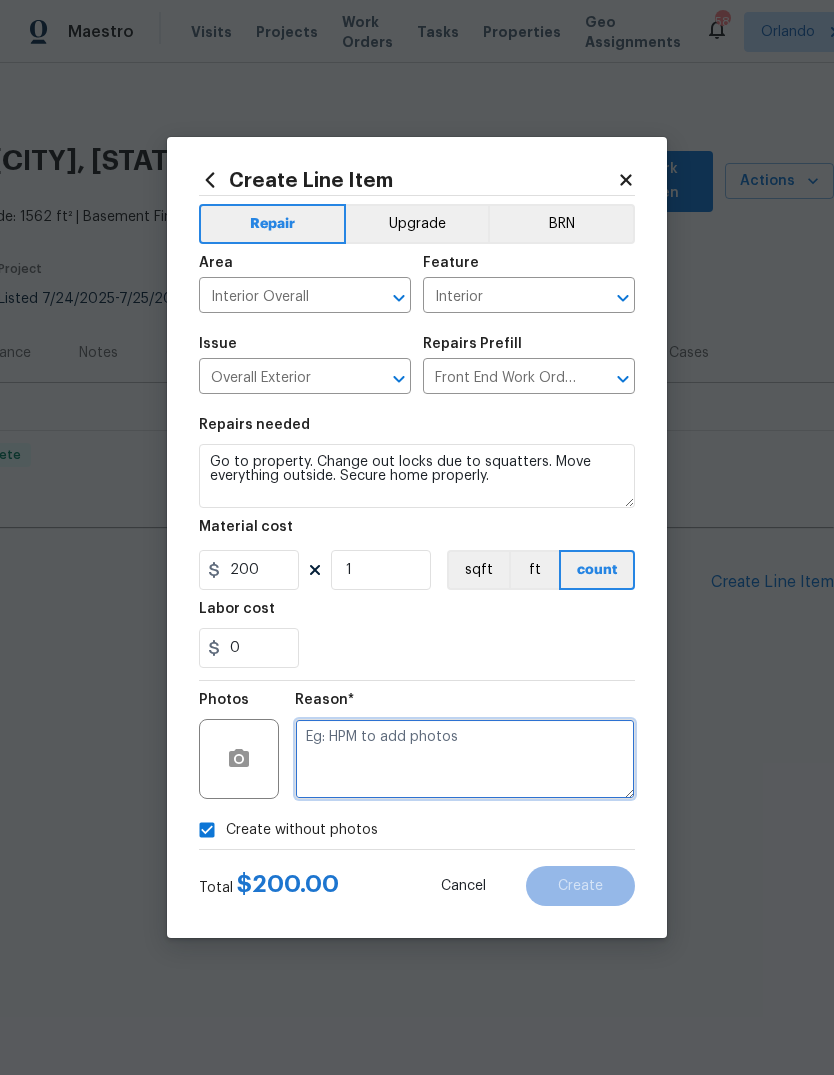 click at bounding box center [465, 759] 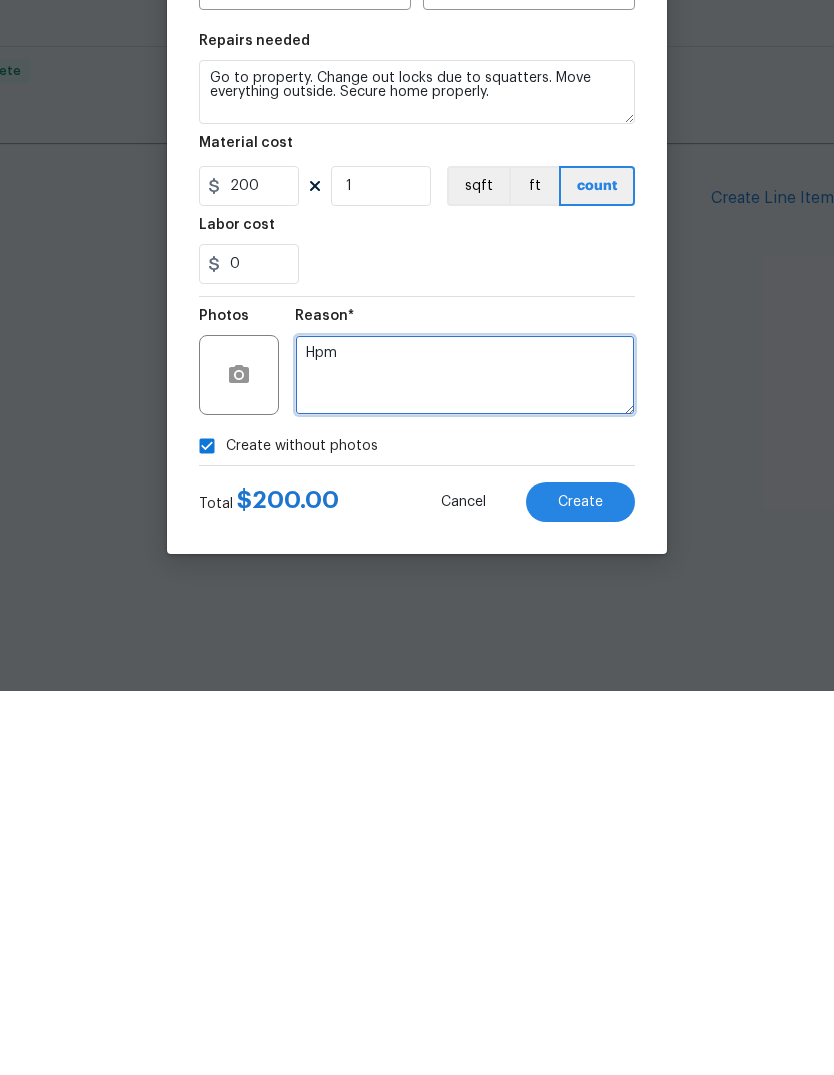 type on "Hpm" 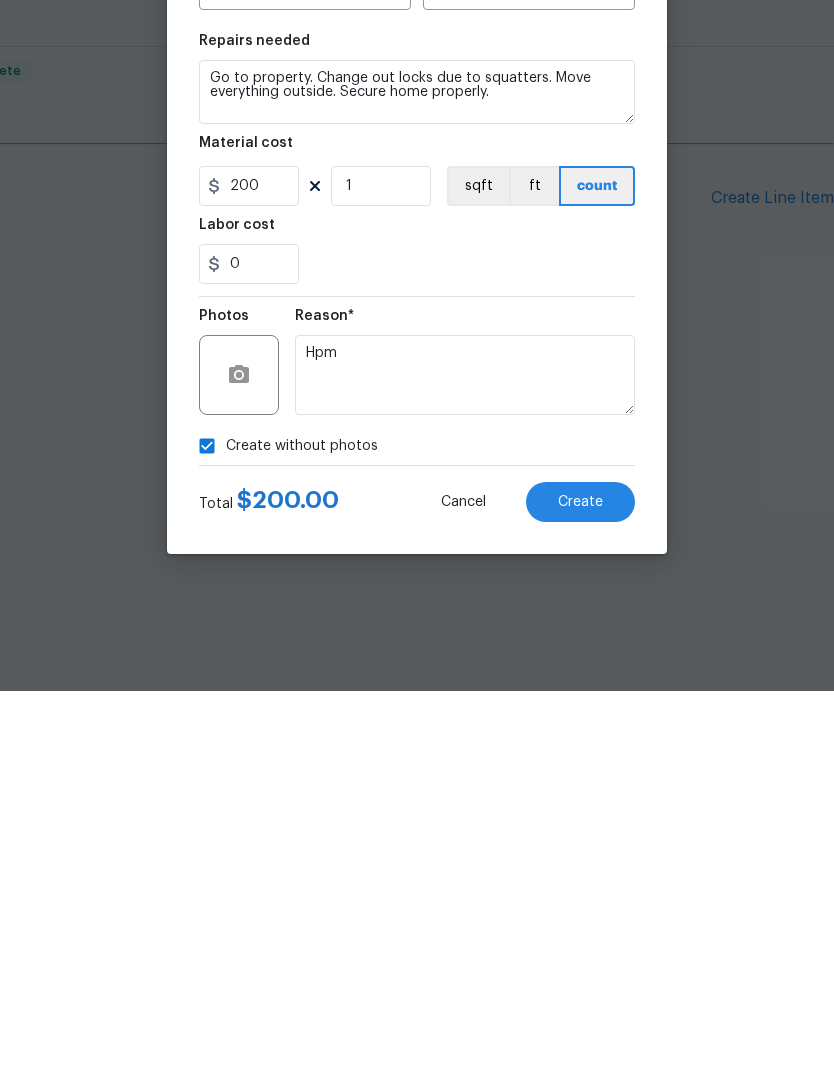click on "Create" at bounding box center [580, 886] 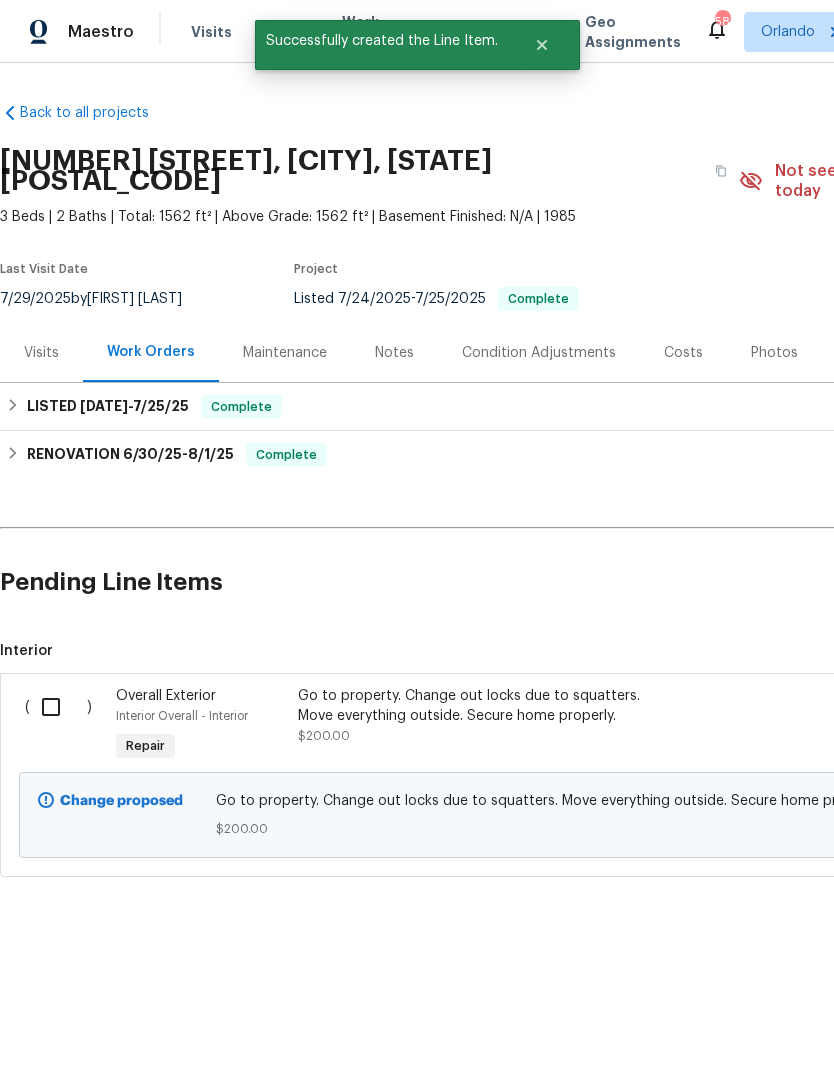 scroll, scrollTop: 0, scrollLeft: 0, axis: both 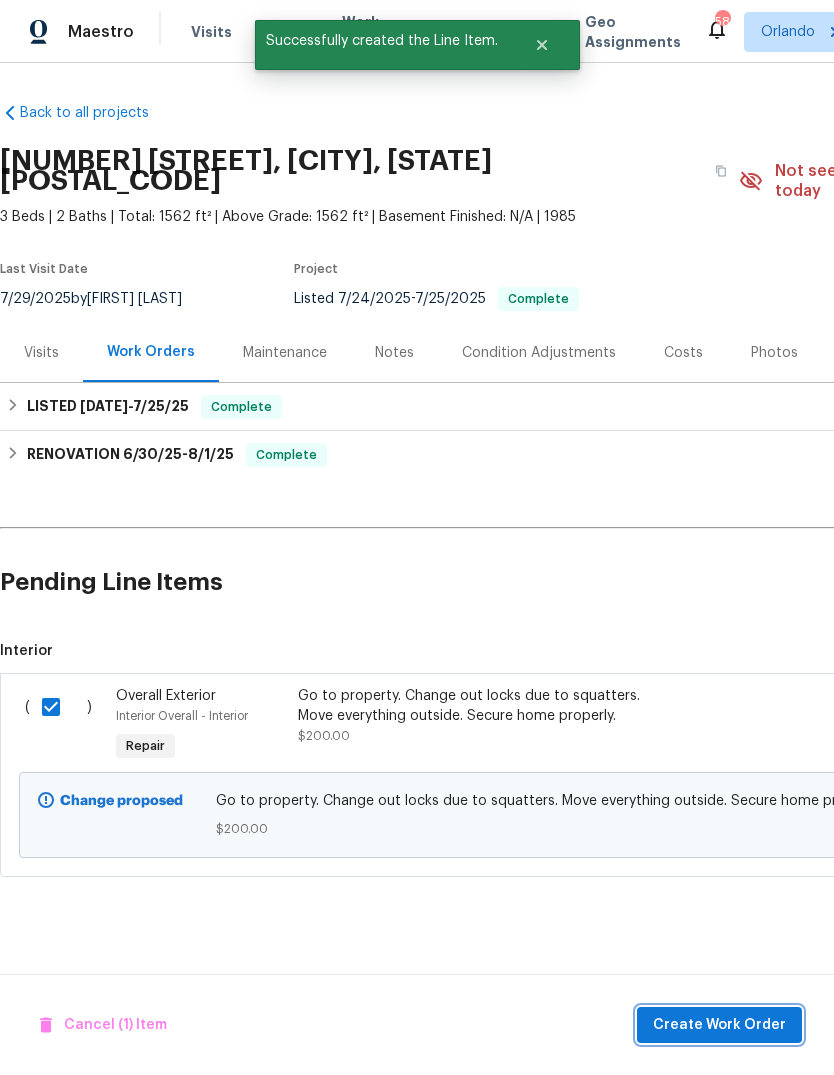 click on "Create Work Order" at bounding box center [719, 1025] 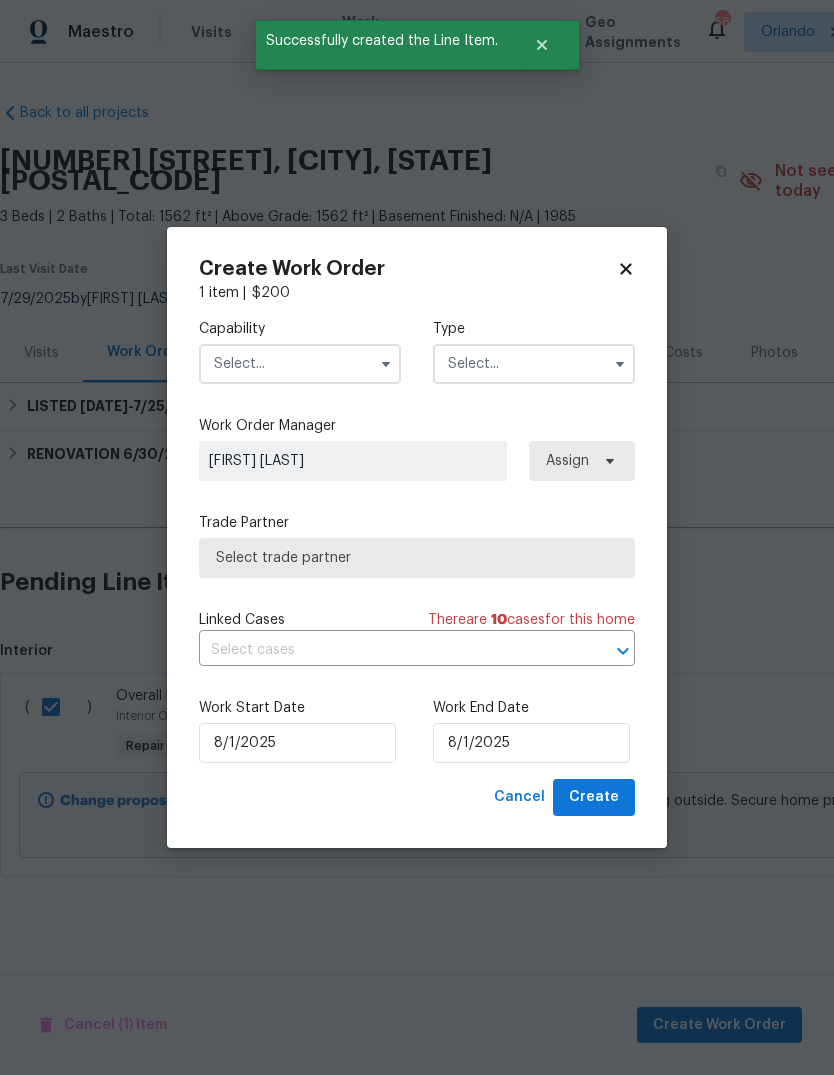 click on "Capability   Type" at bounding box center [417, 351] 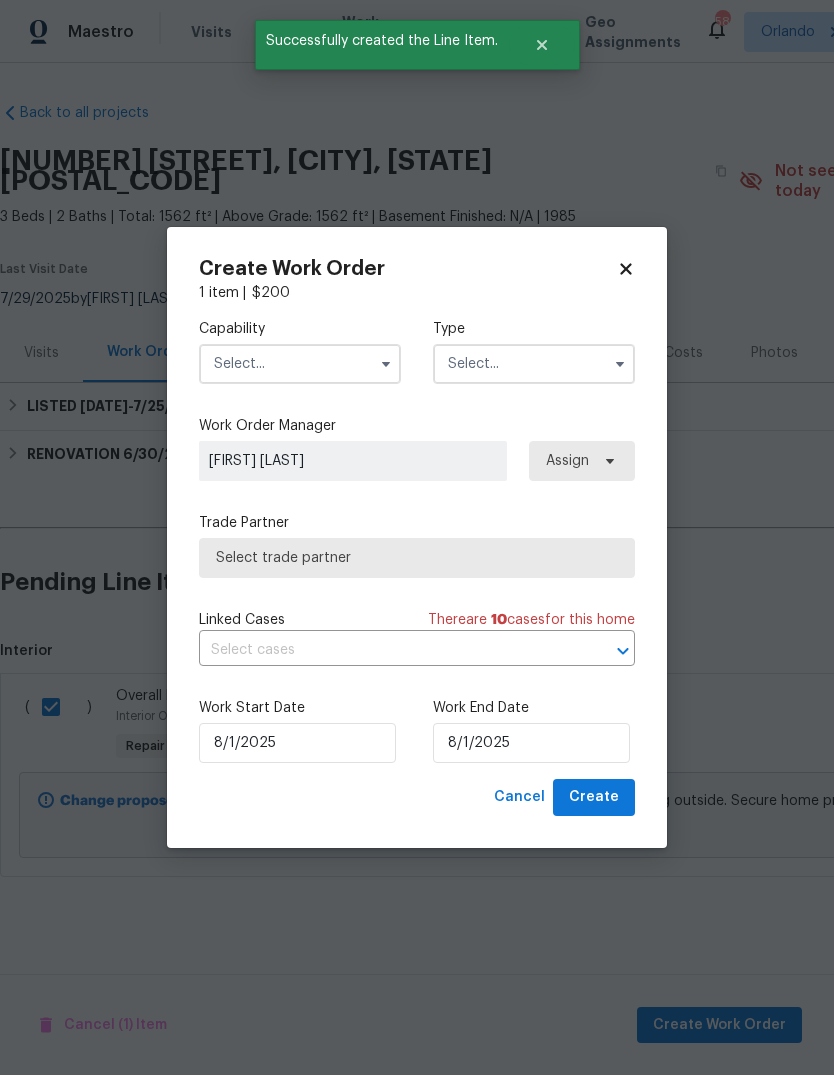 click at bounding box center (300, 364) 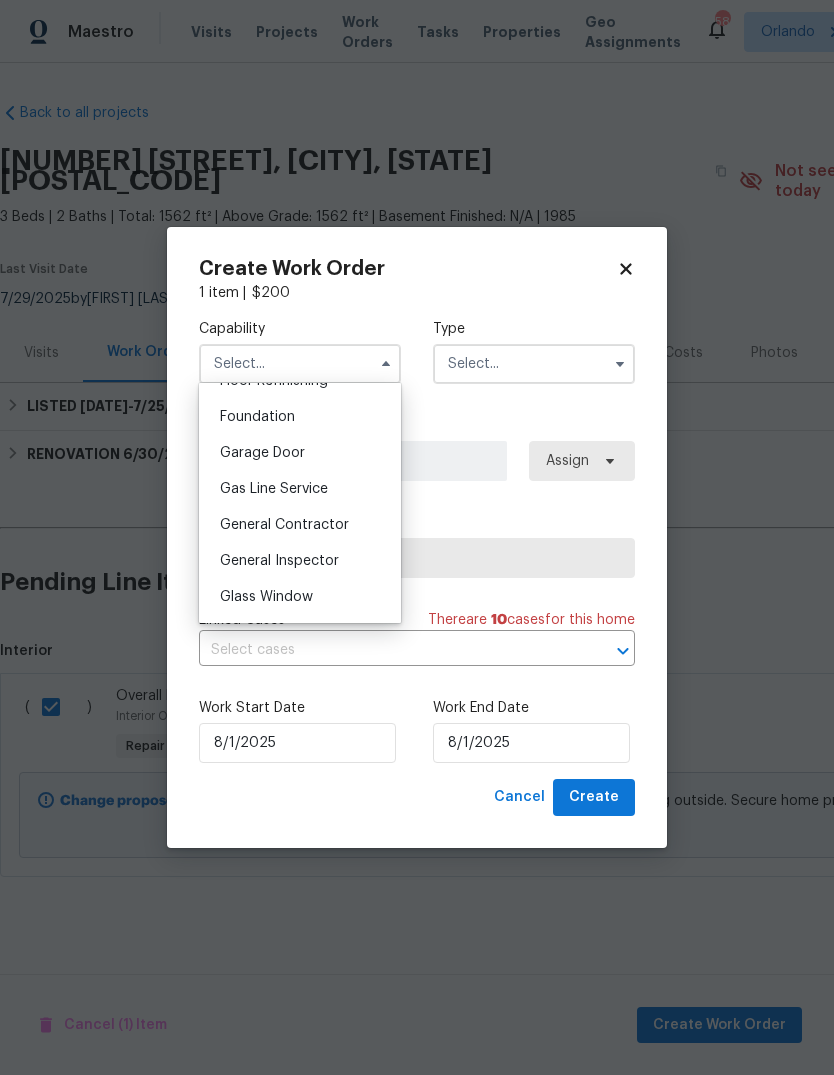 scroll, scrollTop: 843, scrollLeft: 0, axis: vertical 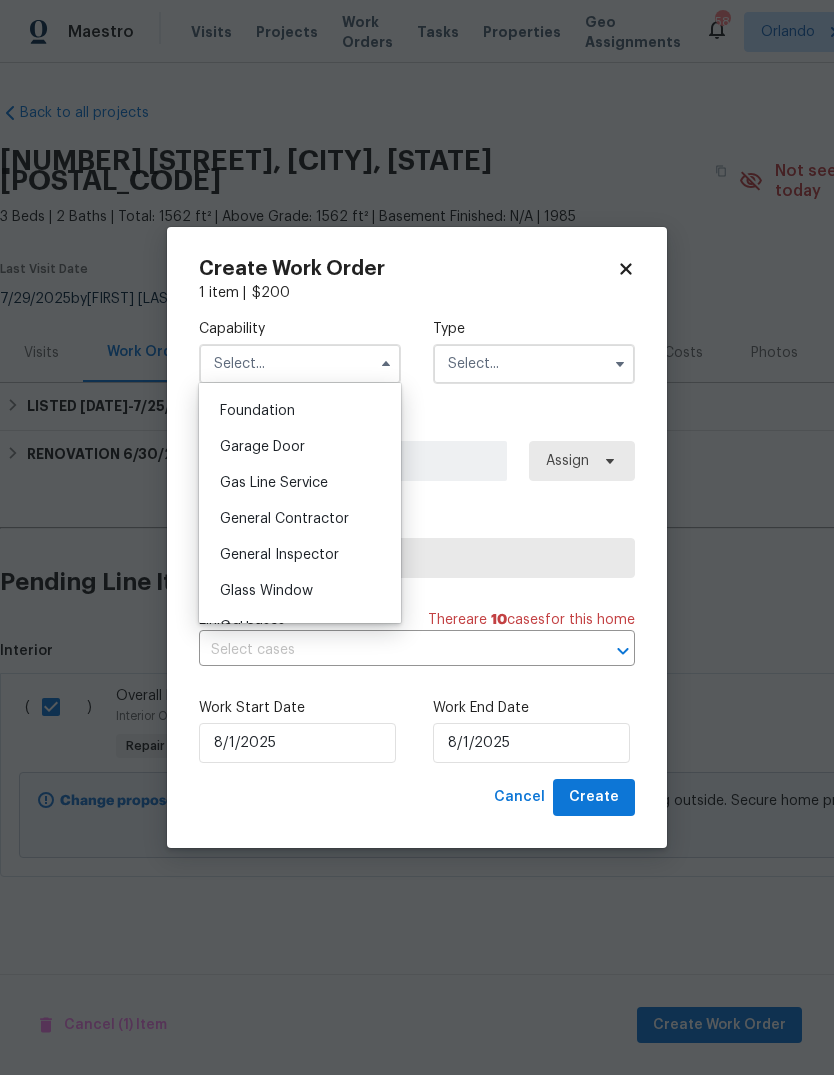 click on "General Contractor" at bounding box center (300, 519) 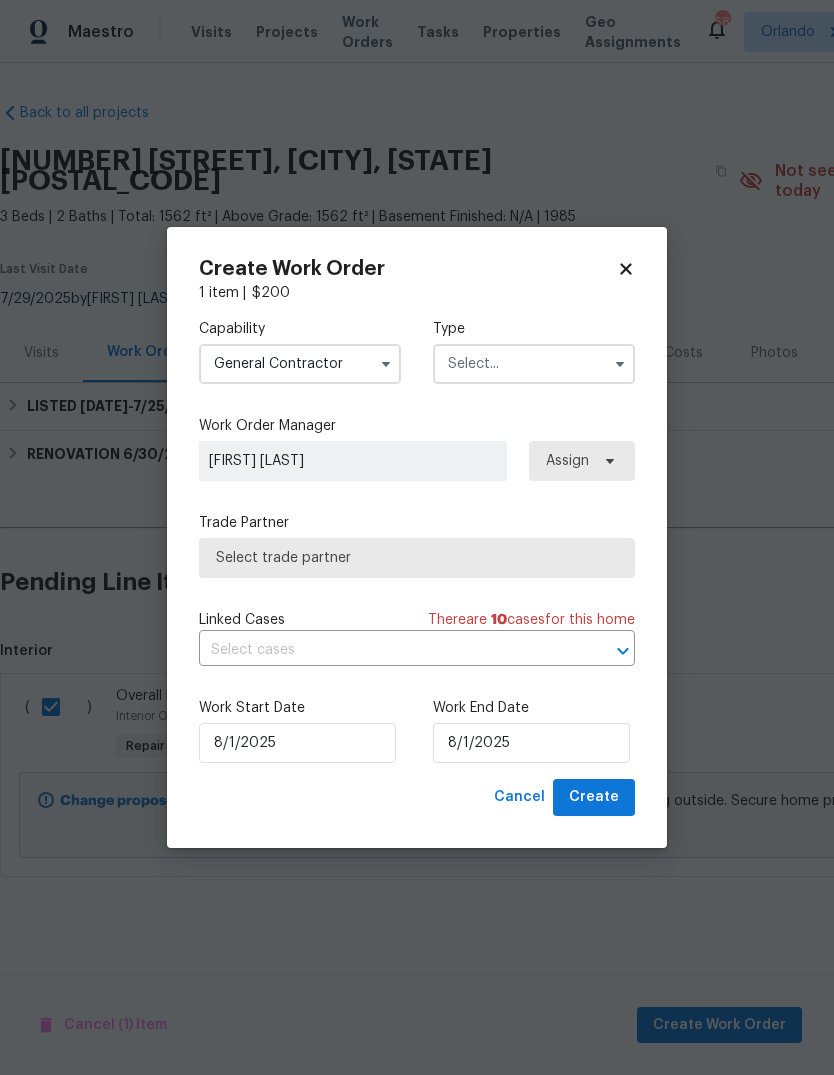 click at bounding box center [534, 364] 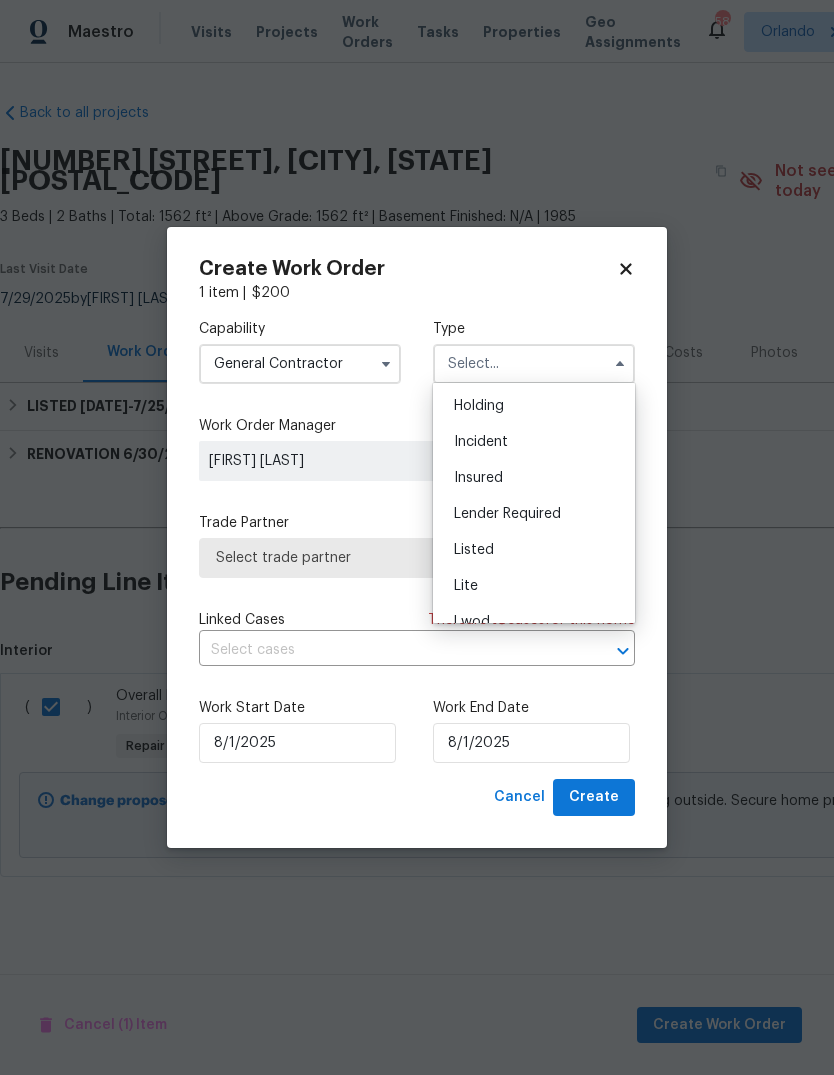 scroll, scrollTop: 109, scrollLeft: 0, axis: vertical 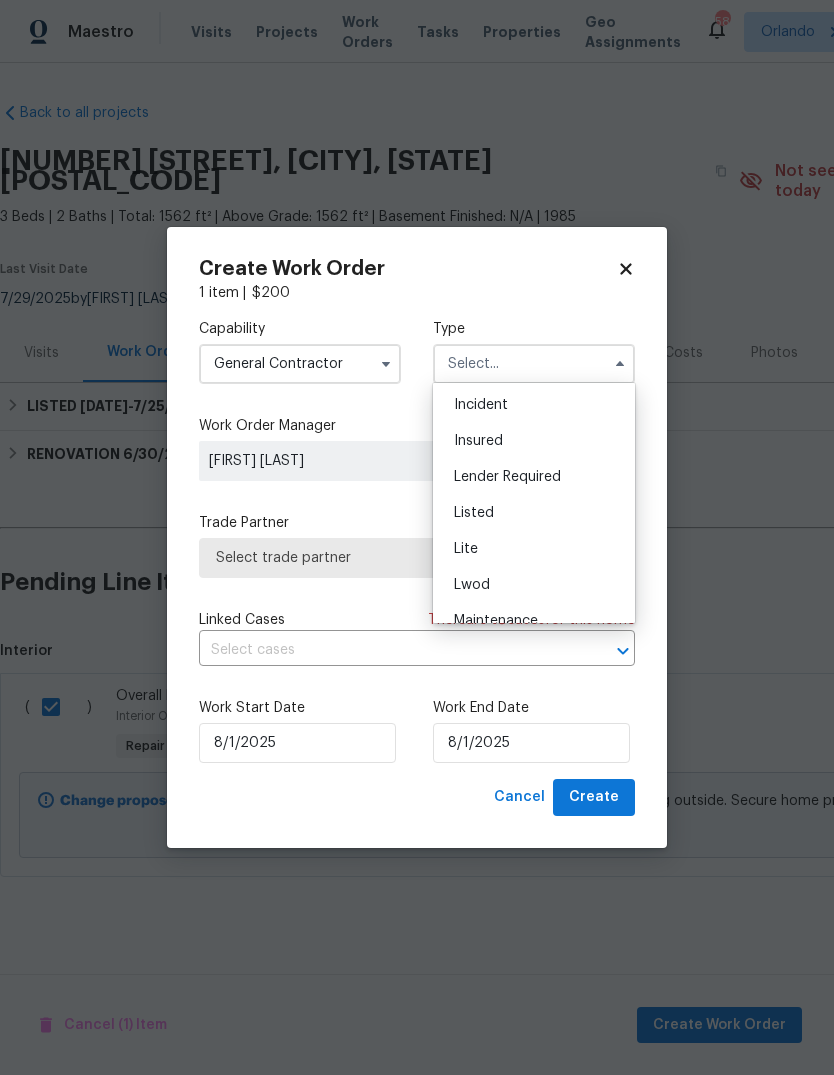 click on "Listed" at bounding box center (534, 513) 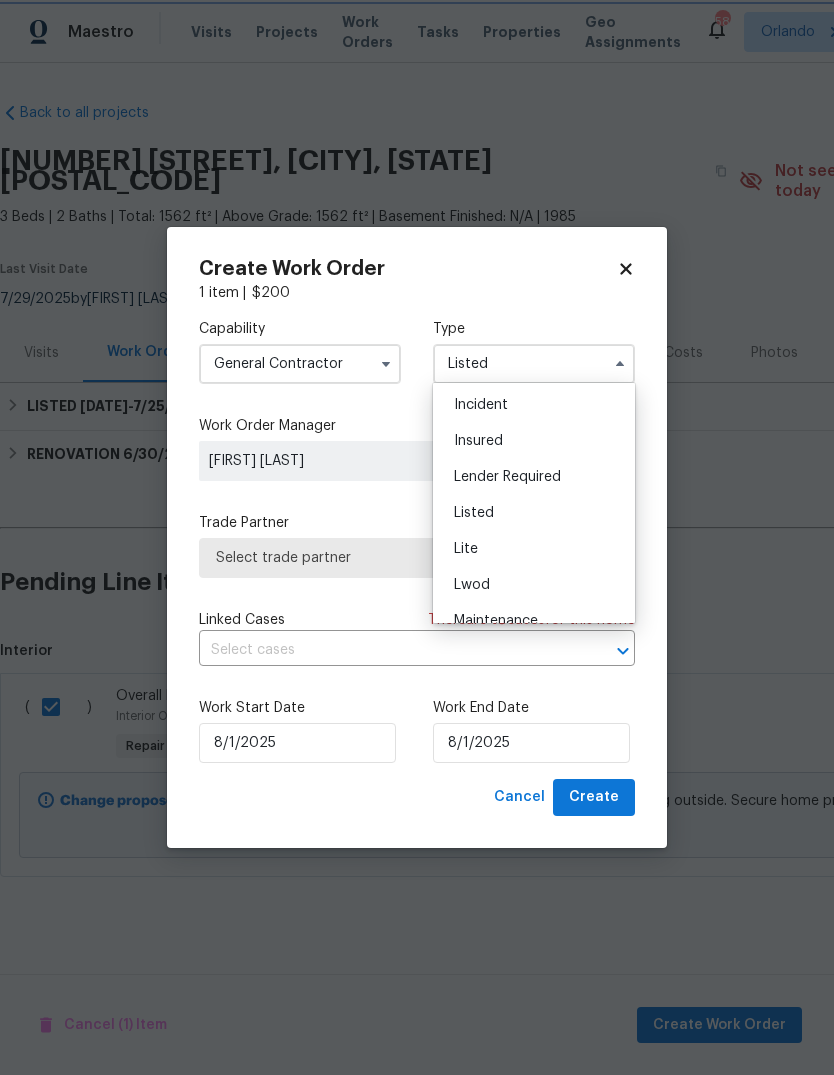 scroll, scrollTop: 0, scrollLeft: 0, axis: both 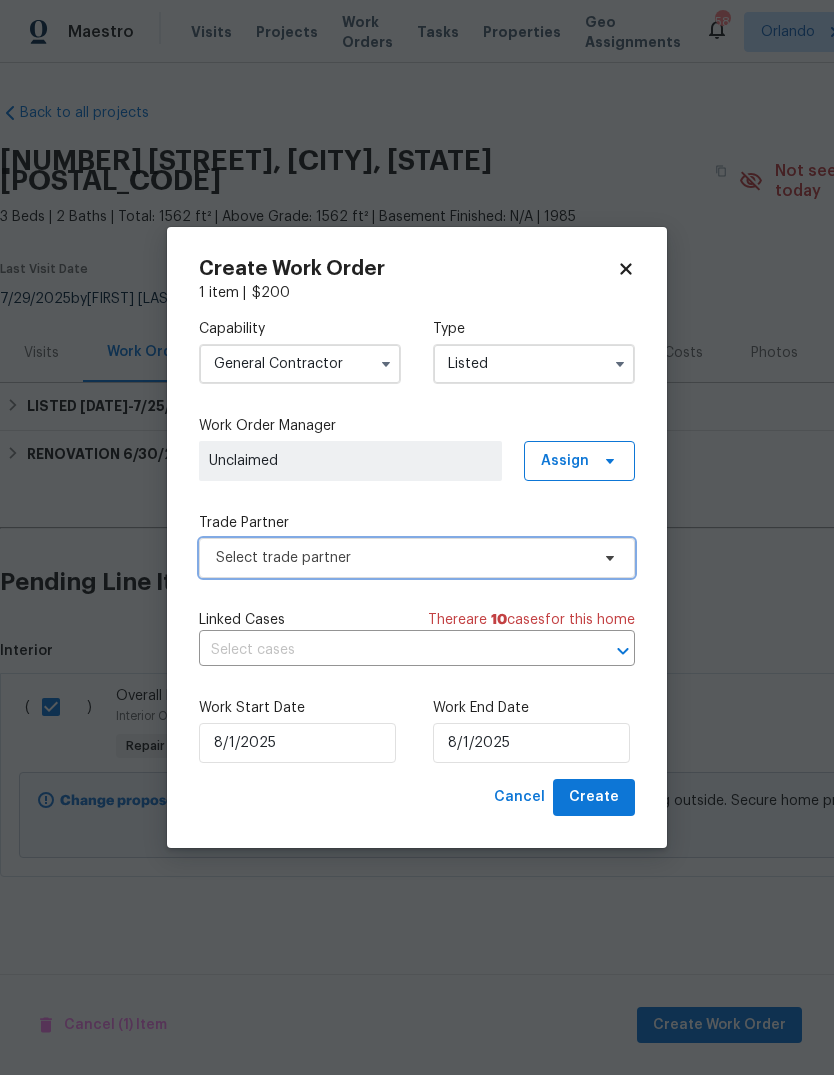 click on "Select trade partner" at bounding box center [402, 558] 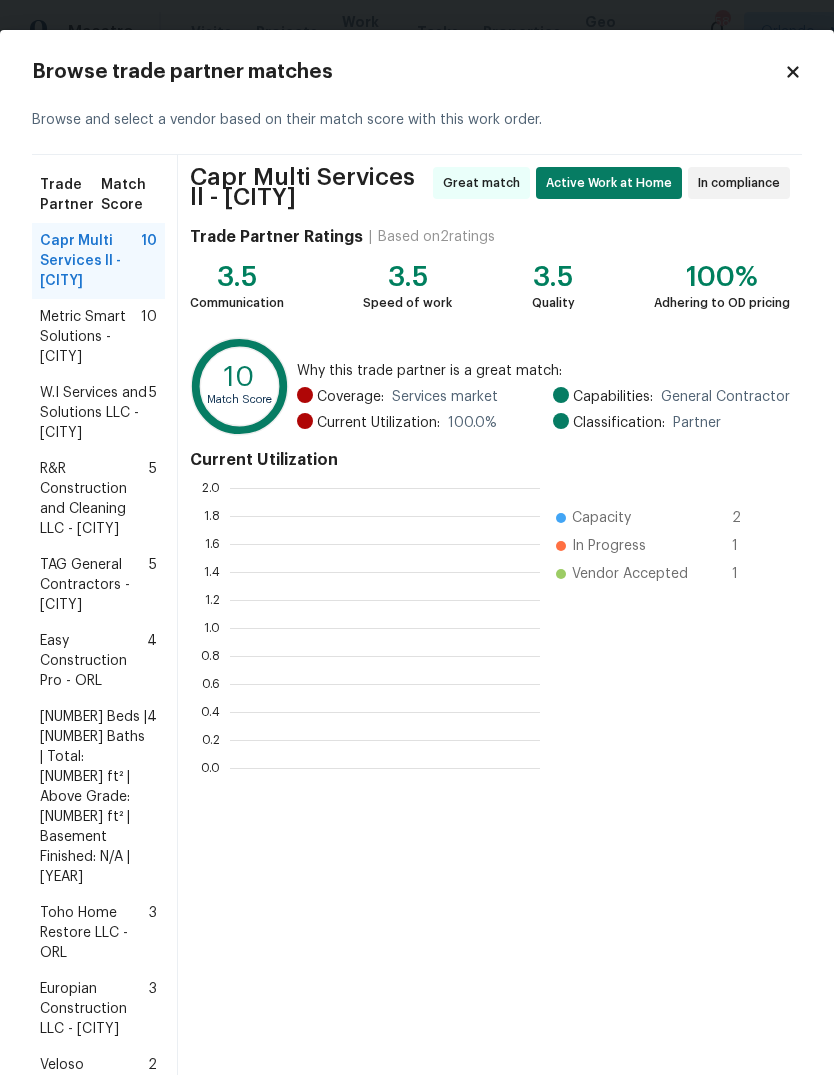 scroll, scrollTop: 2, scrollLeft: 2, axis: both 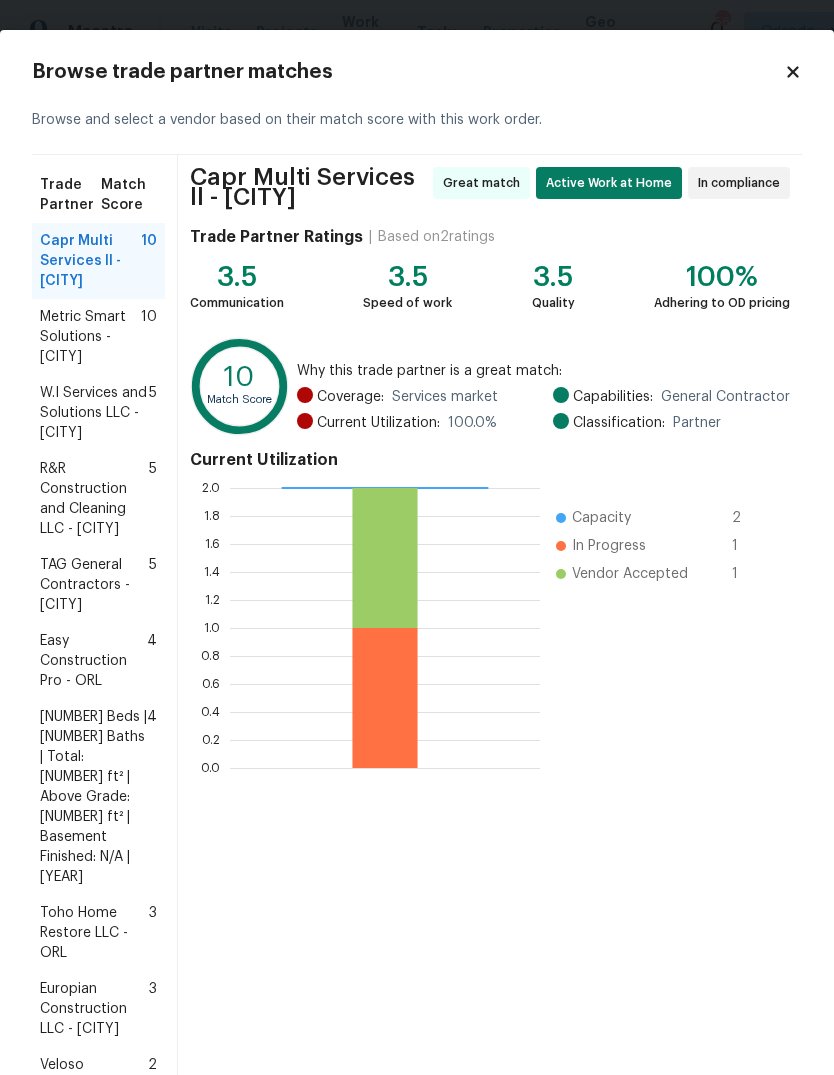 click on "Select trade partner" at bounding box center (713, 1189) 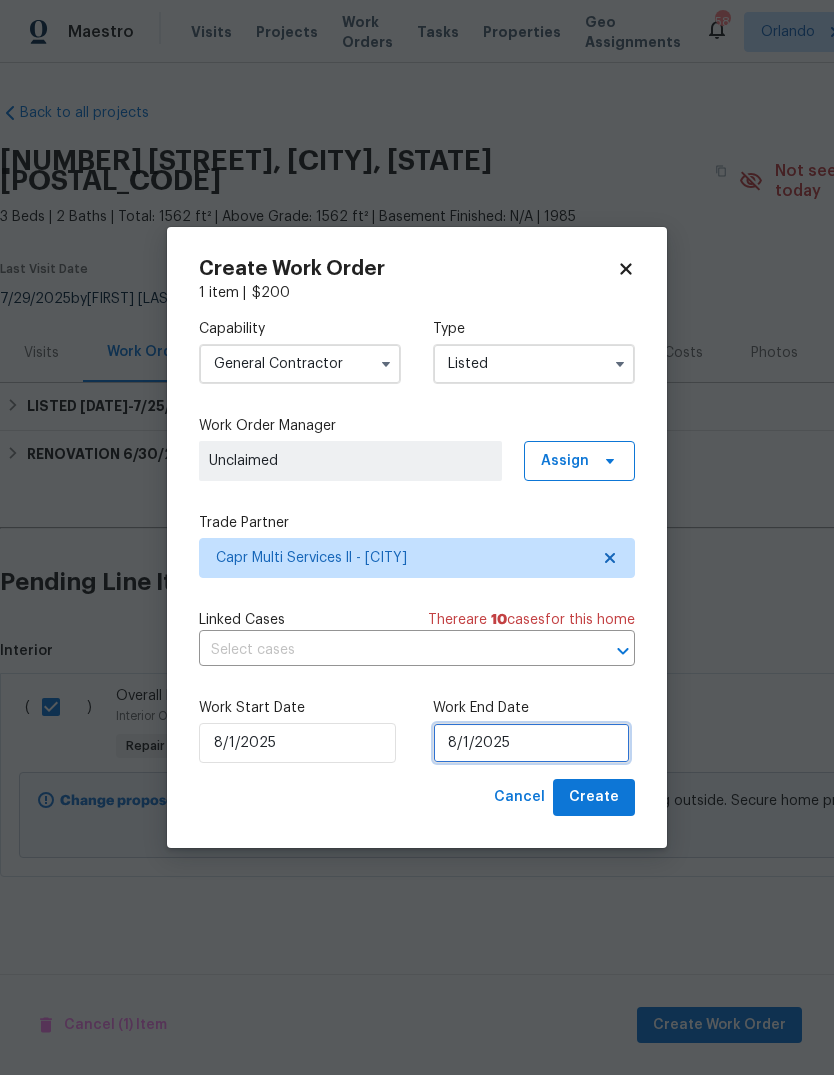 click on "8/1/2025" at bounding box center [531, 743] 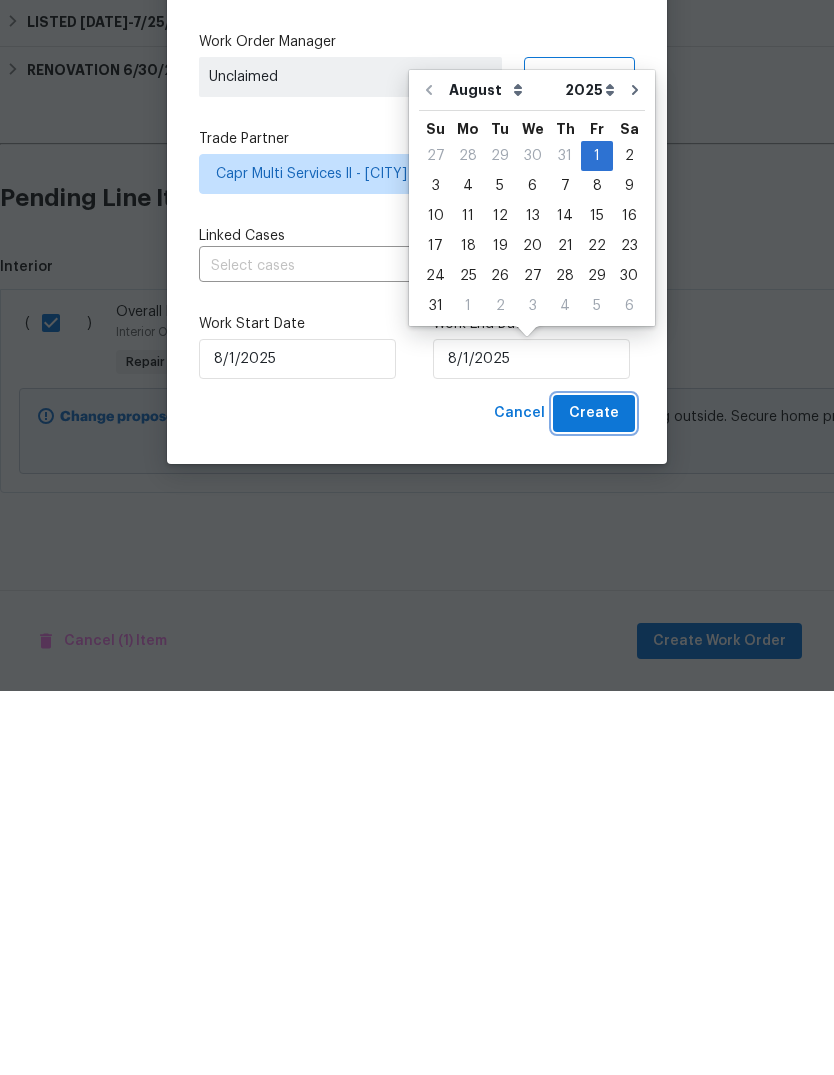 click on "Create" at bounding box center (594, 797) 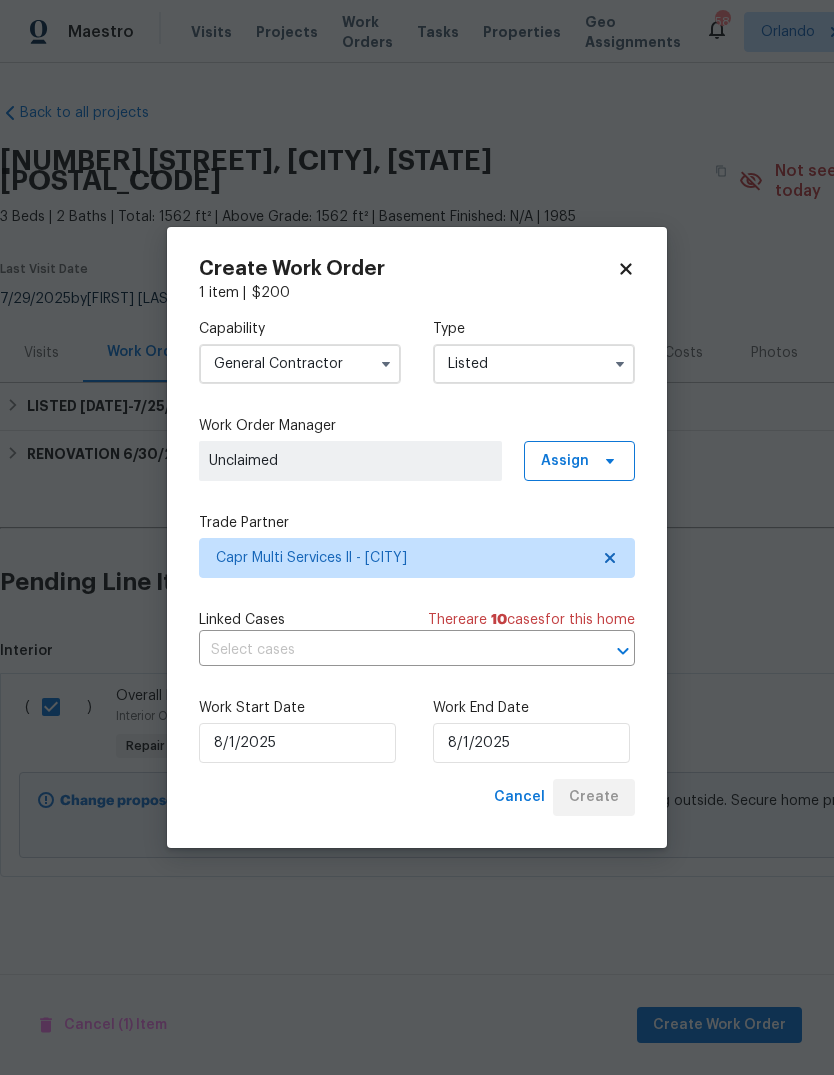 checkbox on "false" 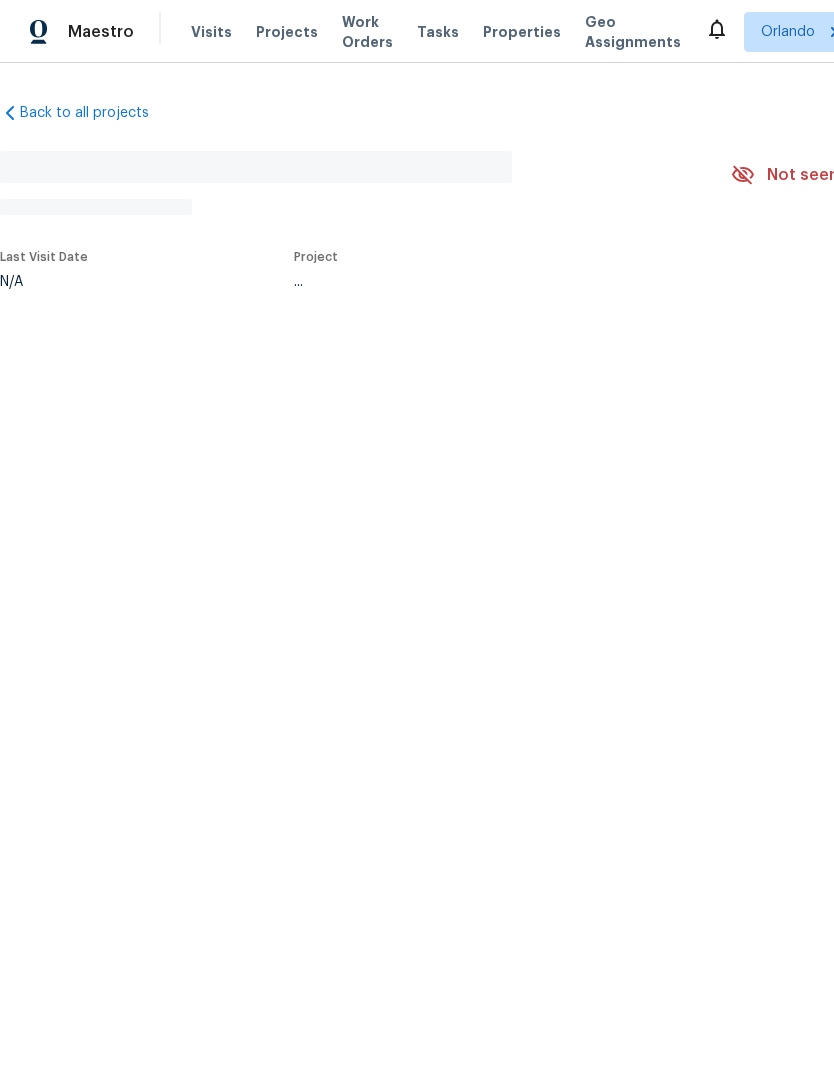 scroll, scrollTop: 0, scrollLeft: 0, axis: both 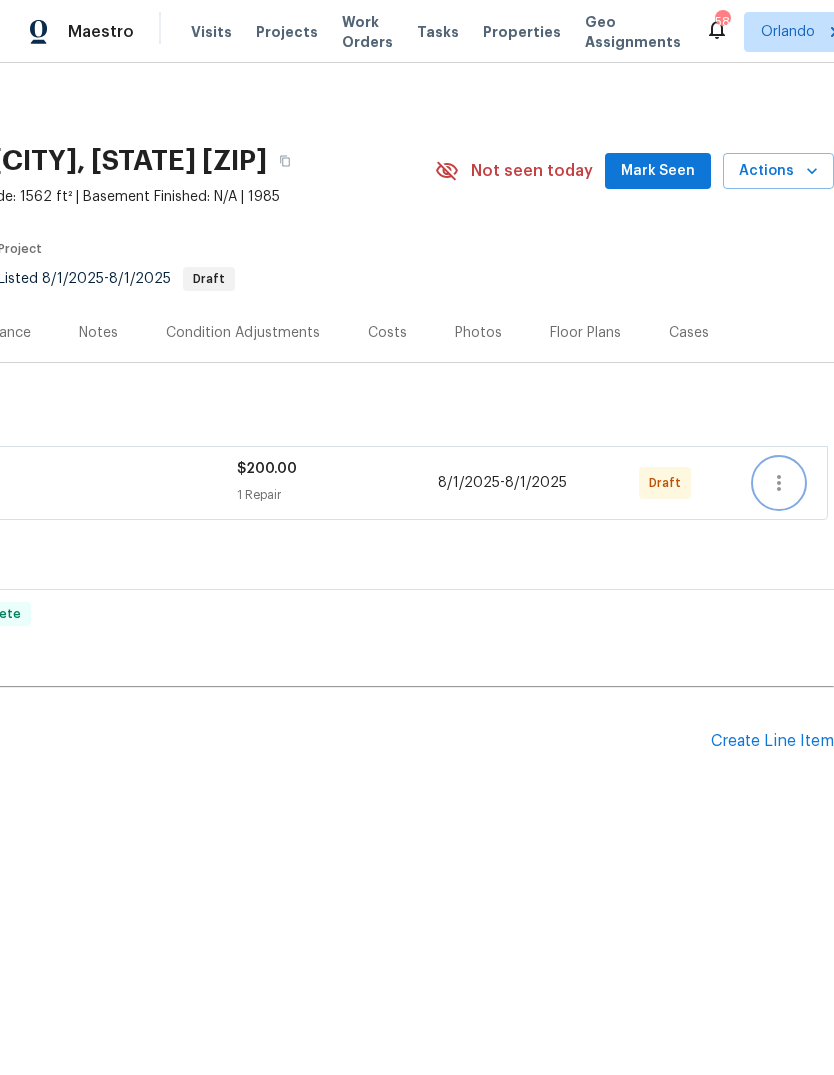 click 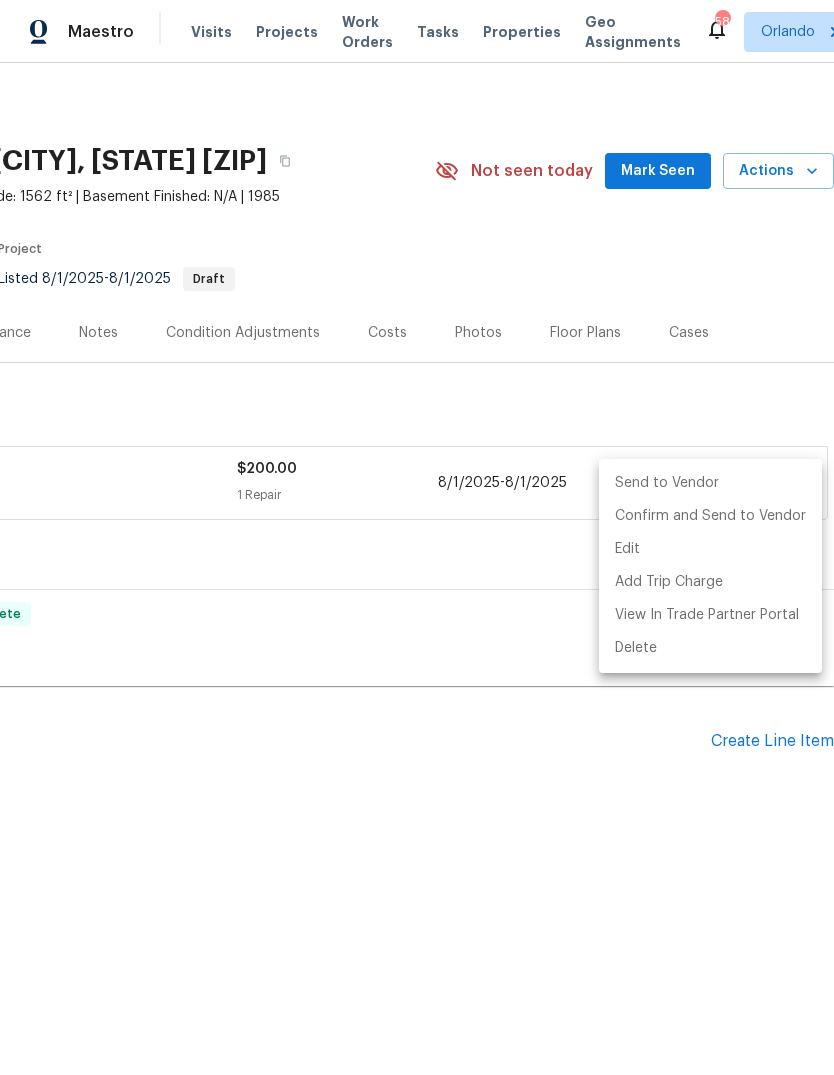 click on "Send to Vendor" at bounding box center [710, 483] 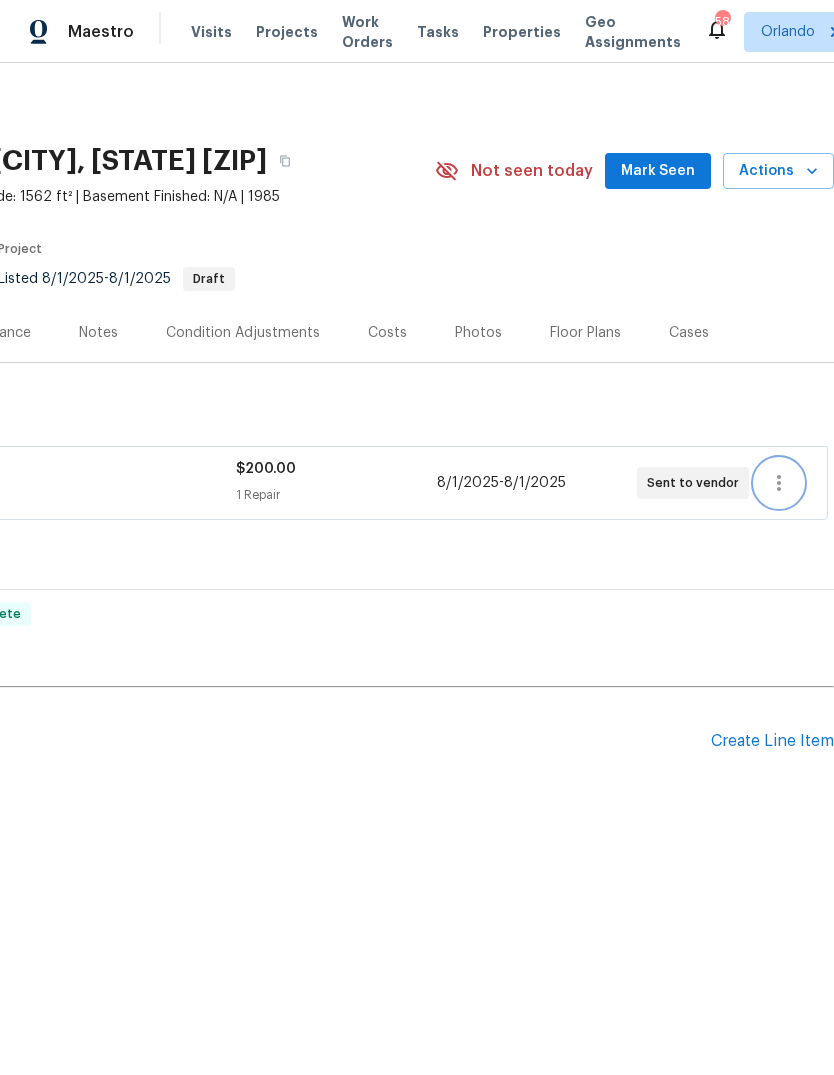 click at bounding box center (779, 483) 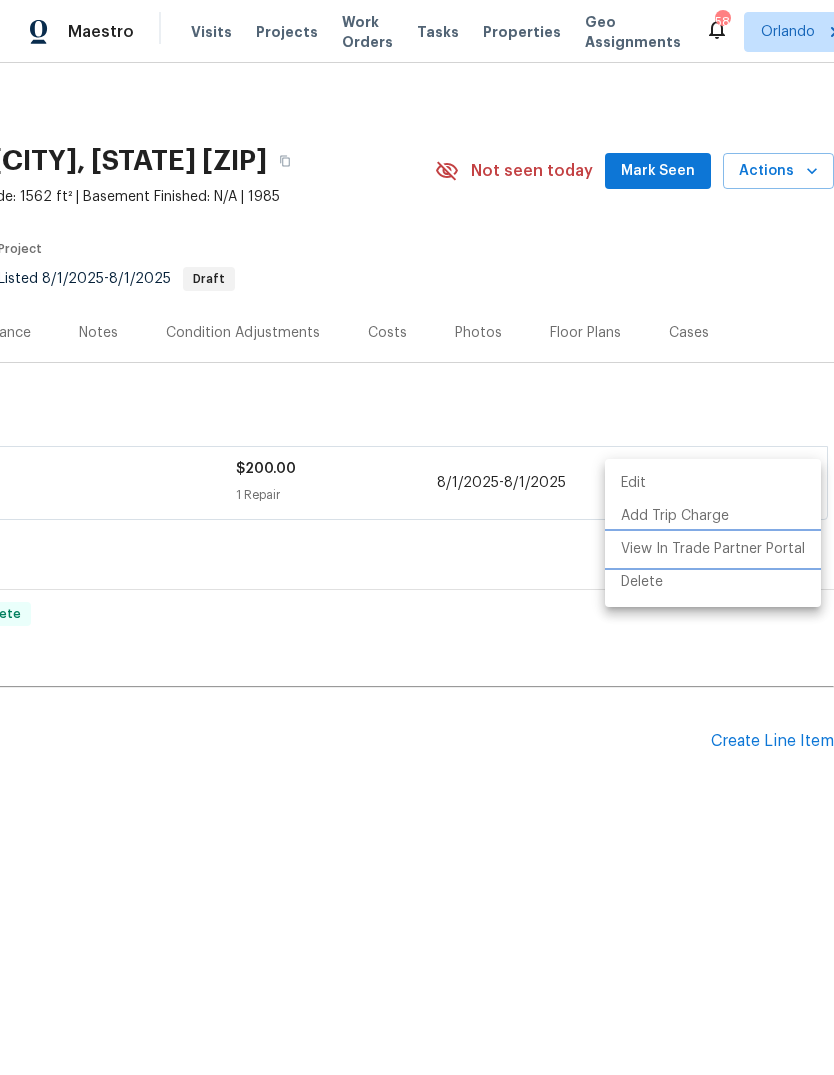 click on "View In Trade Partner Portal" at bounding box center (713, 549) 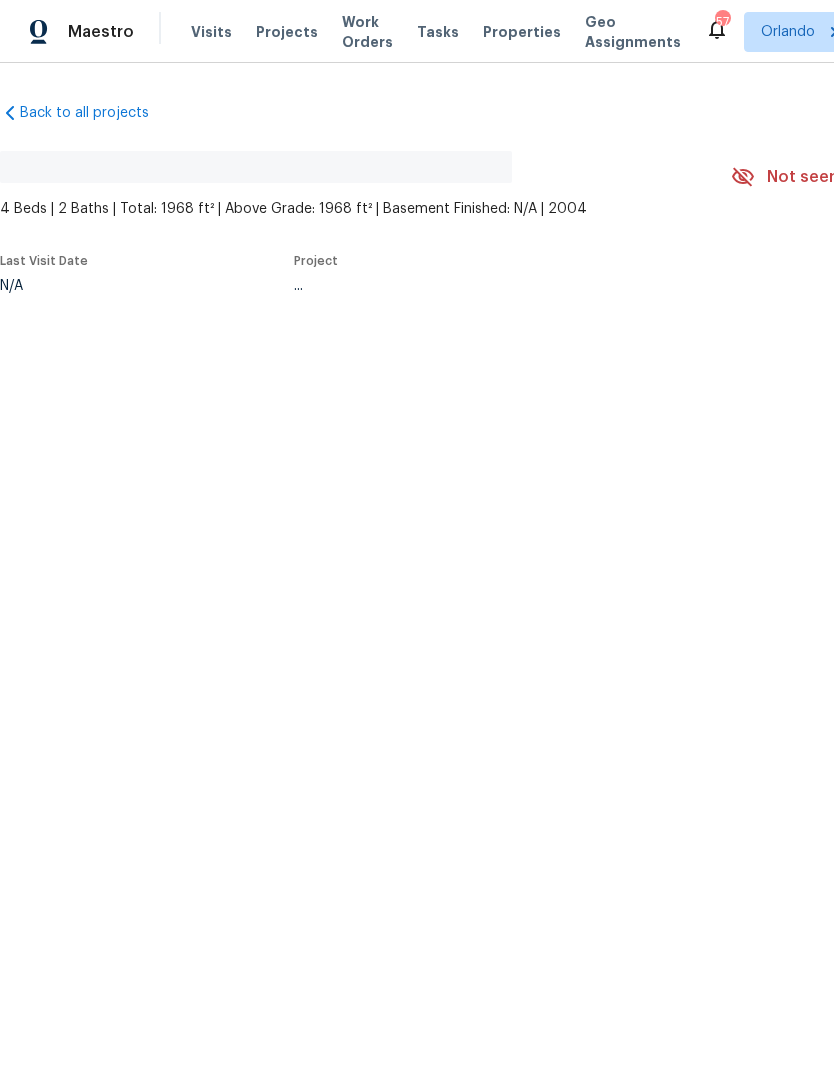 scroll, scrollTop: 0, scrollLeft: 0, axis: both 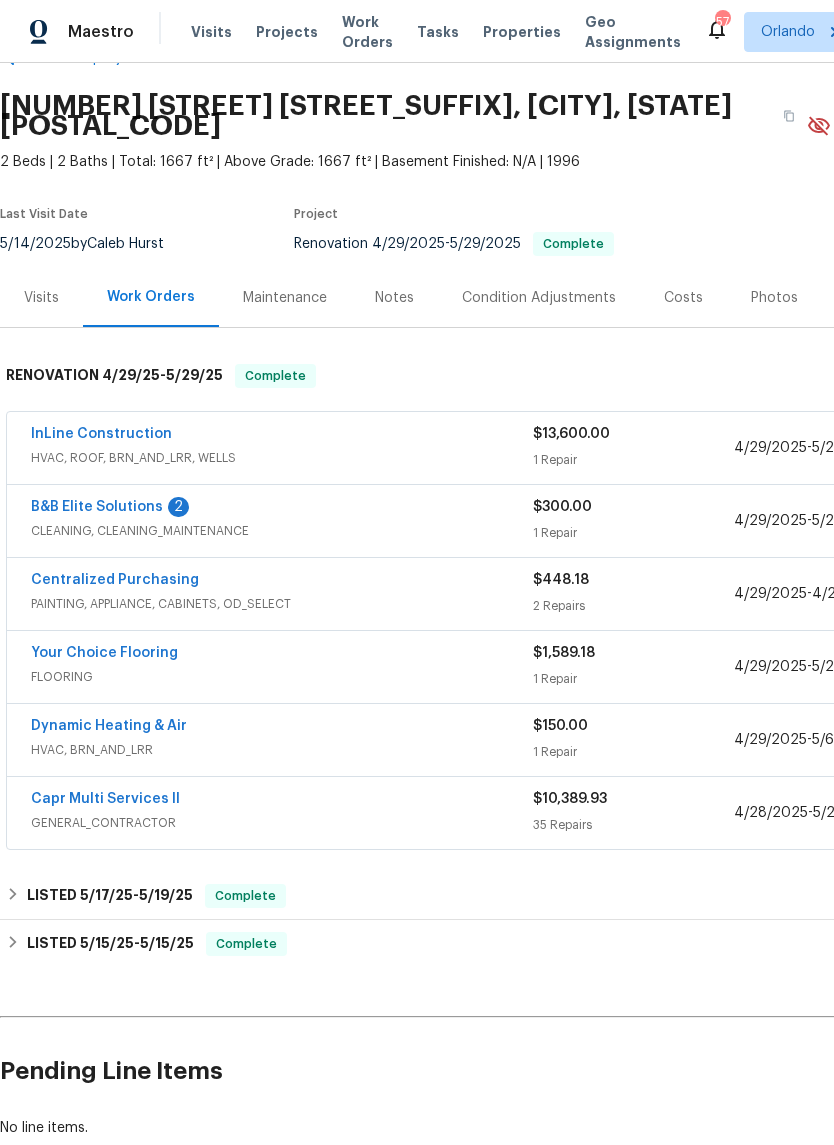 click on "InLine Construction" at bounding box center (101, 434) 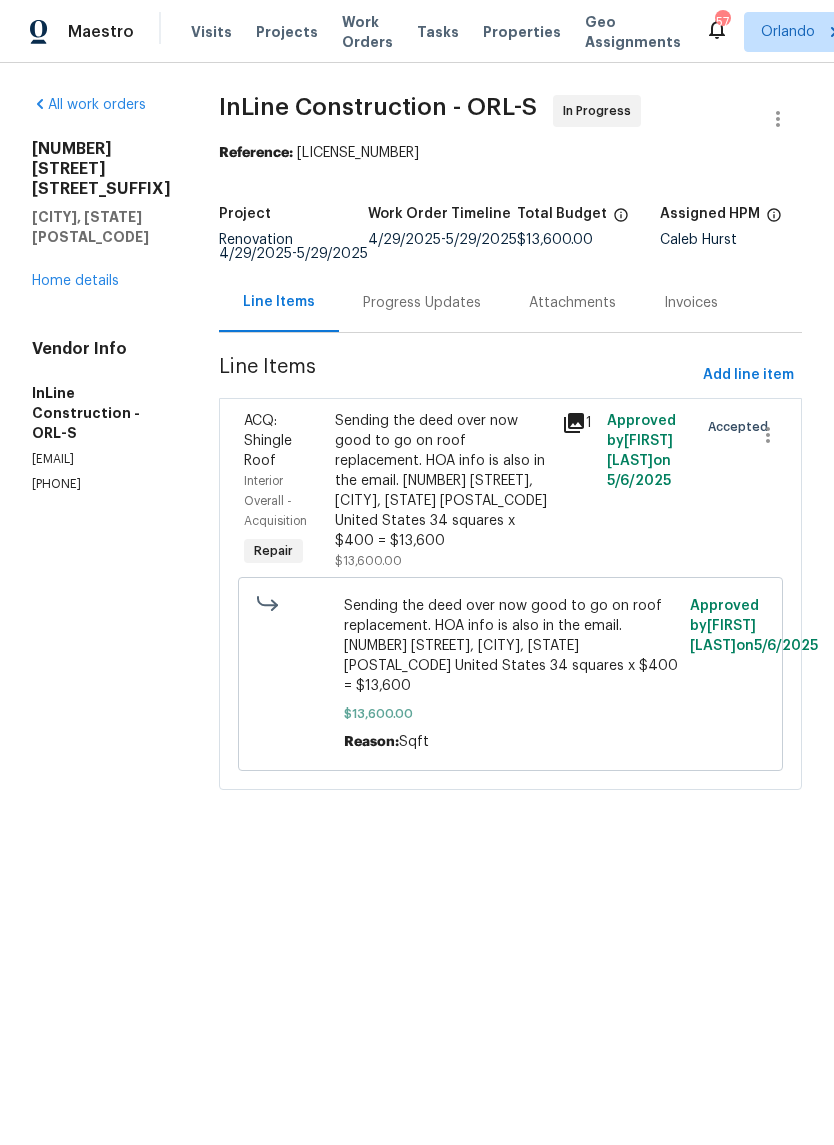 click on "Progress Updates" at bounding box center [422, 303] 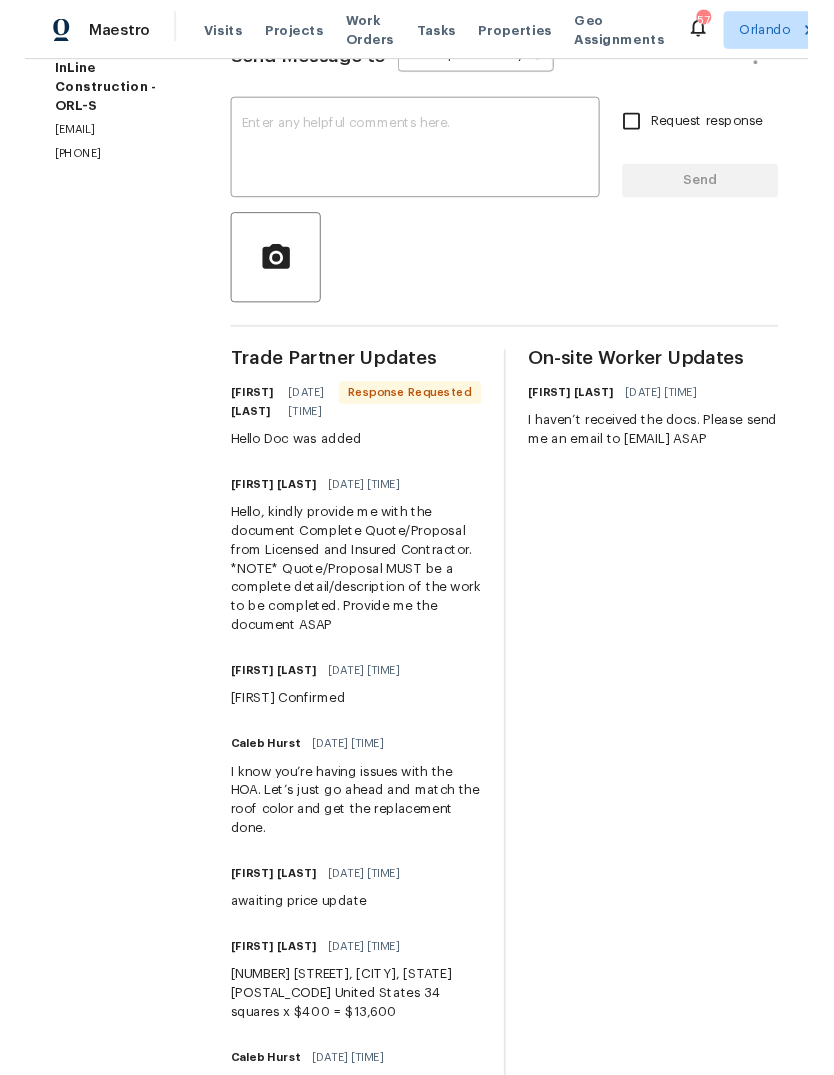 scroll, scrollTop: 322, scrollLeft: 0, axis: vertical 